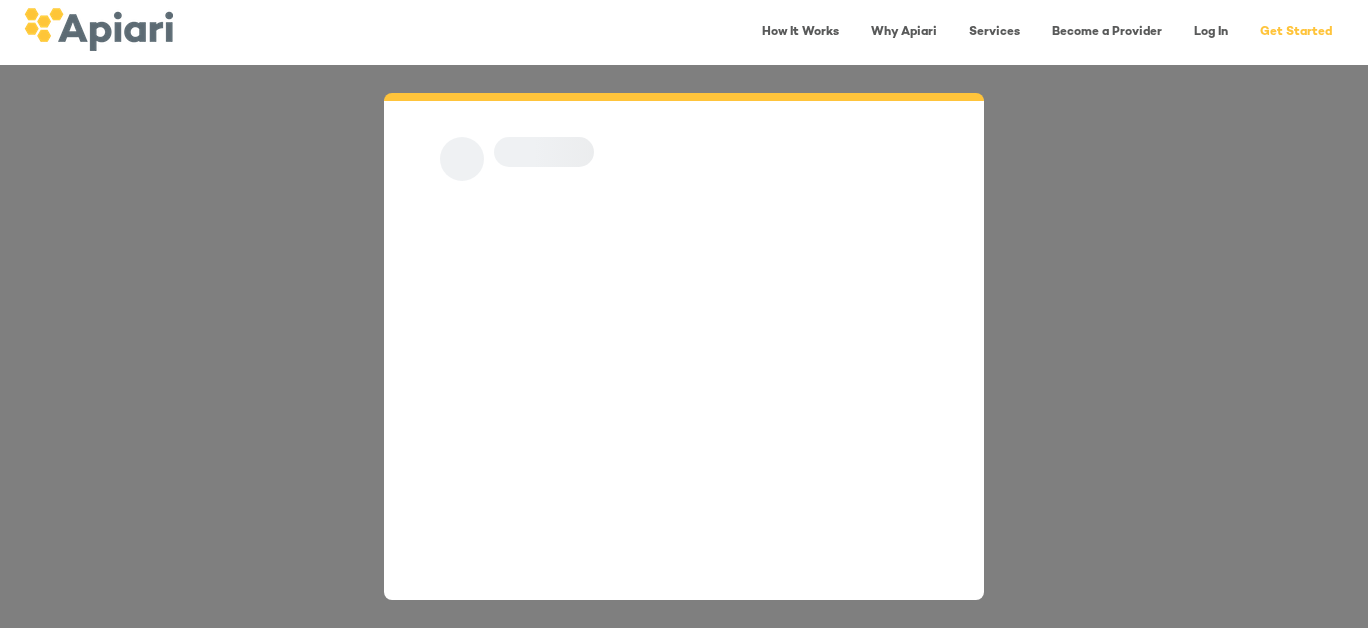scroll, scrollTop: 0, scrollLeft: 0, axis: both 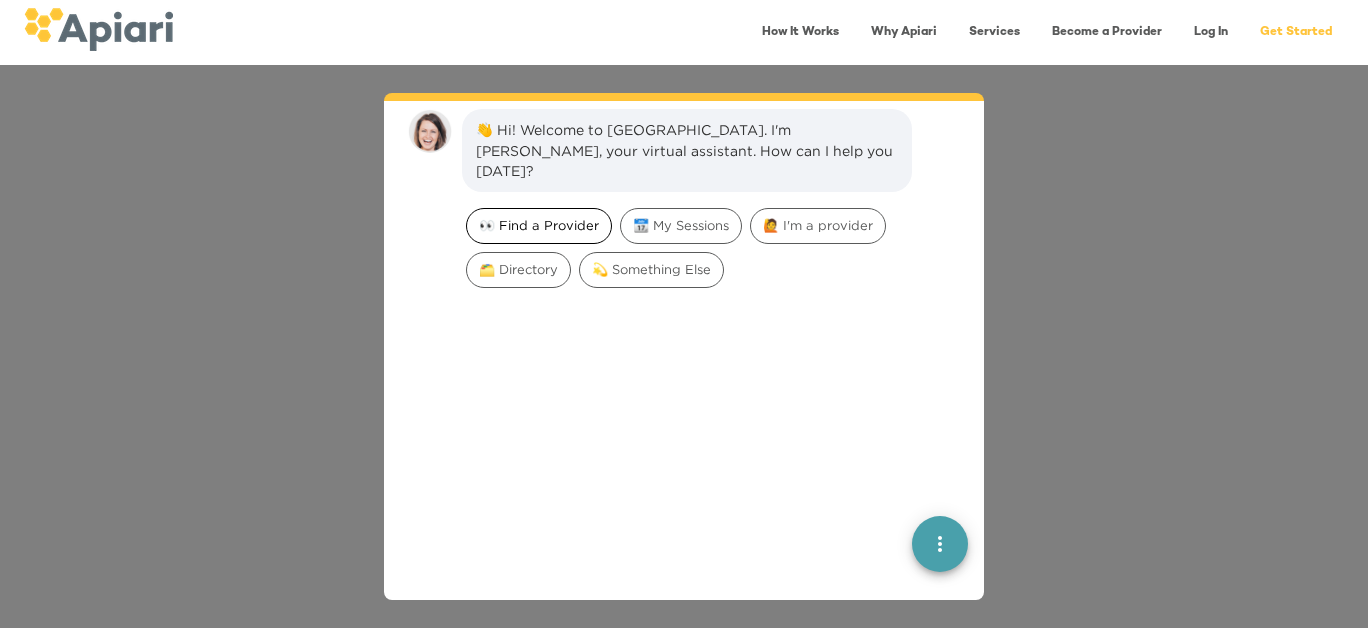 click on "👀 Find a Provider" at bounding box center (539, 225) 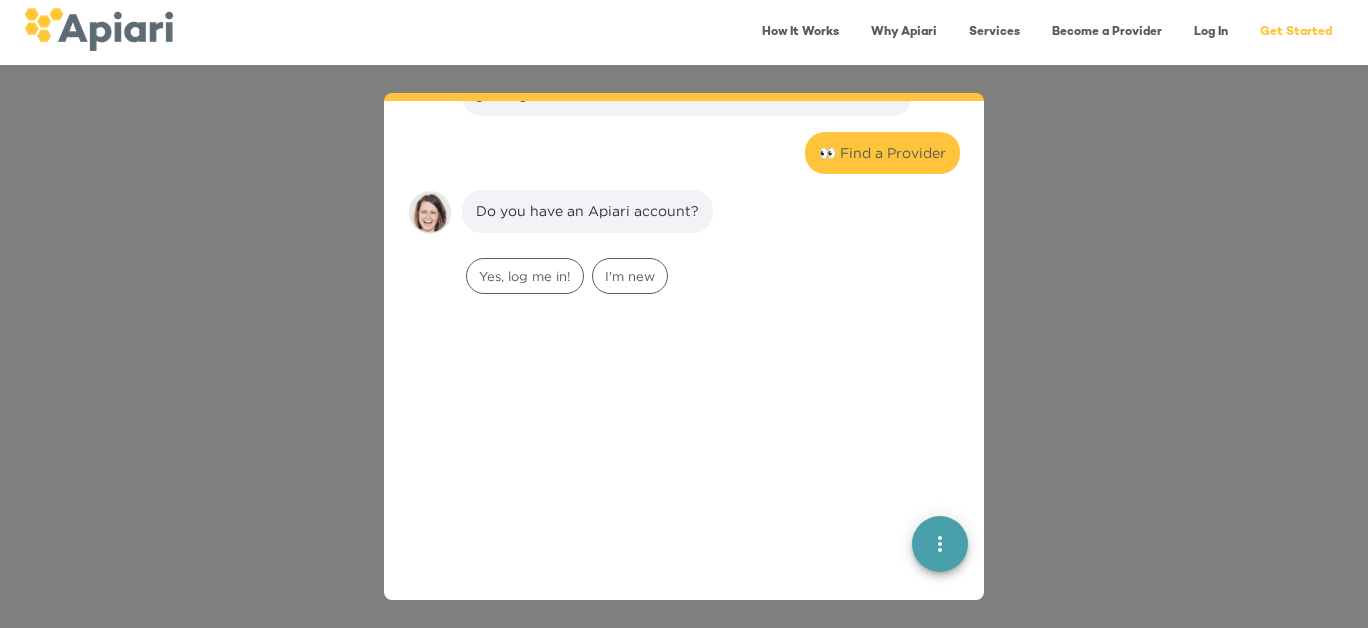 scroll, scrollTop: 164, scrollLeft: 0, axis: vertical 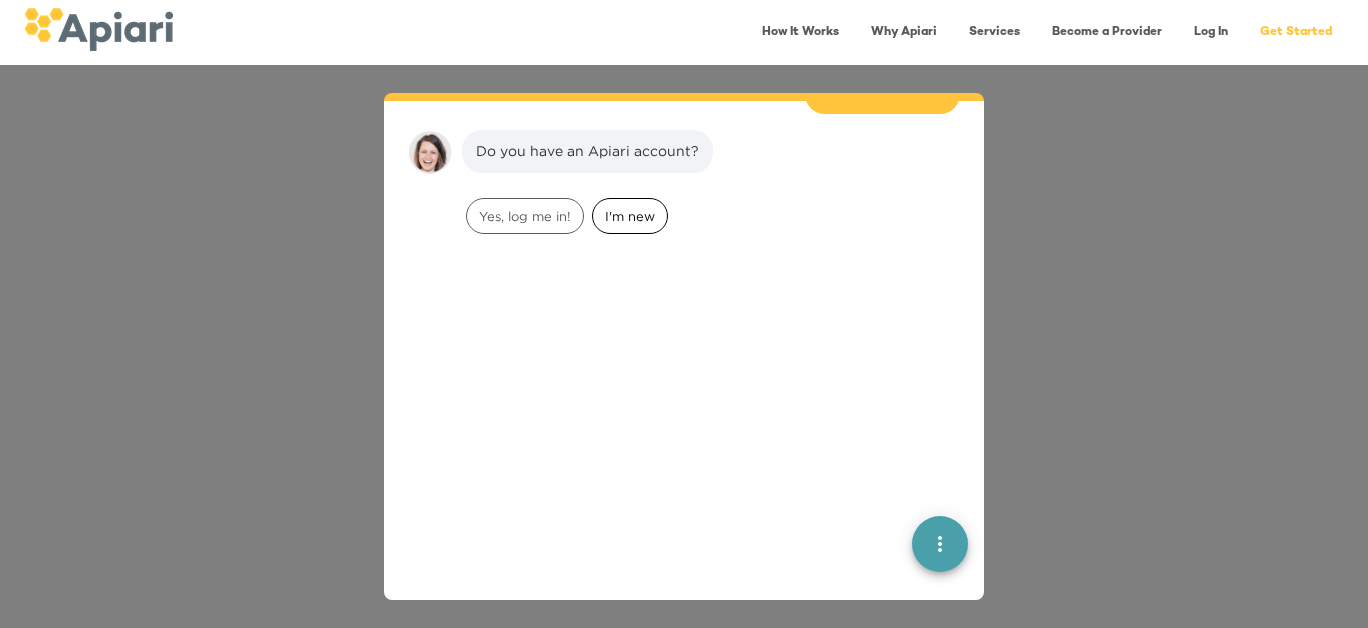 click on "I'm new" at bounding box center [630, 216] 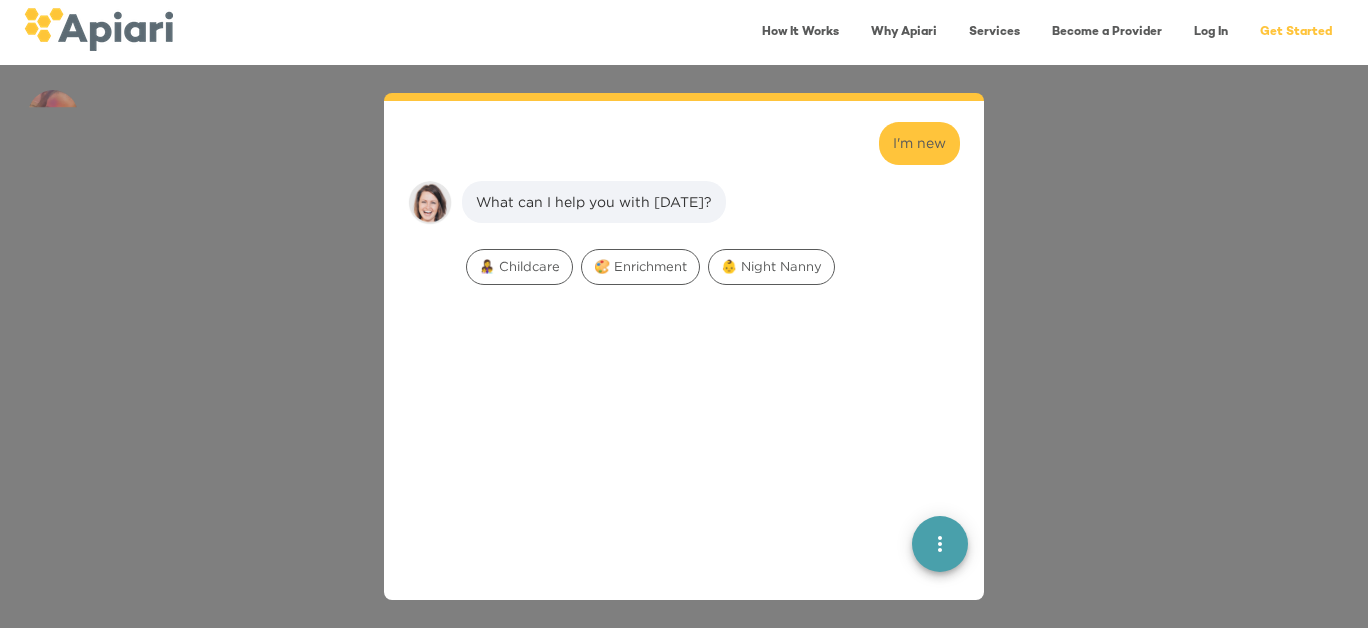 scroll, scrollTop: 291, scrollLeft: 0, axis: vertical 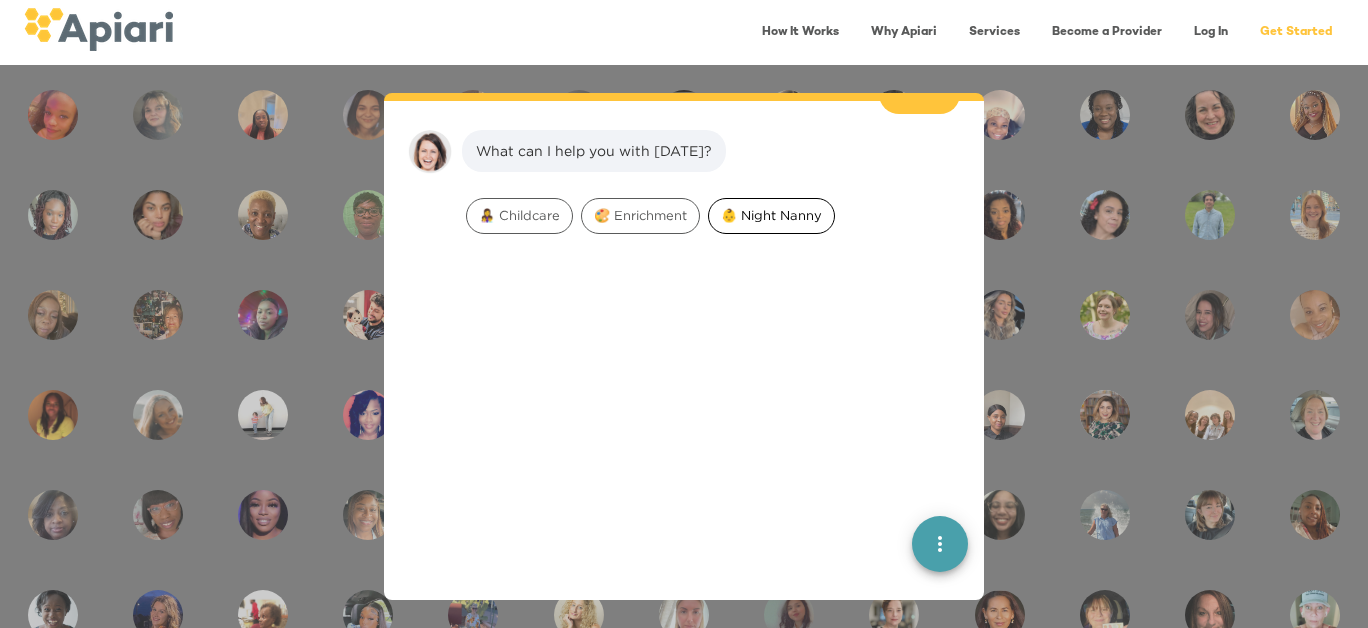 click on "👶 Night Nanny" at bounding box center [771, 215] 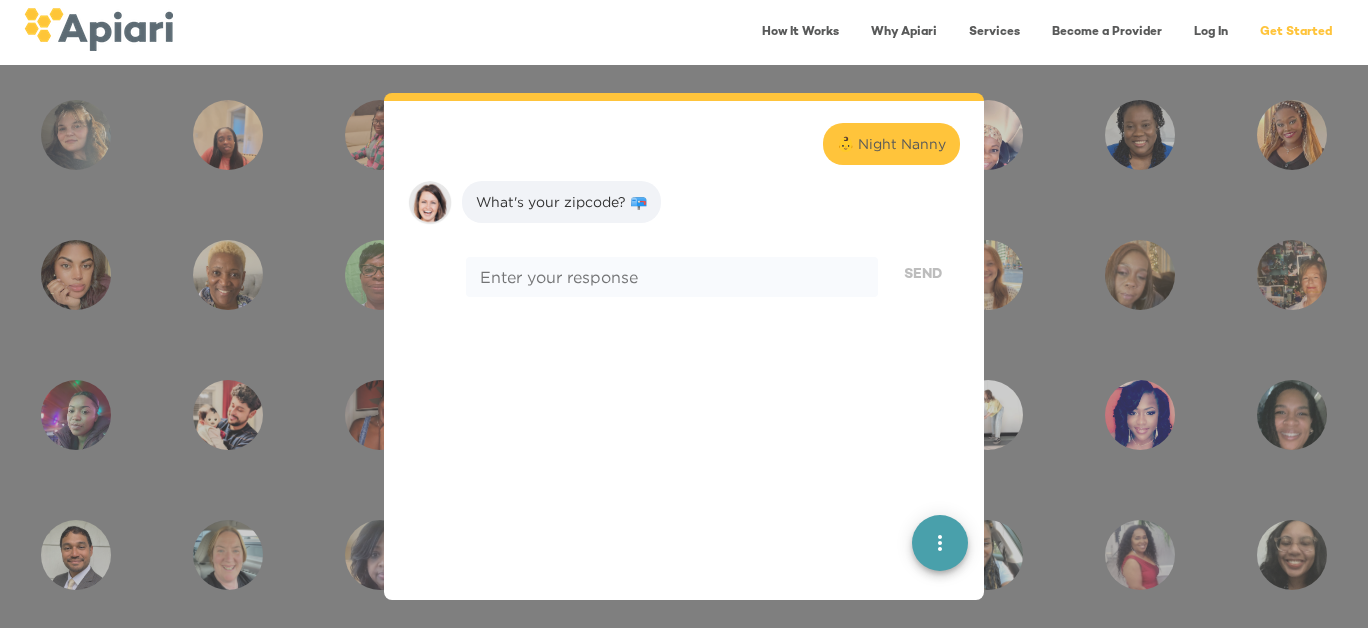 scroll, scrollTop: 417, scrollLeft: 0, axis: vertical 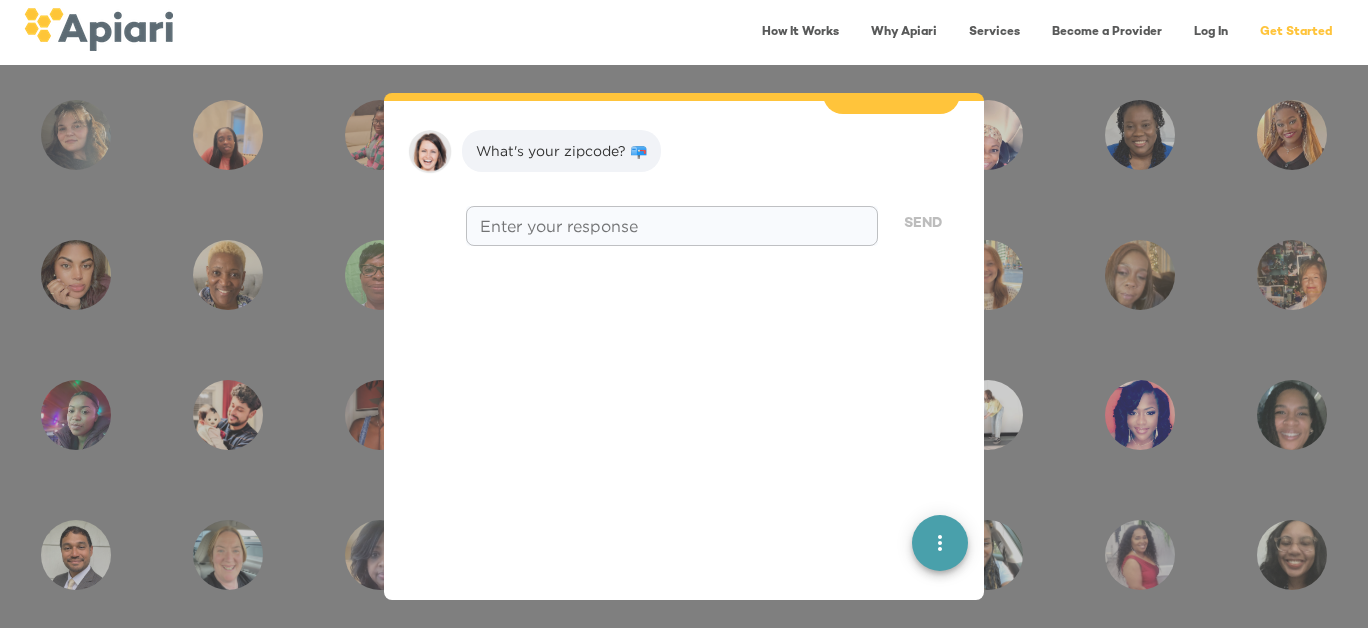 click on "* Enter your response" at bounding box center [672, 226] 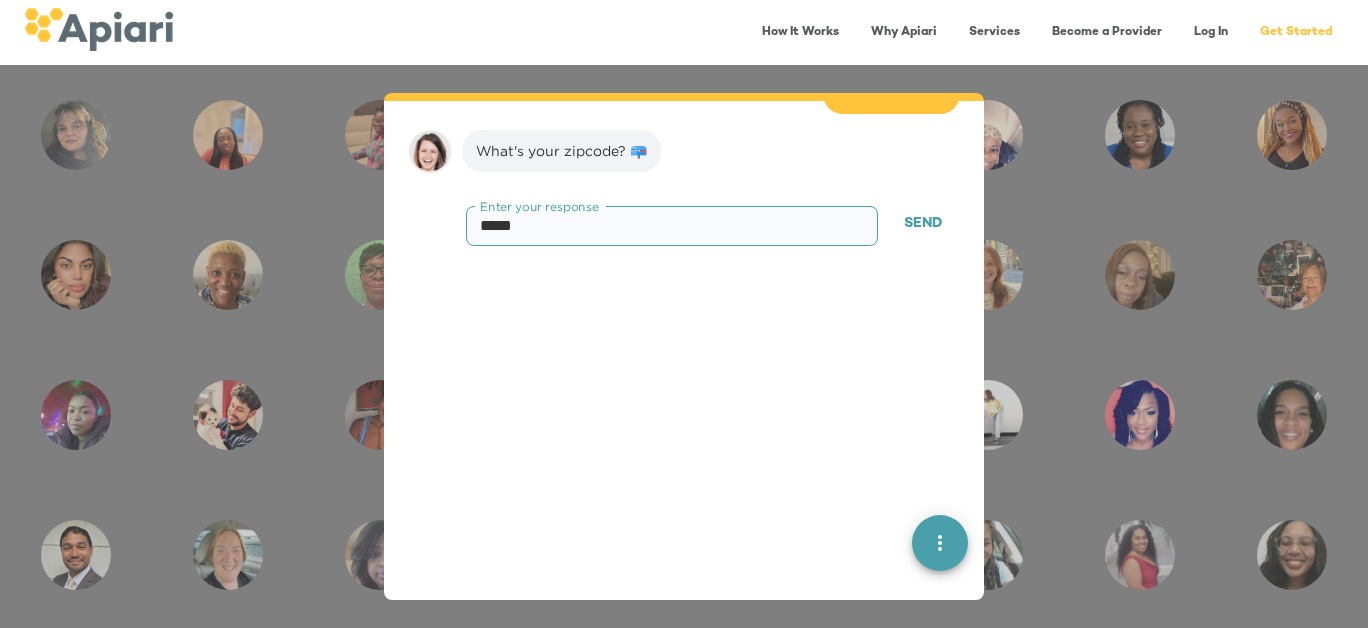type on "*****" 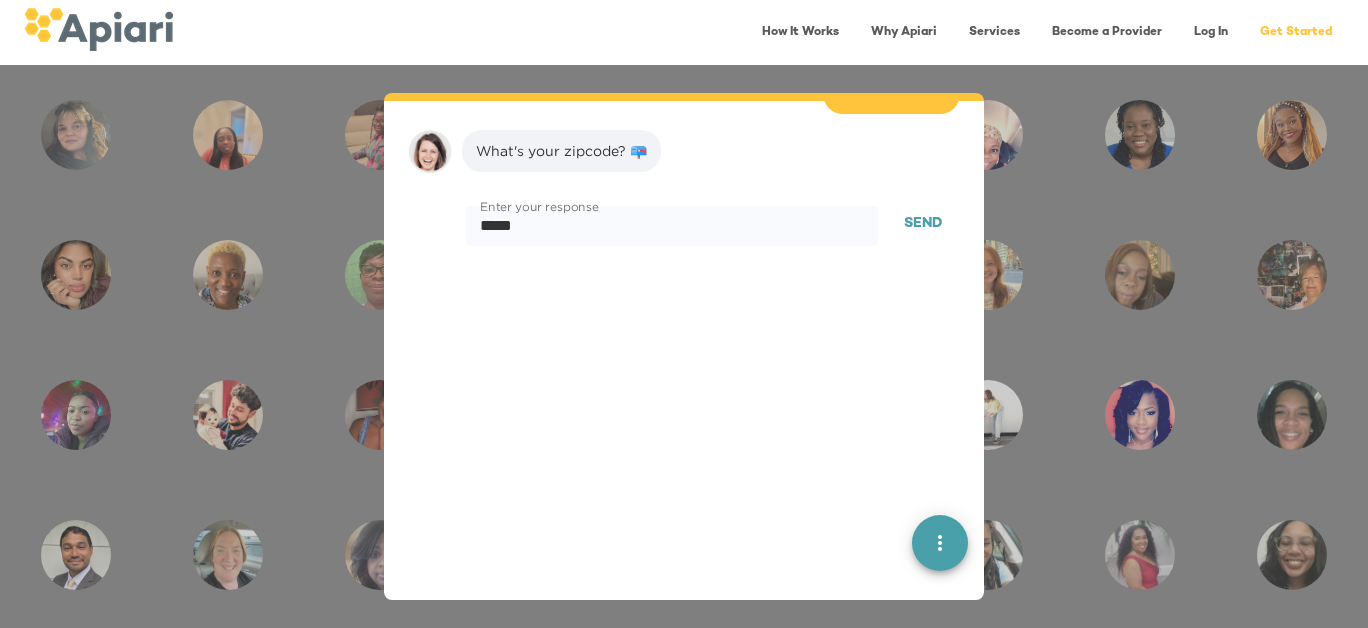 click on "Send" at bounding box center (923, 224) 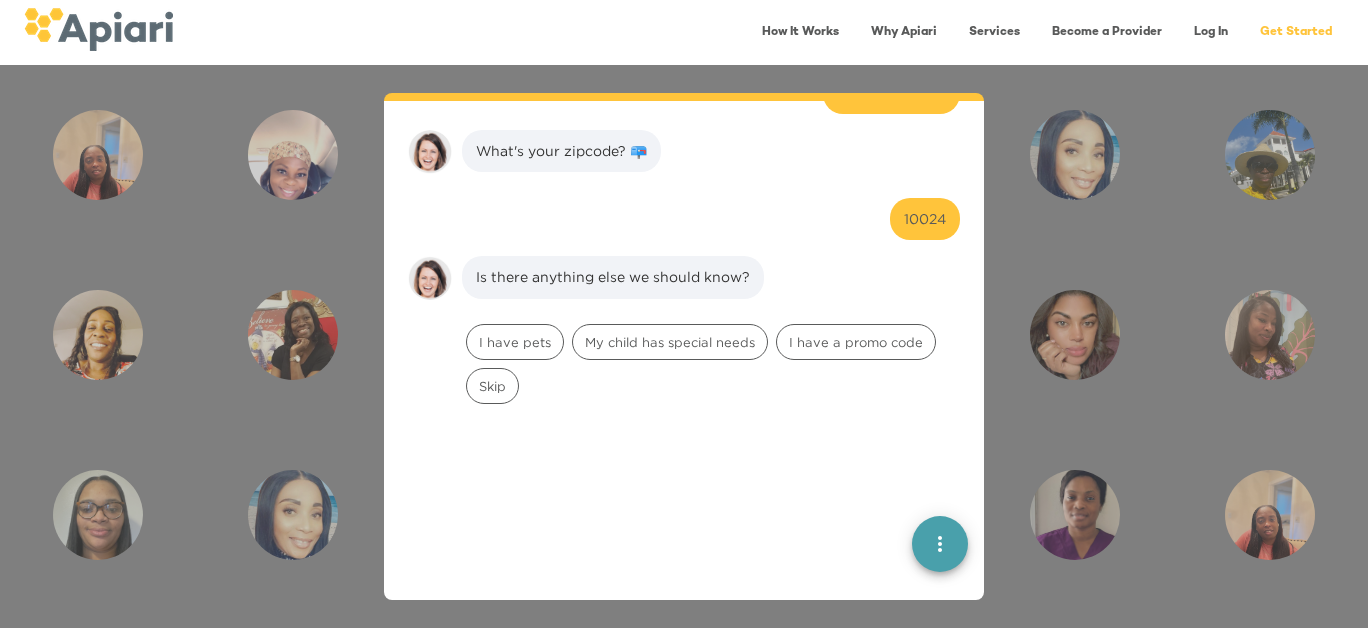 scroll, scrollTop: 544, scrollLeft: 0, axis: vertical 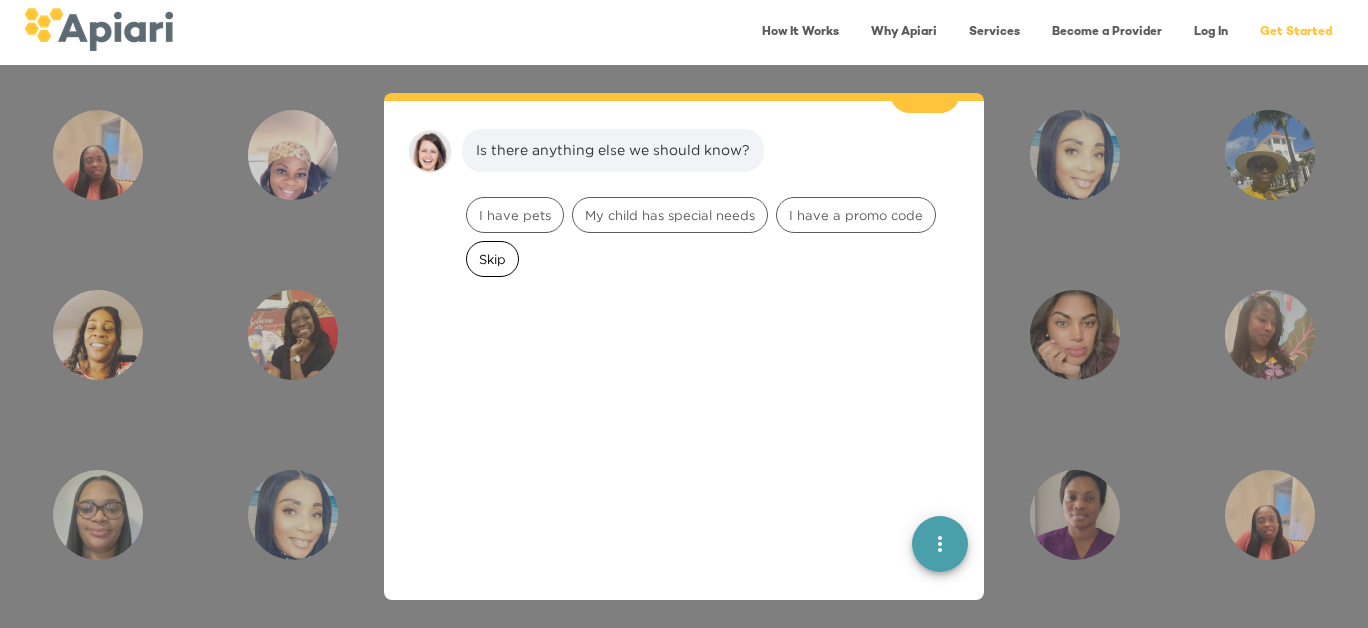 click on "Skip" at bounding box center (492, 259) 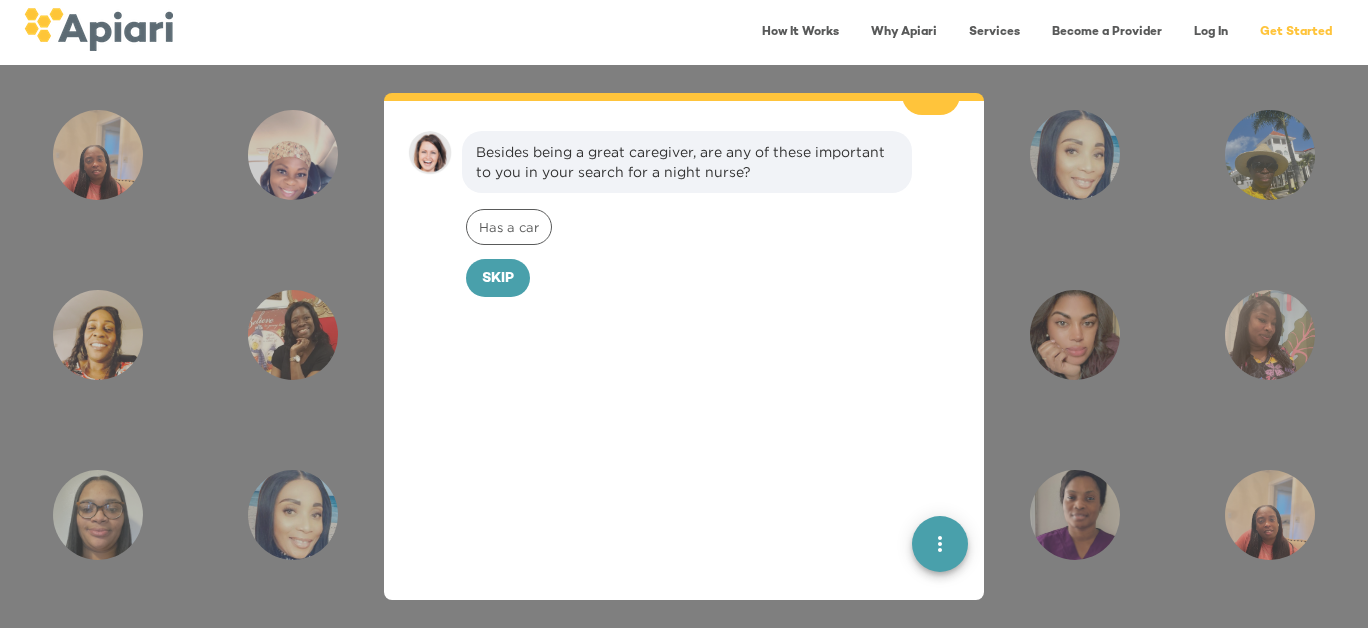 scroll, scrollTop: 670, scrollLeft: 0, axis: vertical 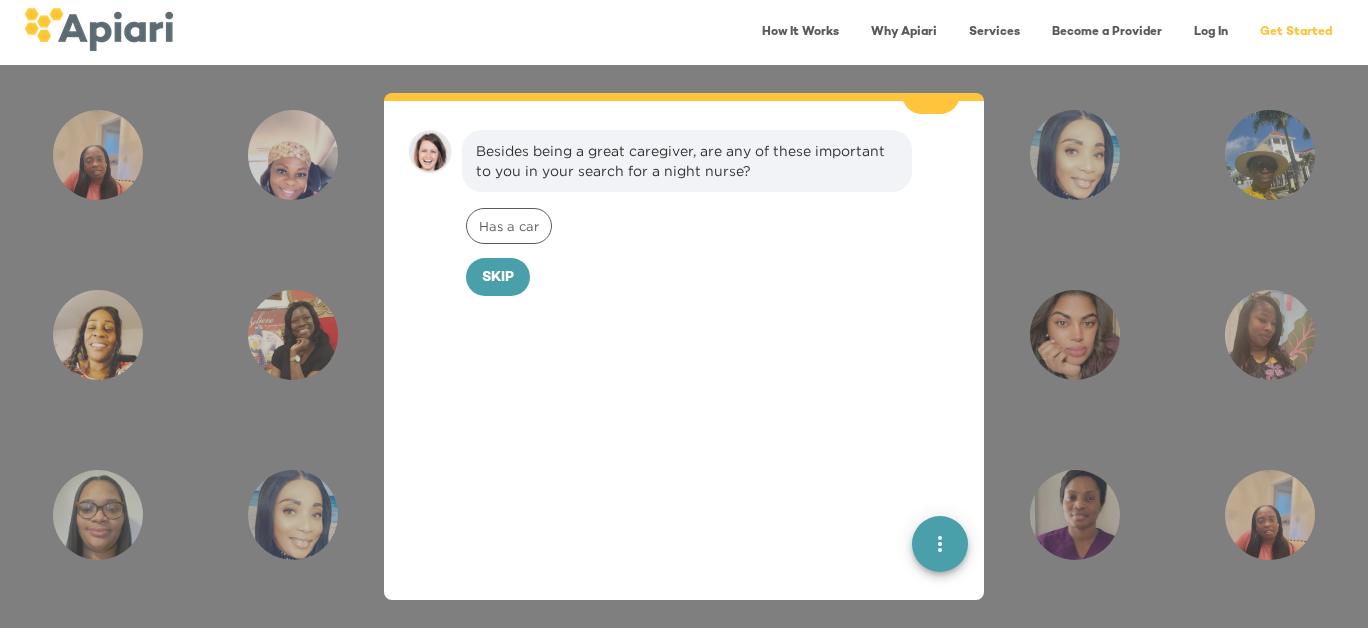 click on "Besides being a great caregiver, are any of these important to you in your search for a night nurse? Has a car Skip" at bounding box center (684, 213) 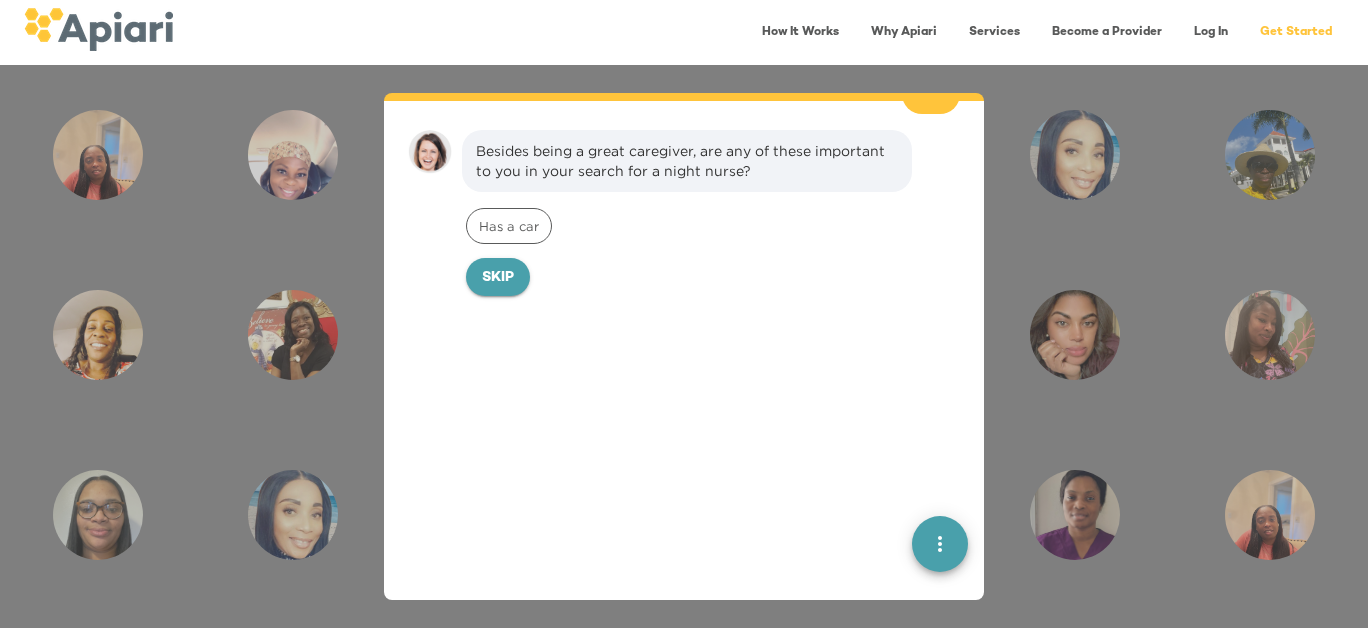 drag, startPoint x: 481, startPoint y: 252, endPoint x: 620, endPoint y: 341, distance: 165.05151 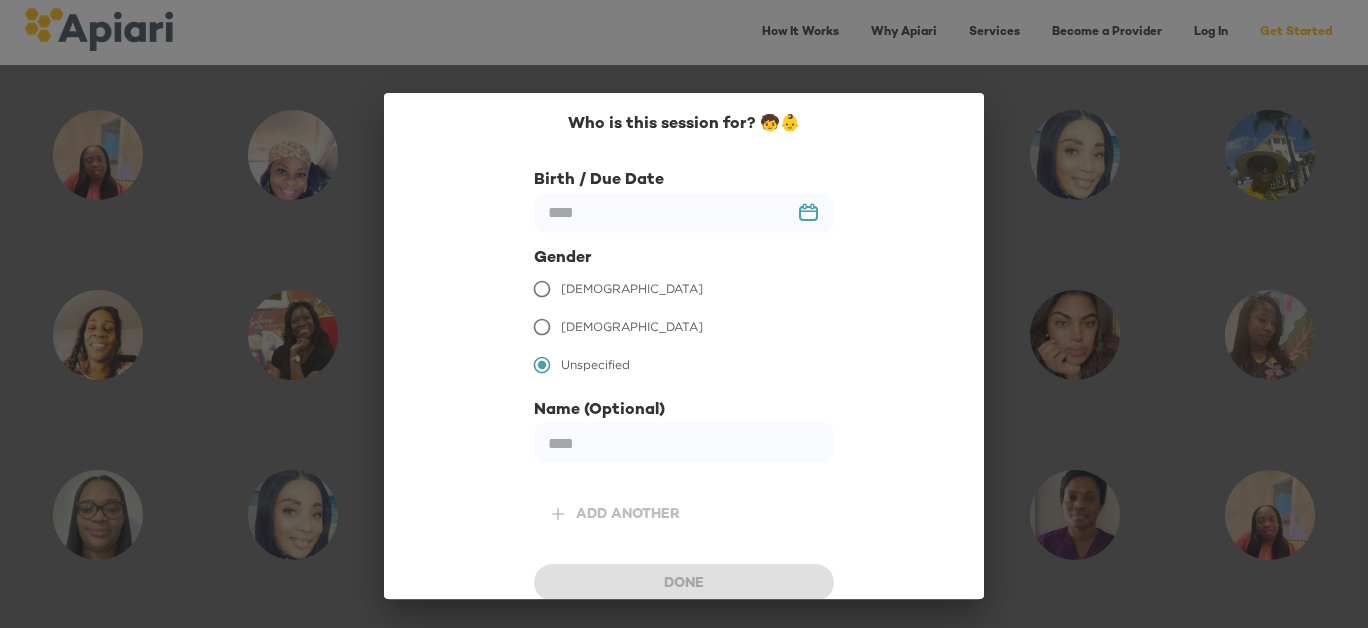 scroll, scrollTop: 807, scrollLeft: 0, axis: vertical 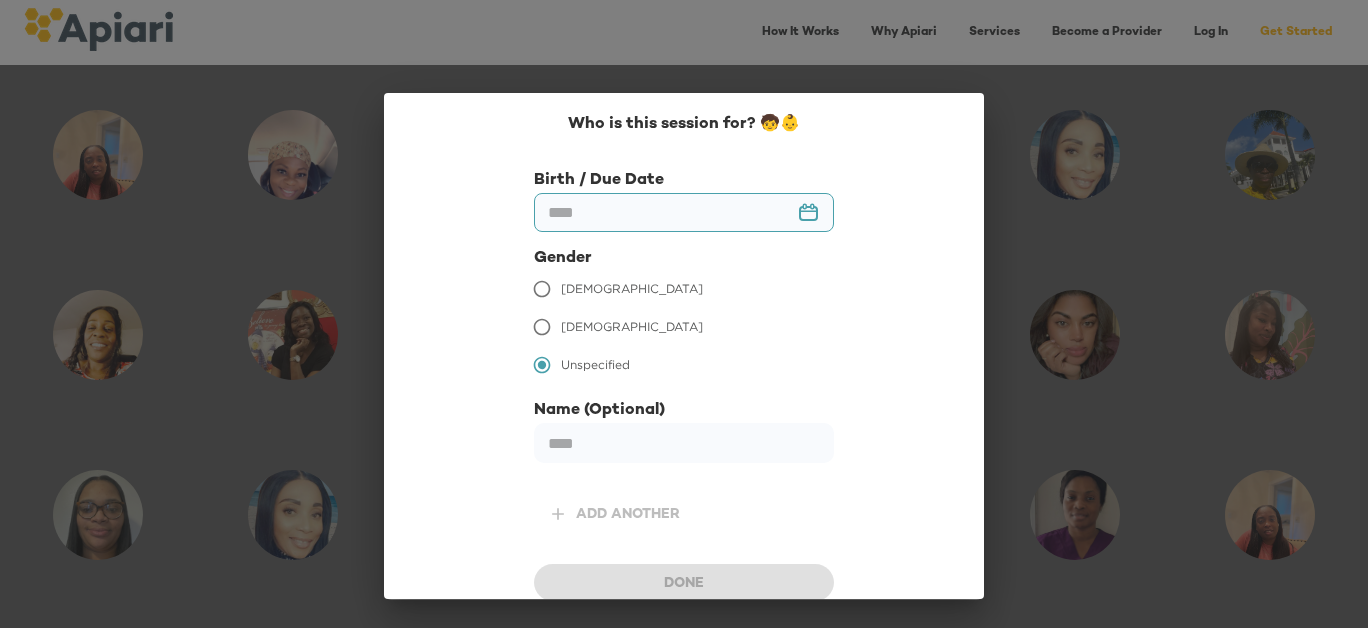 click at bounding box center [684, 212] 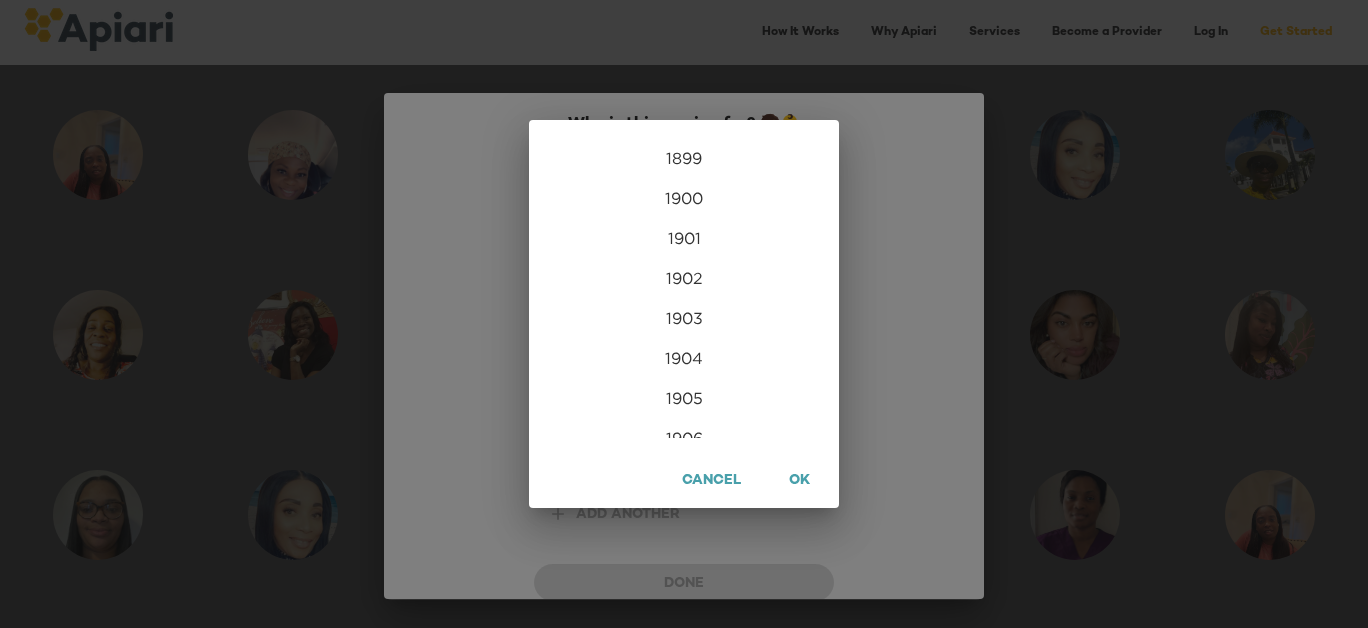 scroll, scrollTop: 4840, scrollLeft: 0, axis: vertical 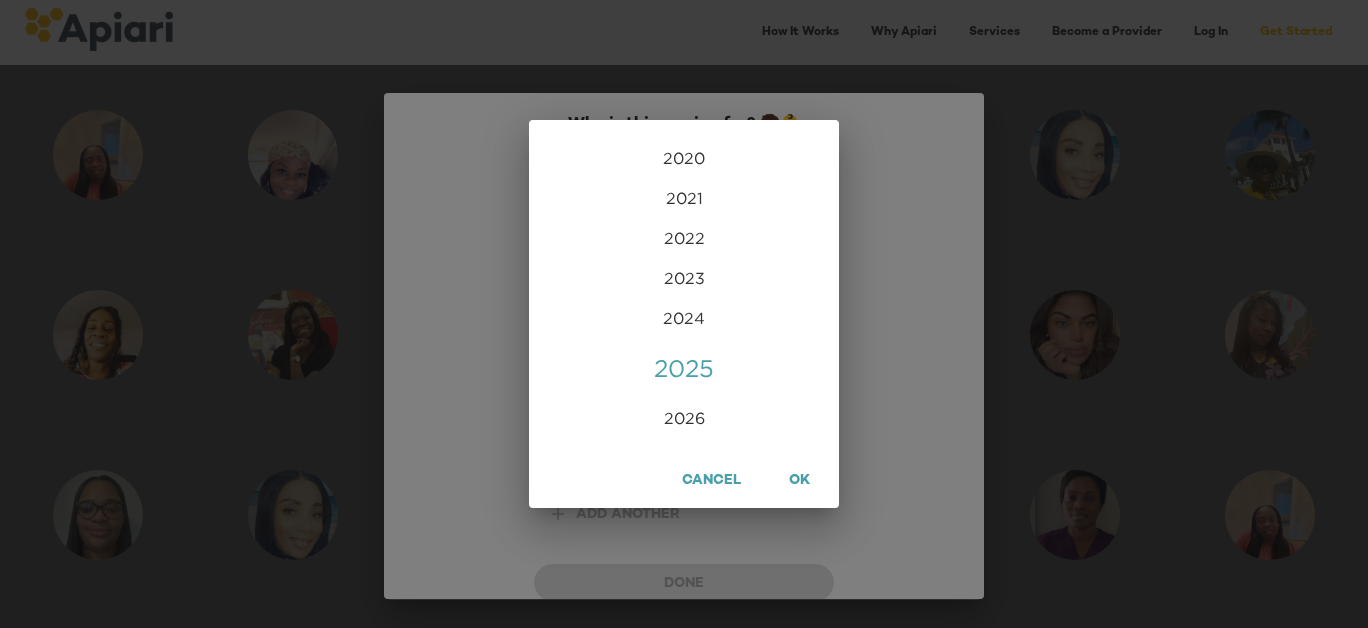 click on "2025" at bounding box center (684, 368) 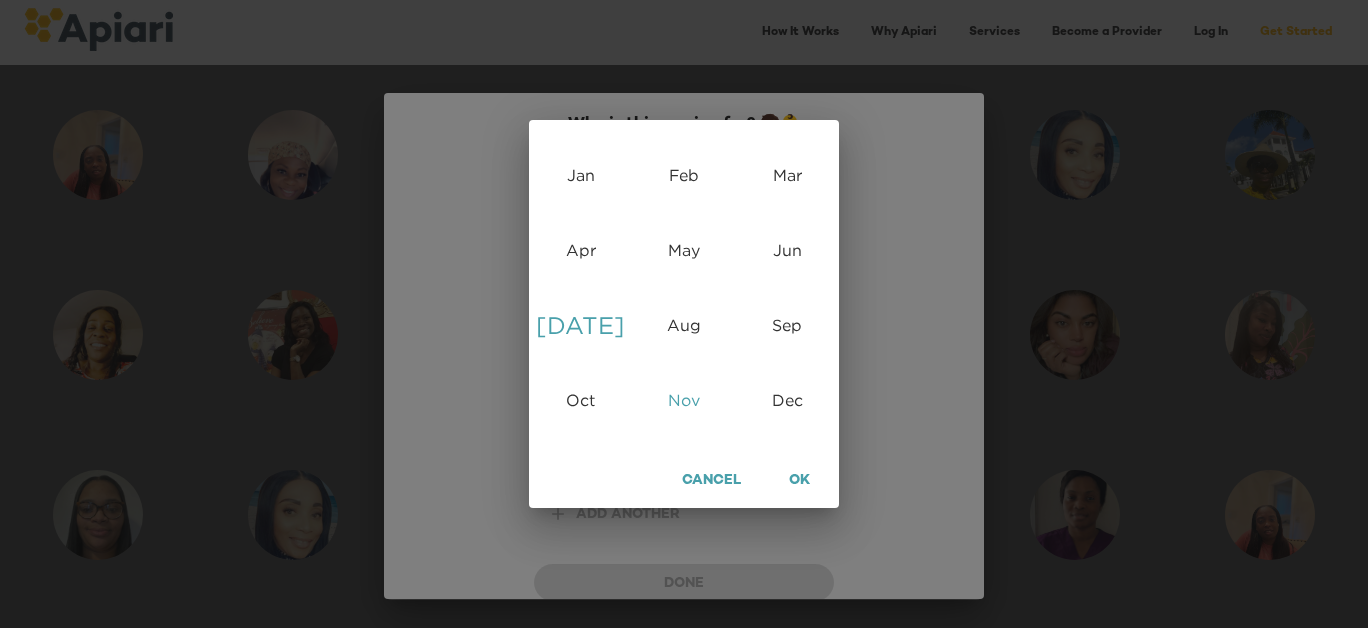 click on "Nov" at bounding box center [683, 400] 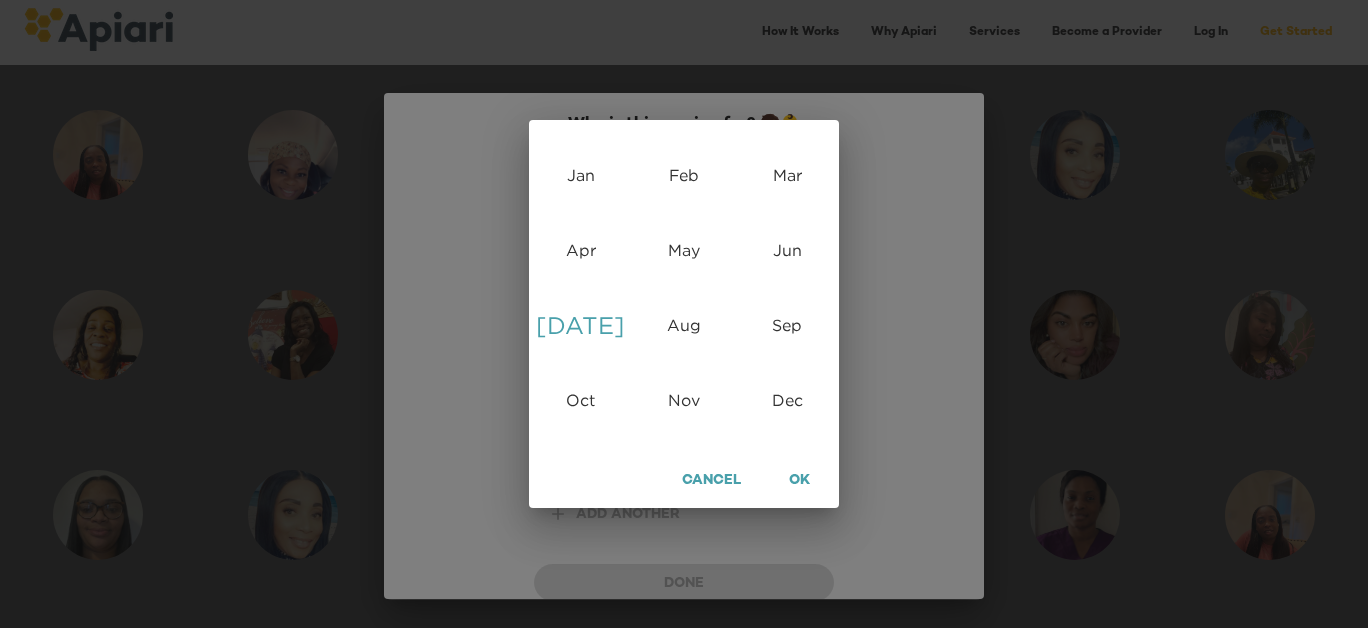 type on "**********" 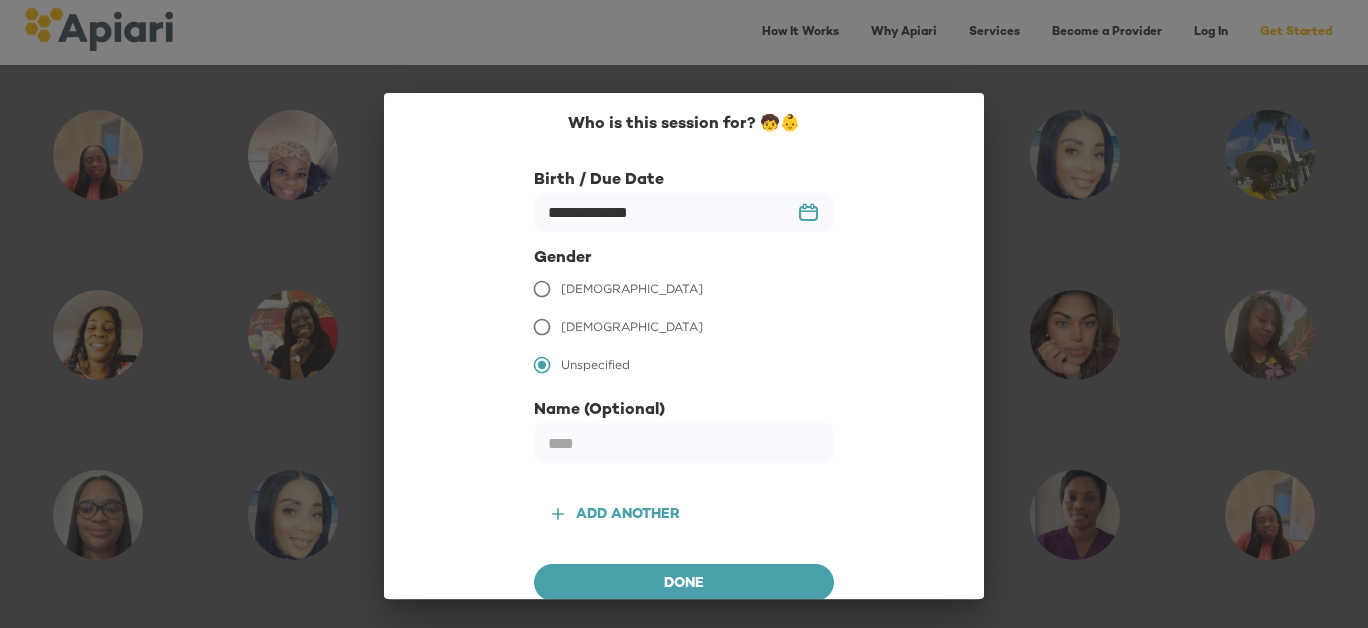 click on "[DEMOGRAPHIC_DATA]" at bounding box center [632, 289] 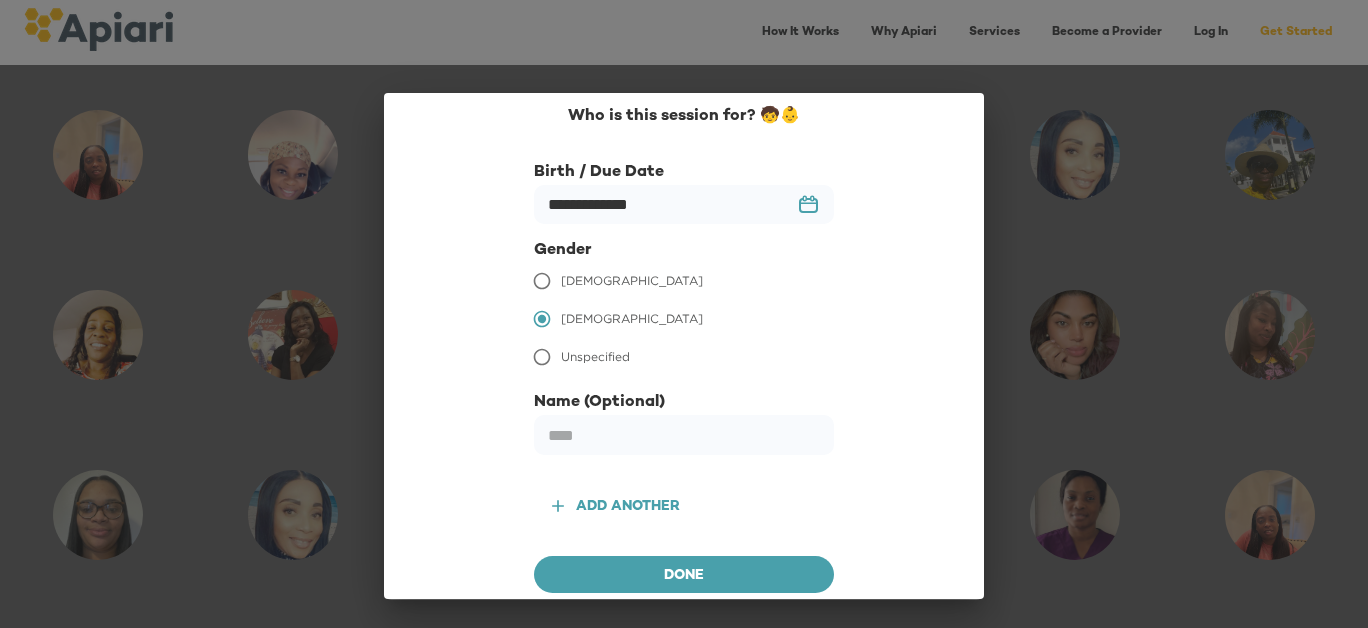 scroll, scrollTop: 9, scrollLeft: 0, axis: vertical 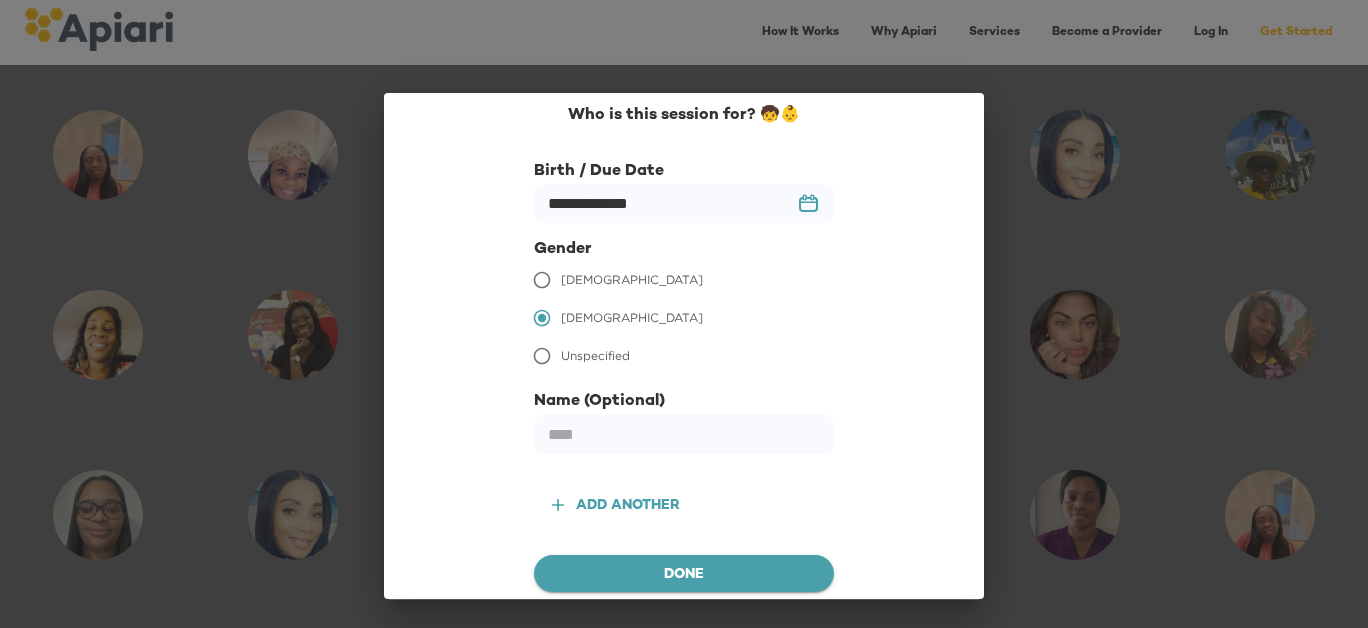 click on "Done" at bounding box center (684, 574) 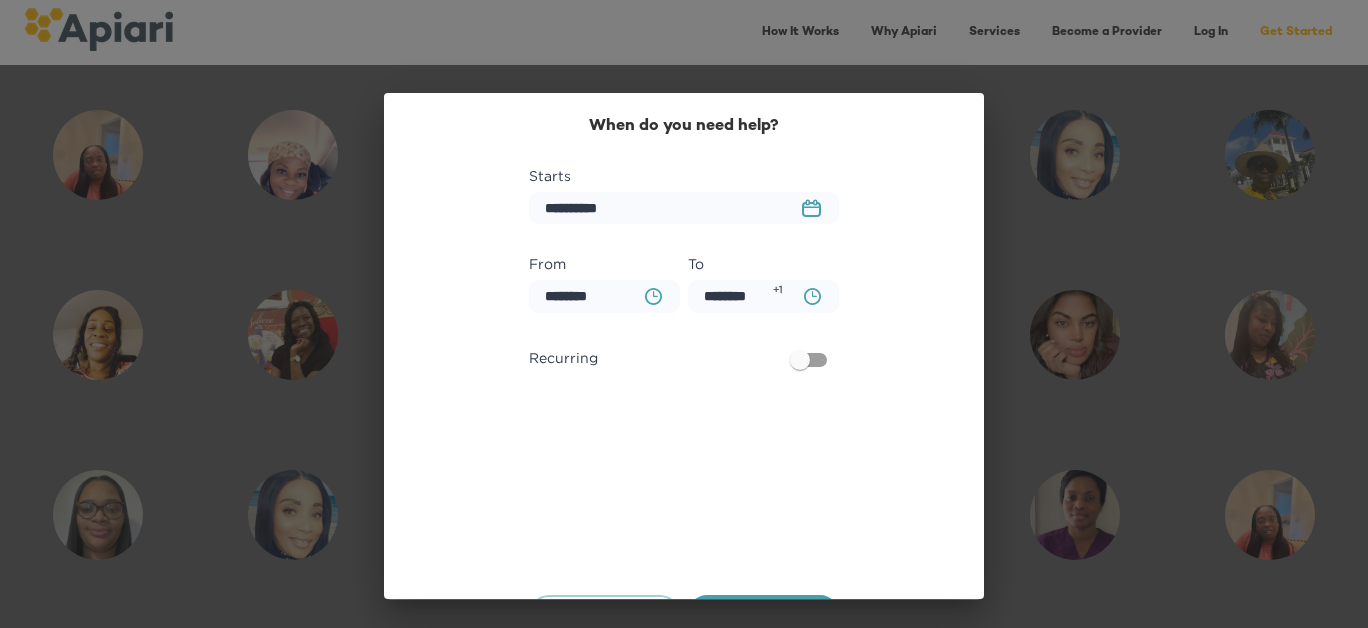 scroll, scrollTop: 933, scrollLeft: 0, axis: vertical 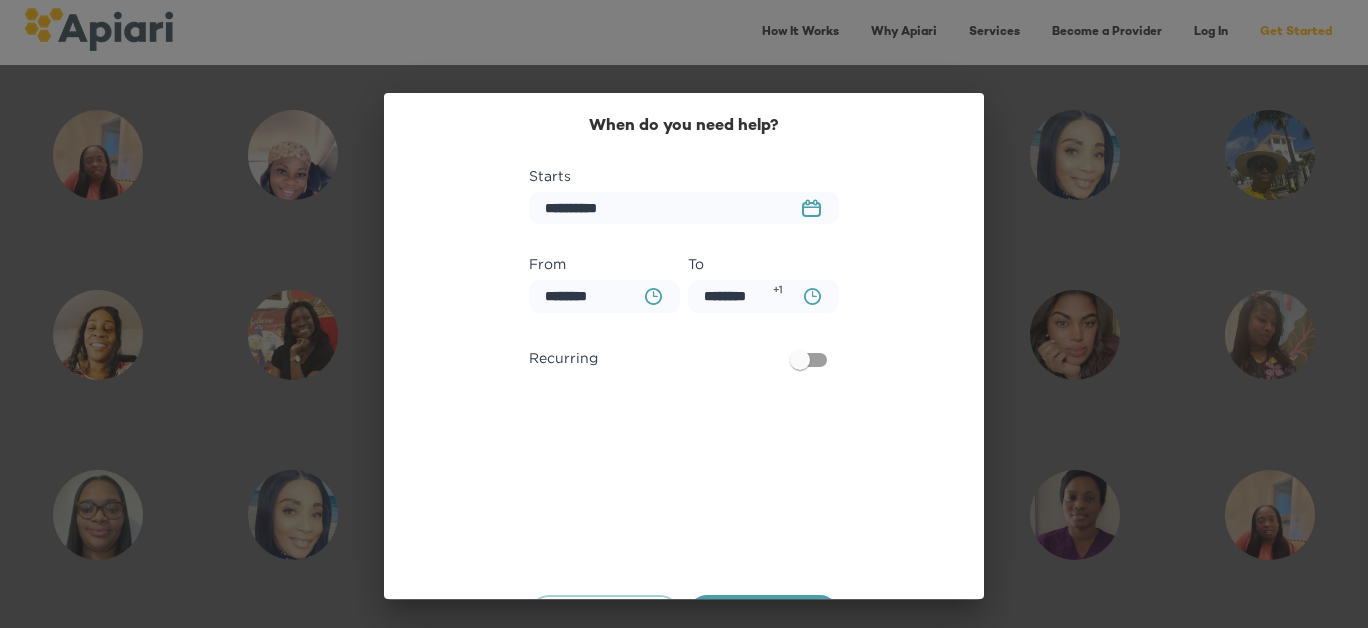 click on "23979DC4-A7E4-489C-88E7-37869341D308 Created with sketchtool." 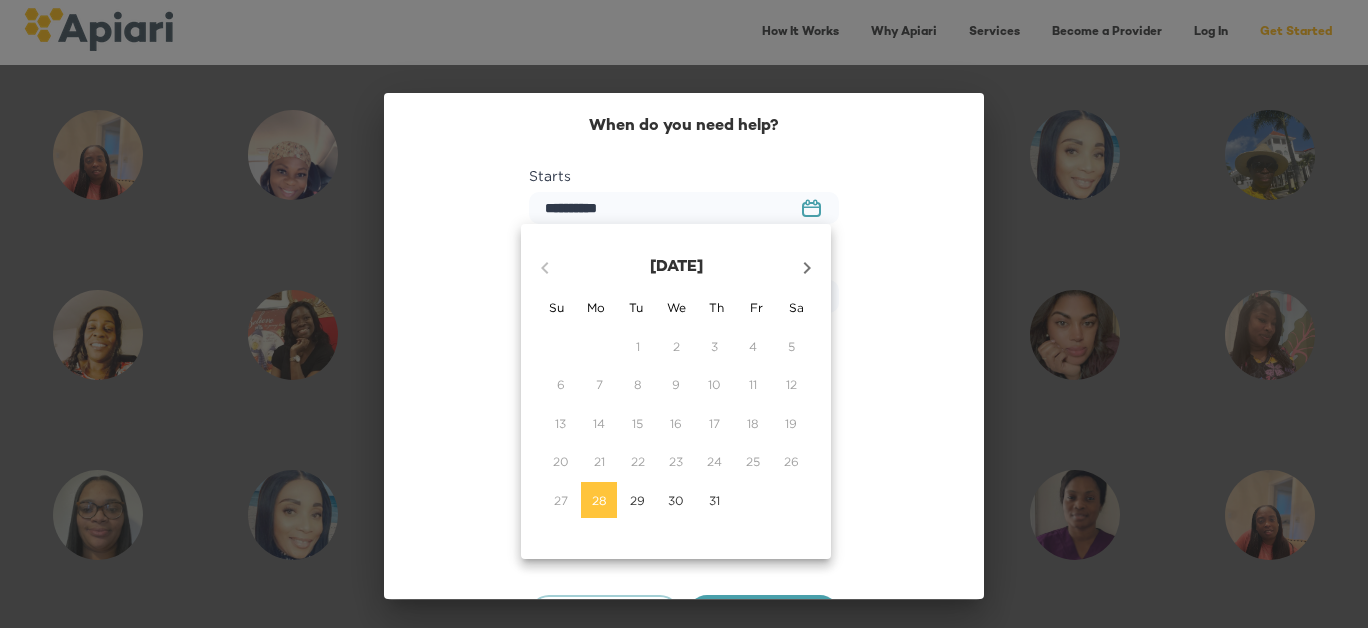 click 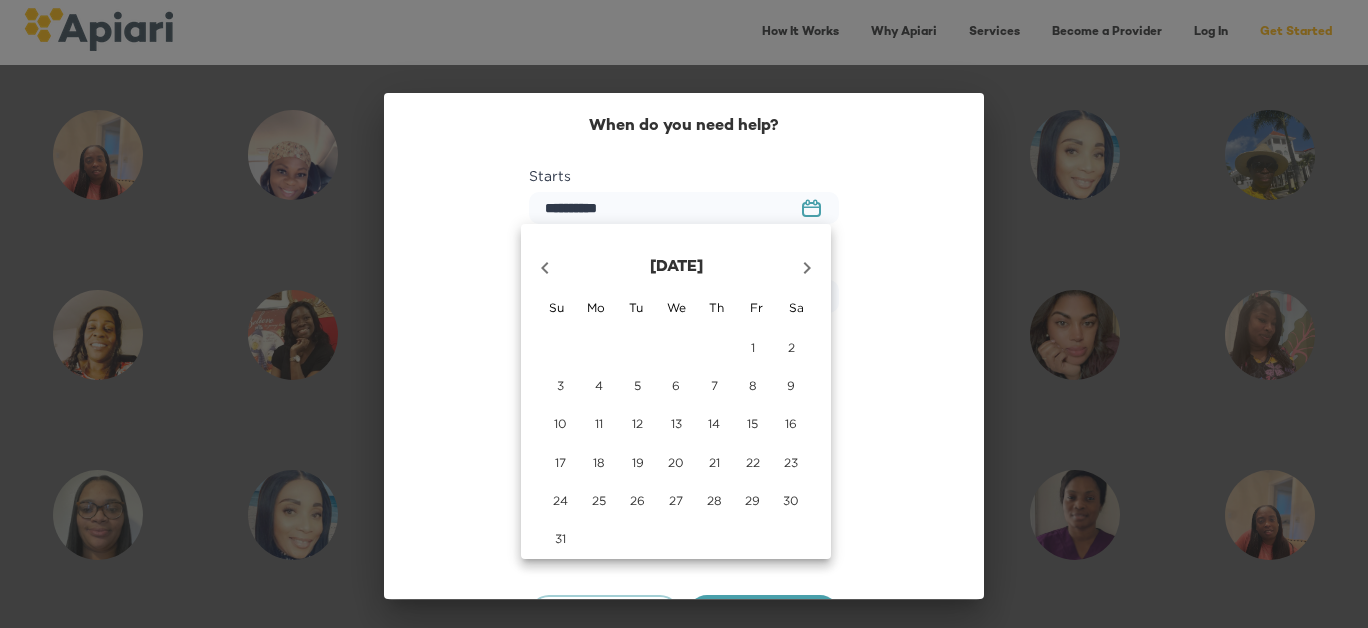 click 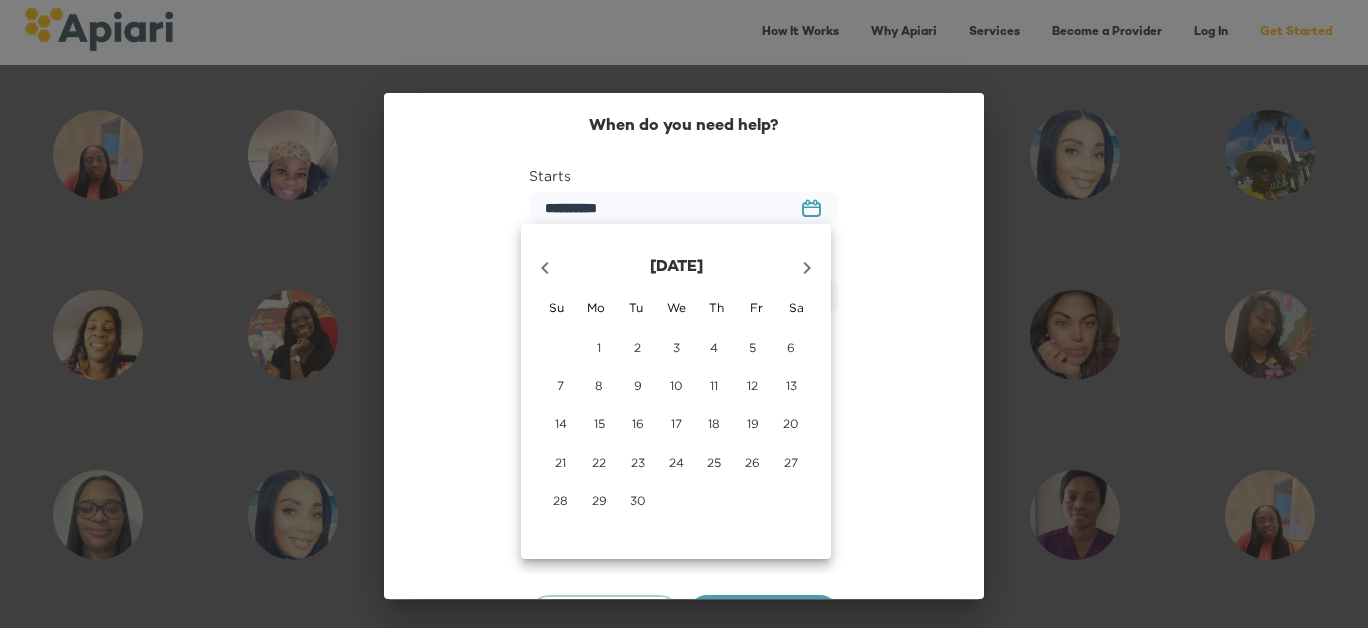 click 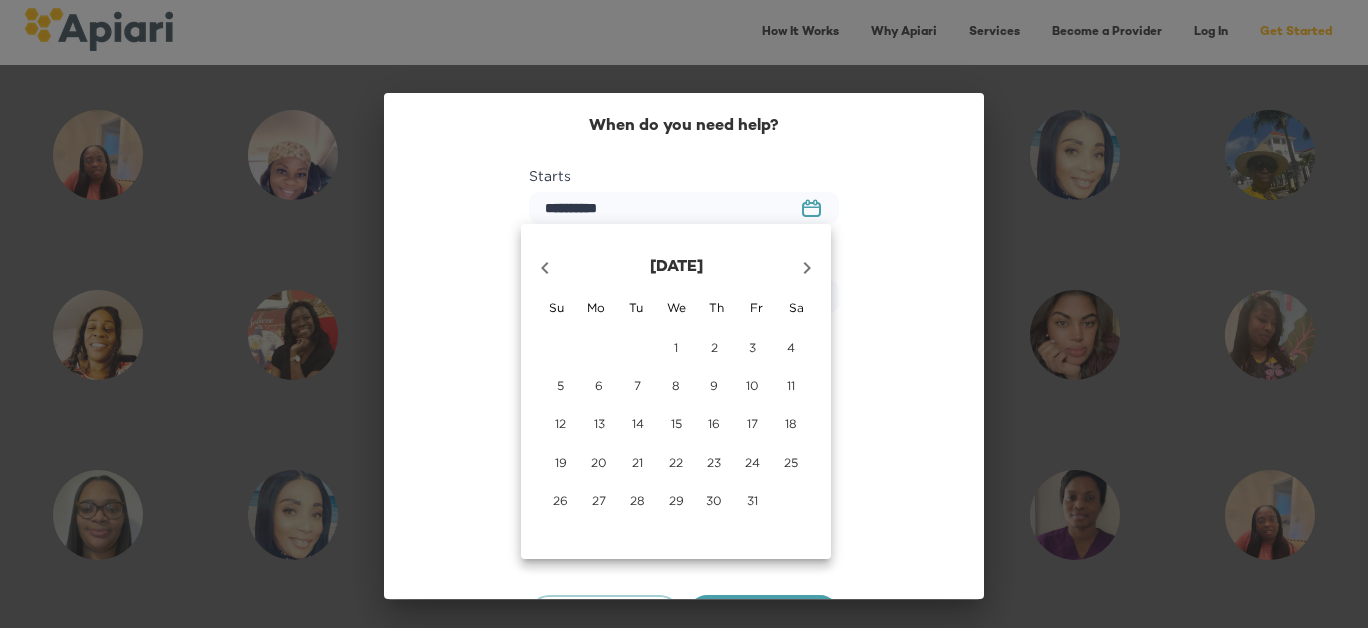 click 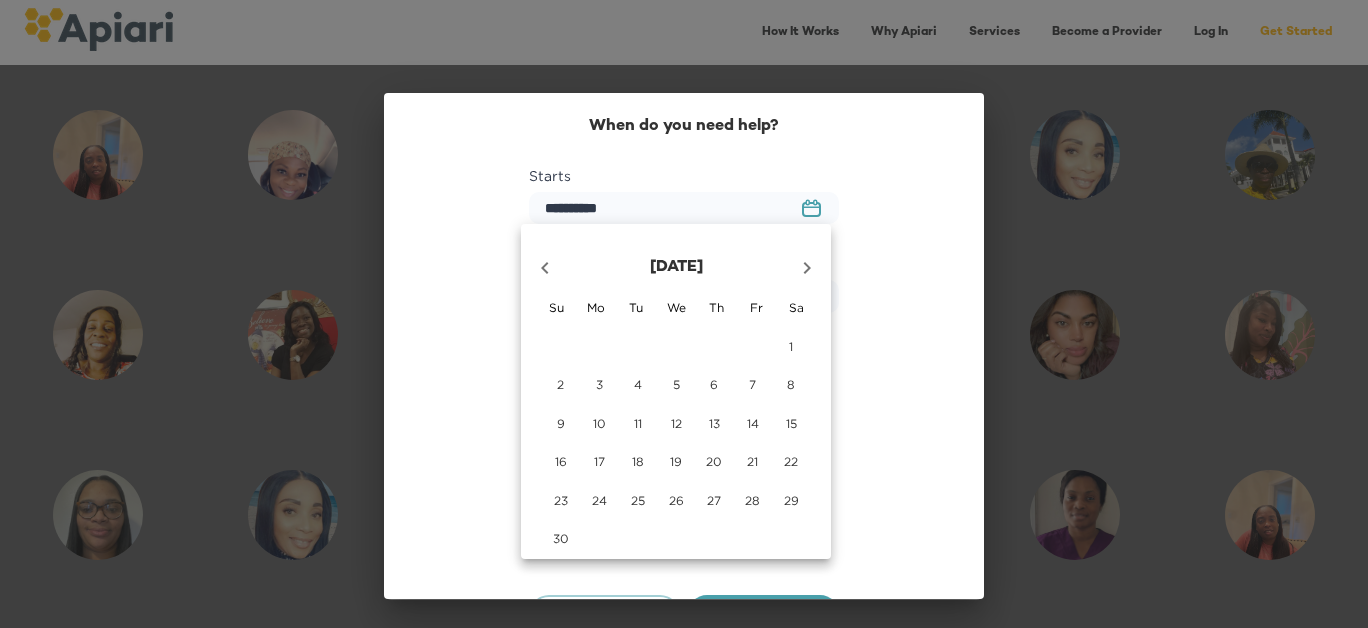 click on "15" at bounding box center (791, 423) 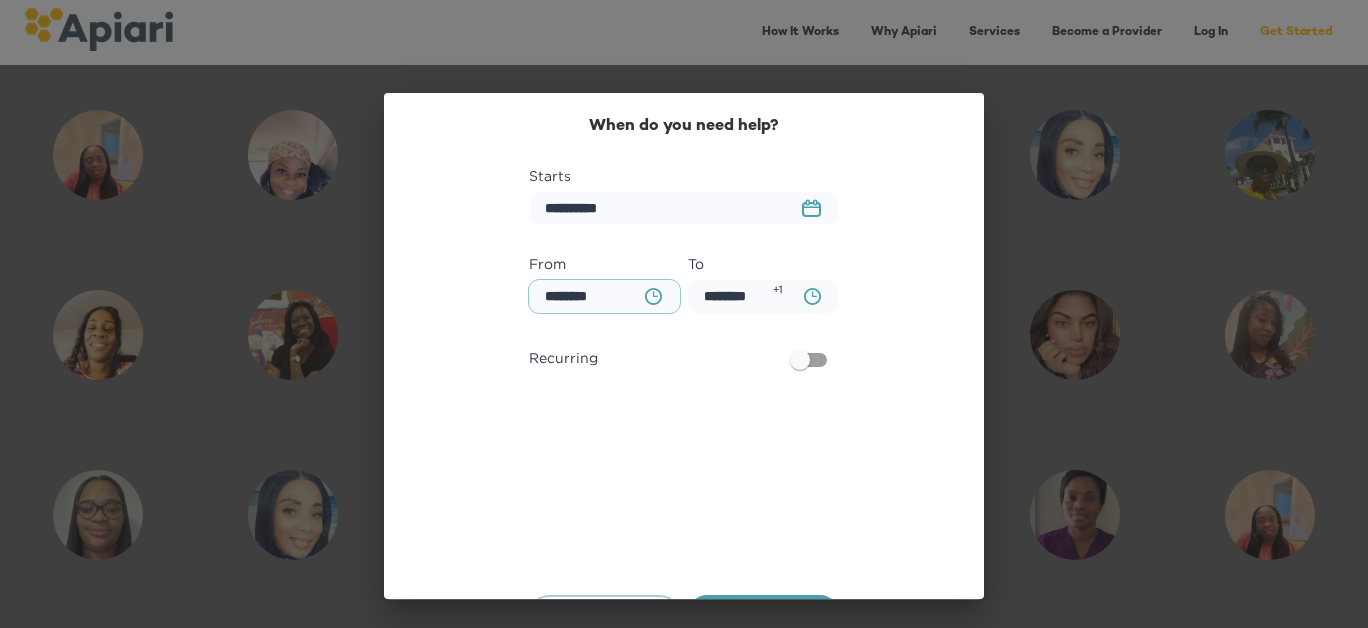 click on "********" at bounding box center [604, 296] 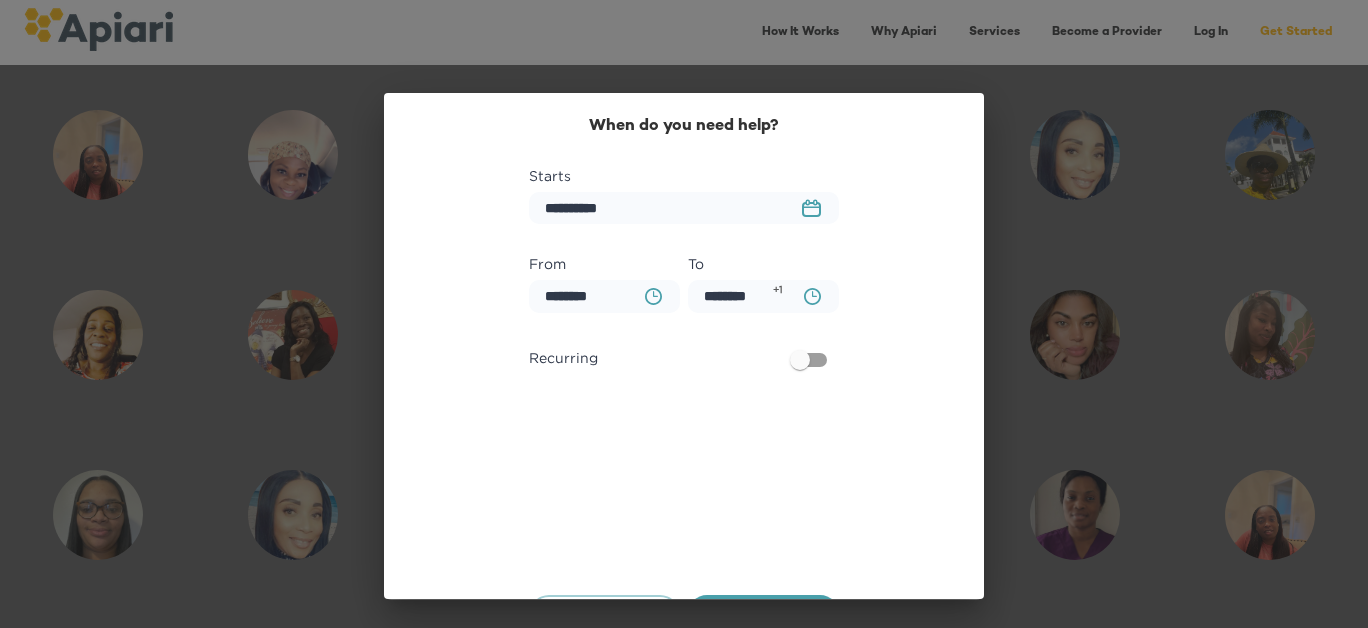 click on "BA0D2328-0349-4FFE-B945-982DA367CA30 Created with sketchtool." 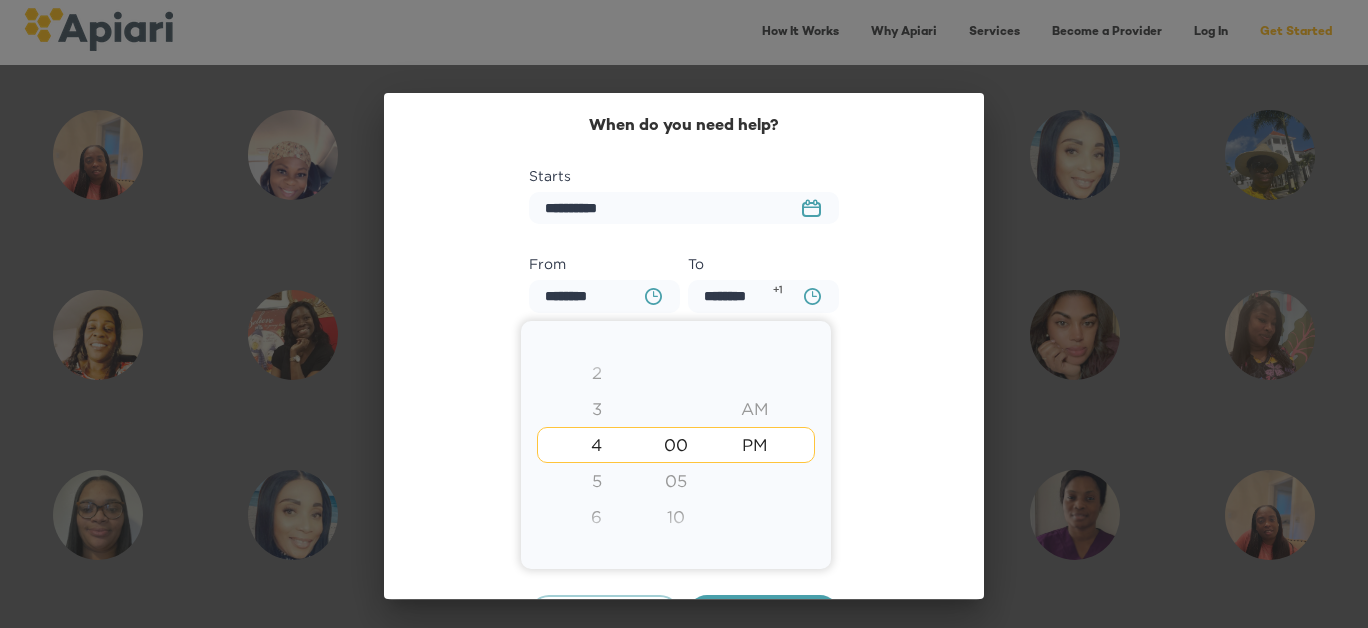 click on "6" at bounding box center (596, 517) 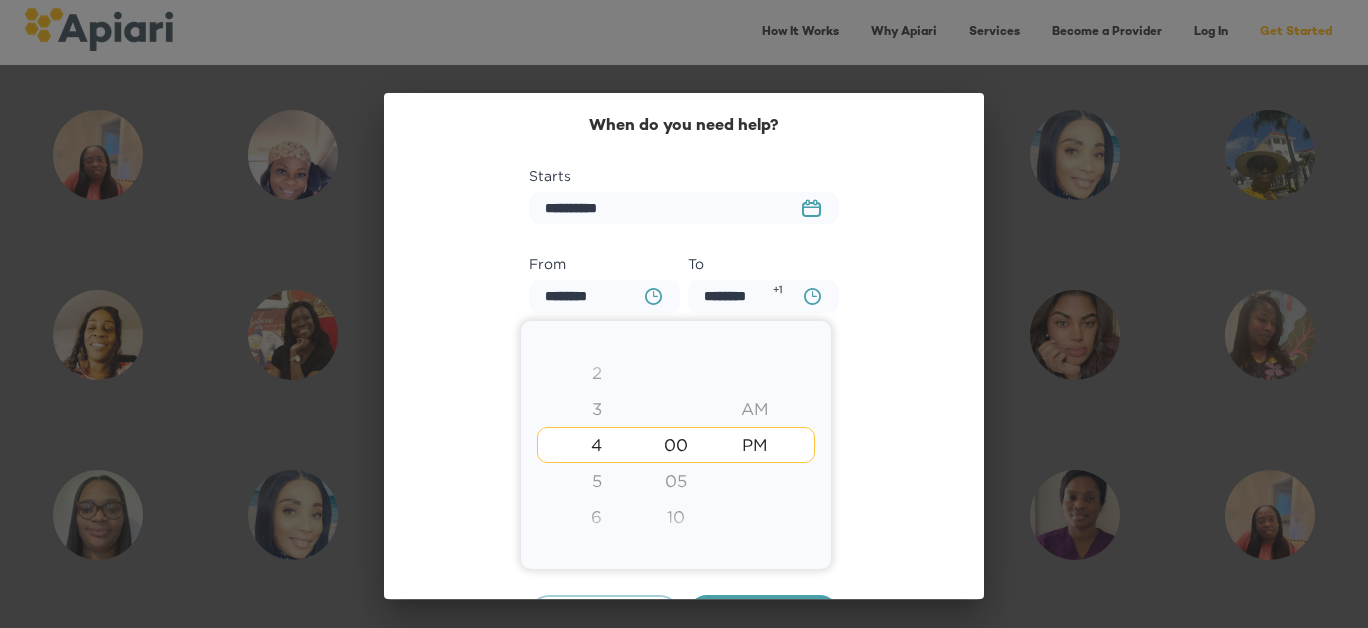 type on "********" 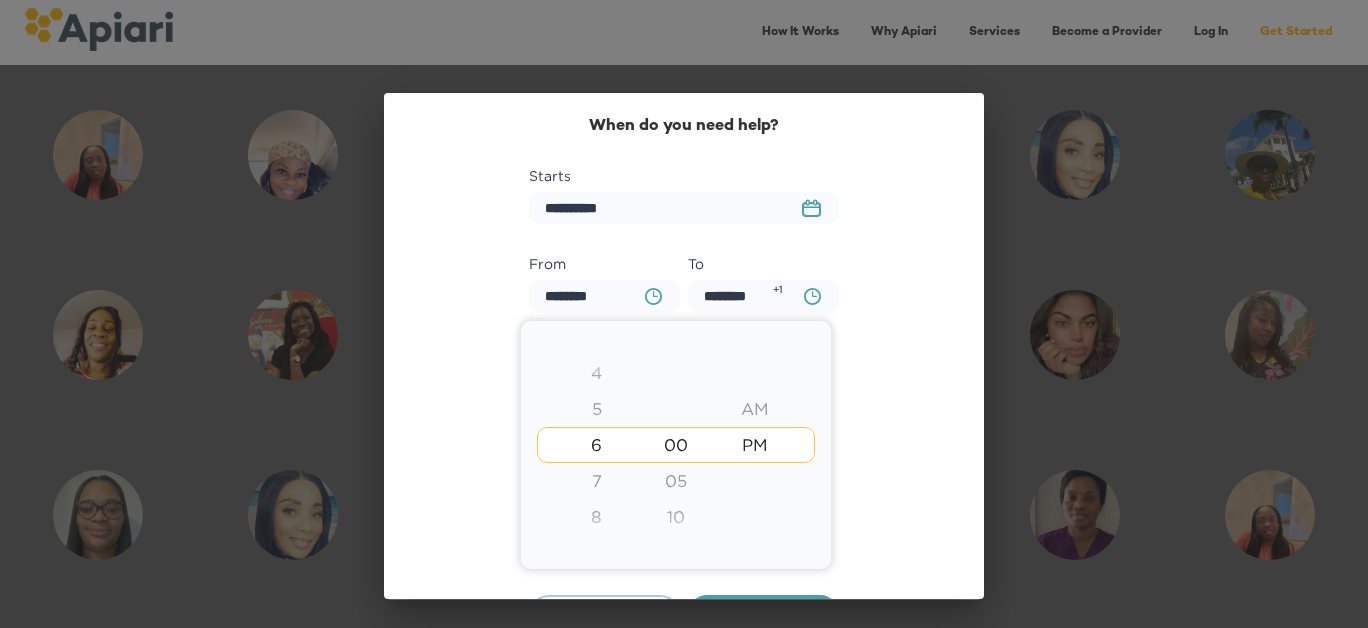 click at bounding box center [684, 314] 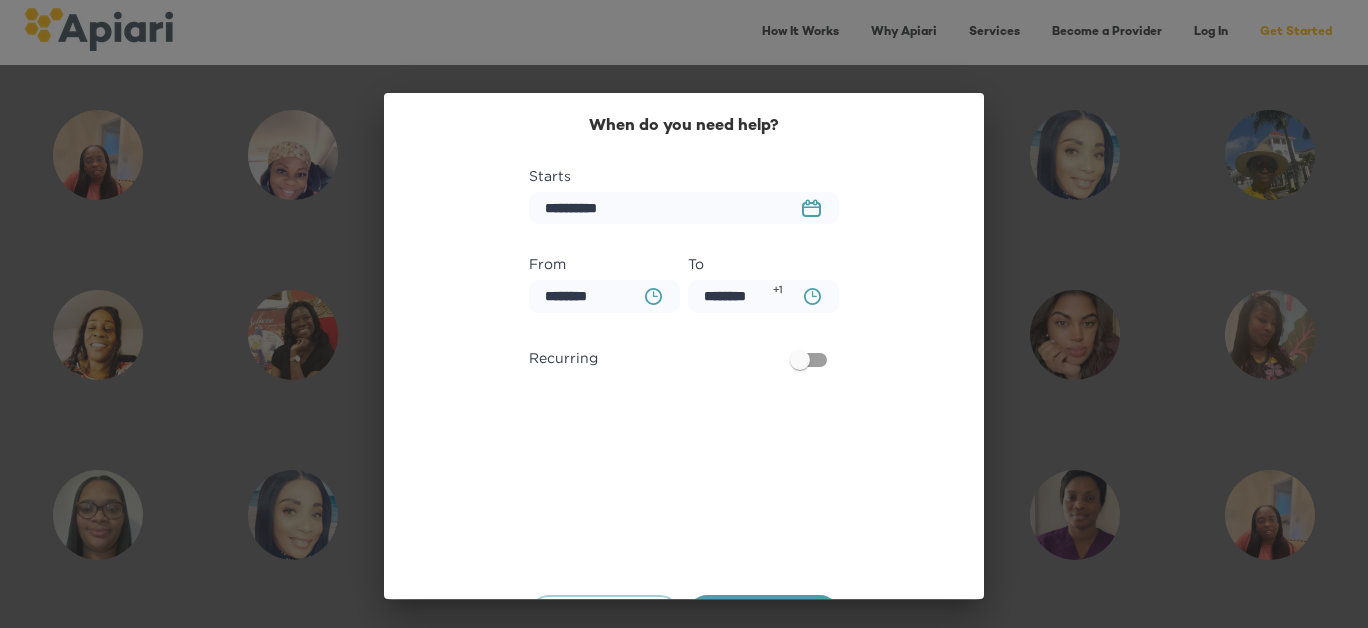 click on "BA0D2328-0349-4FFE-B945-982DA367CA30 Created with sketchtool." 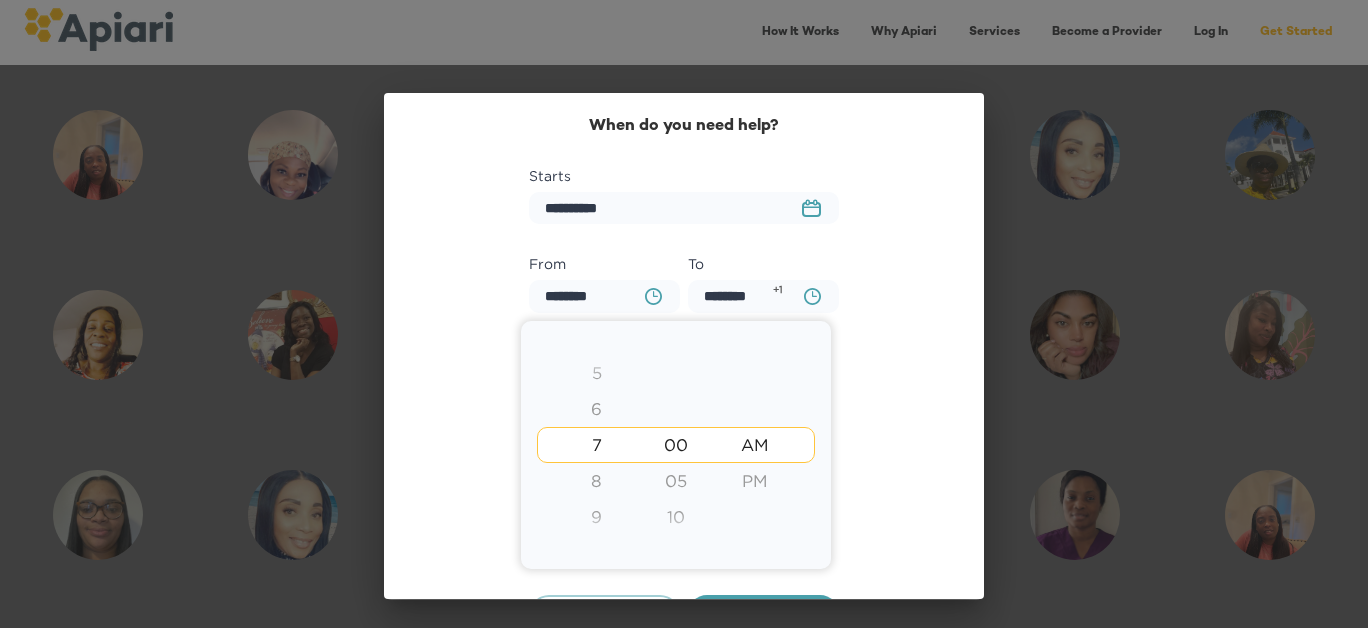 click on "8" at bounding box center (596, 481) 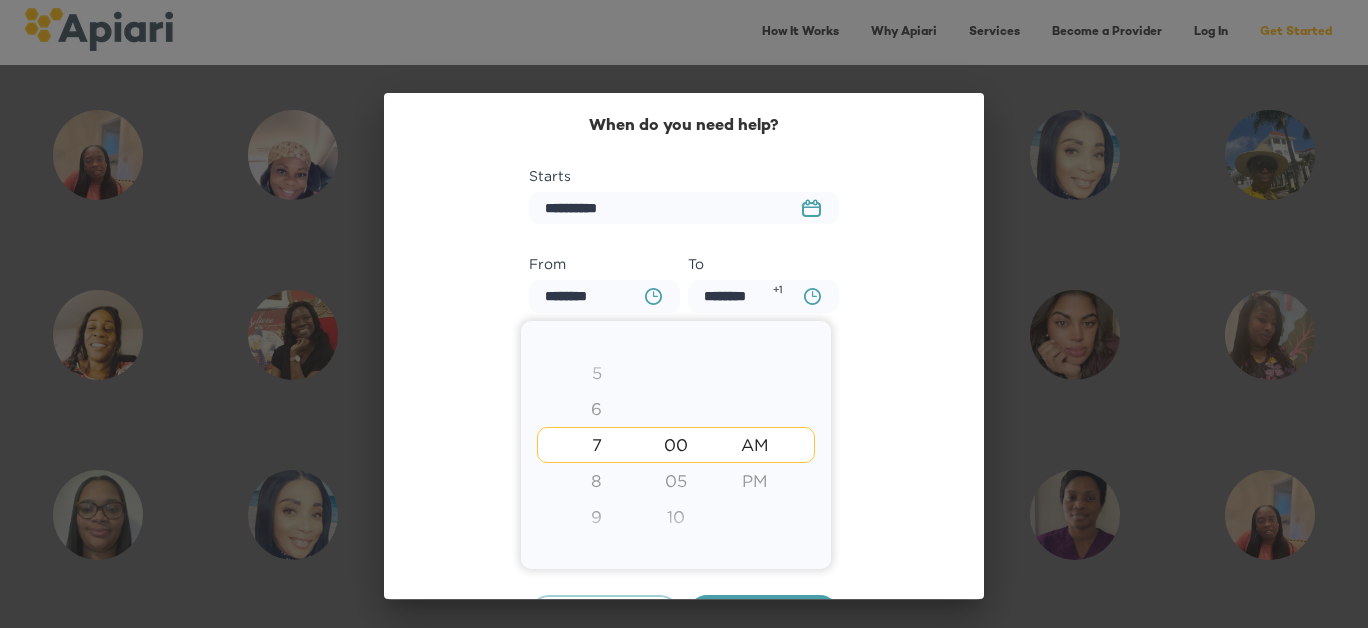 type on "********" 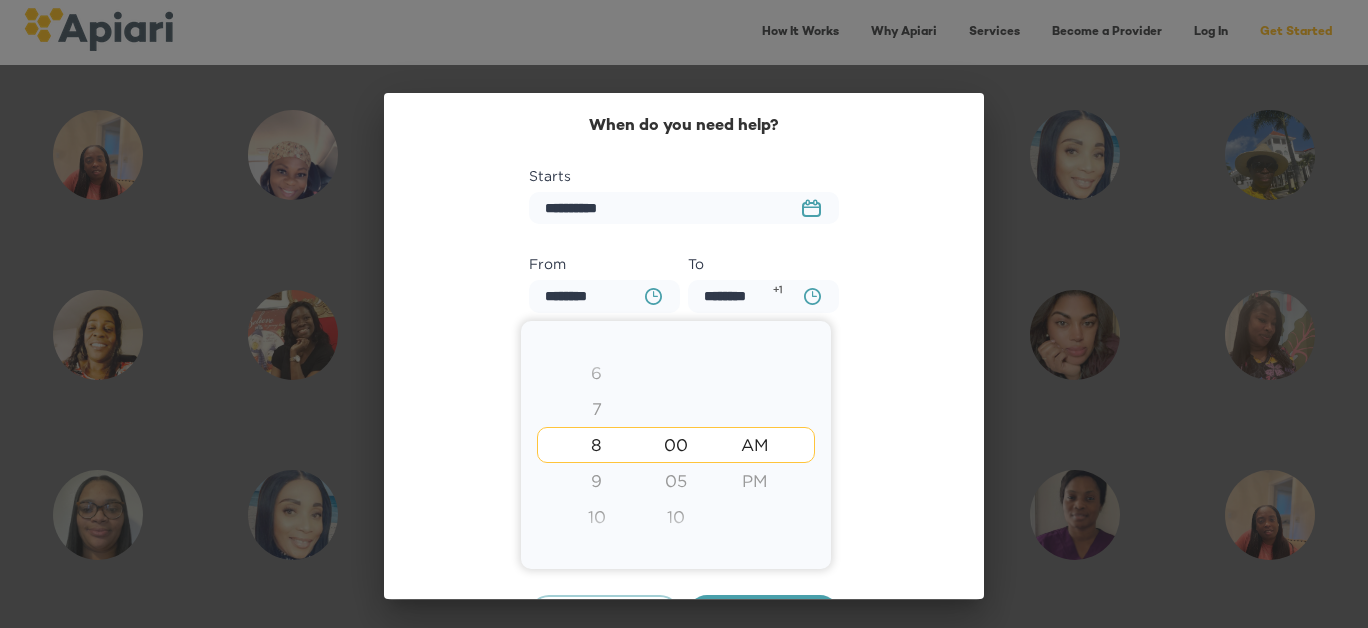 click at bounding box center [684, 314] 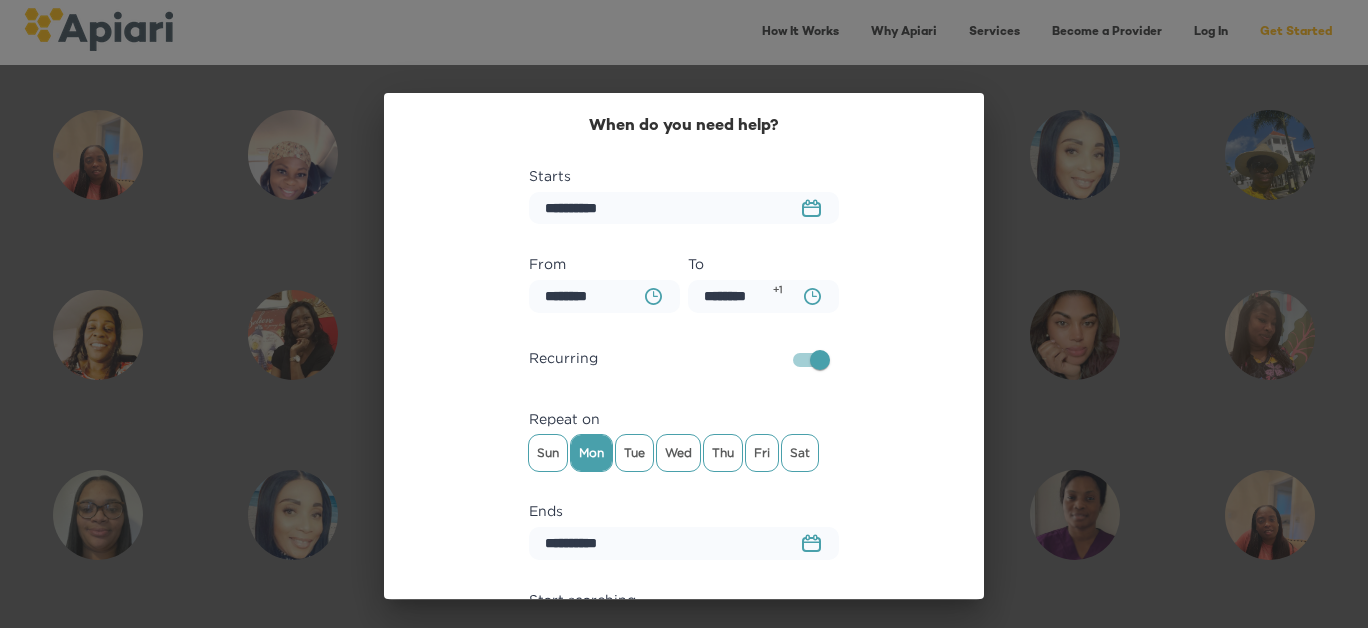 scroll, scrollTop: 100, scrollLeft: 0, axis: vertical 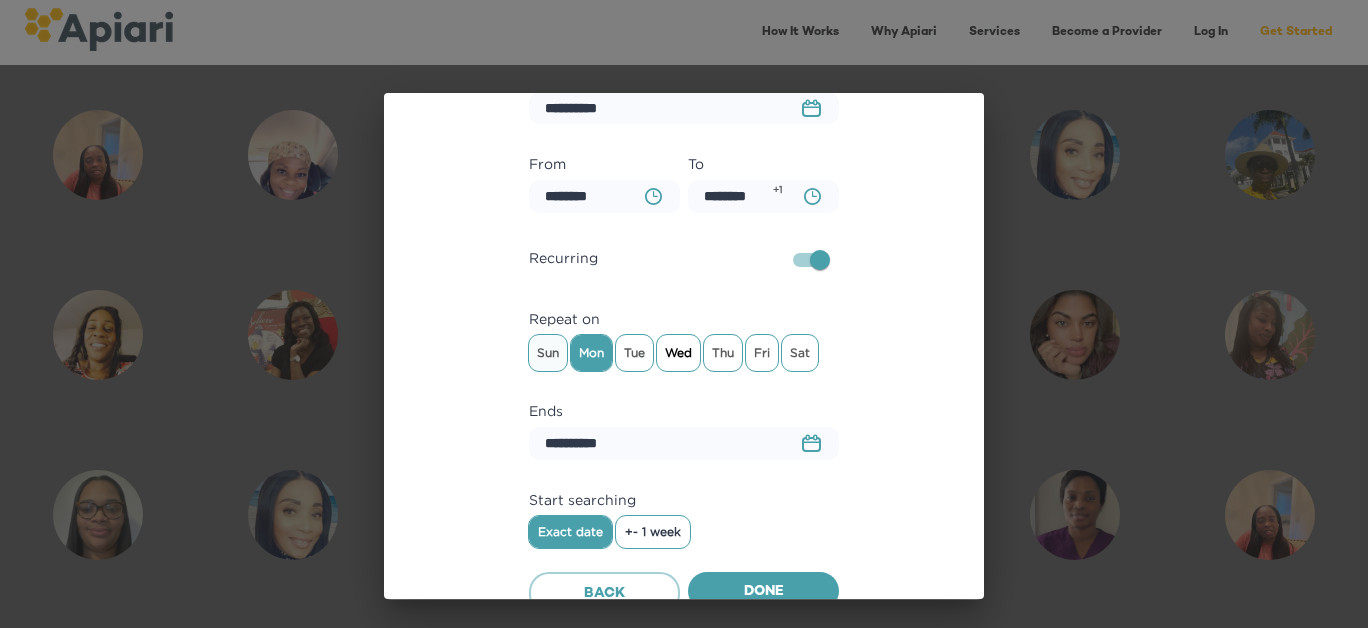 drag, startPoint x: 545, startPoint y: 354, endPoint x: 654, endPoint y: 353, distance: 109.004585 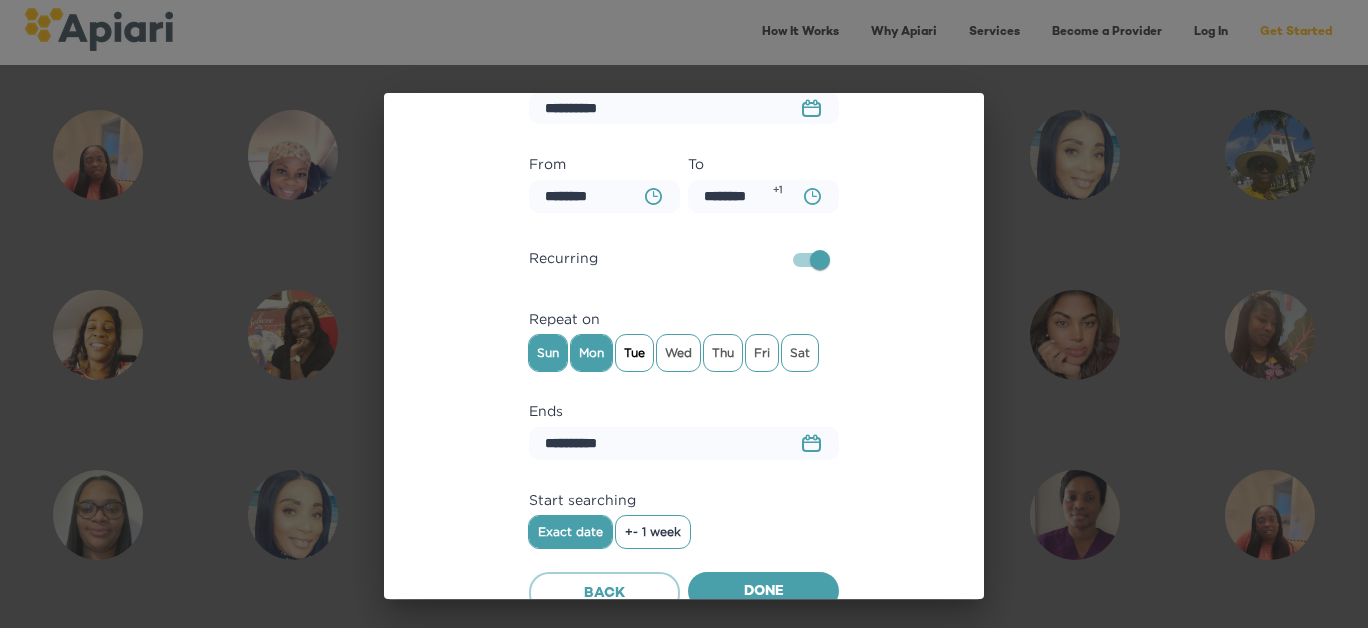 drag, startPoint x: 628, startPoint y: 349, endPoint x: 680, endPoint y: 351, distance: 52.03845 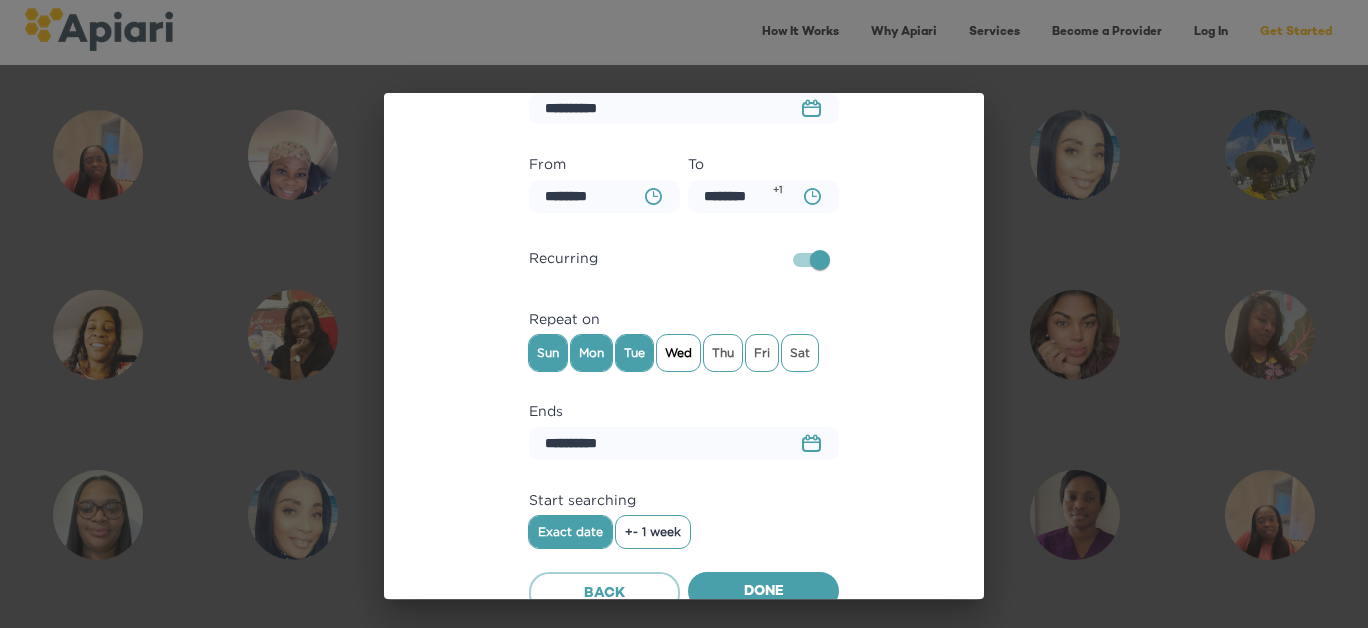 click on "Wed" at bounding box center (678, 353) 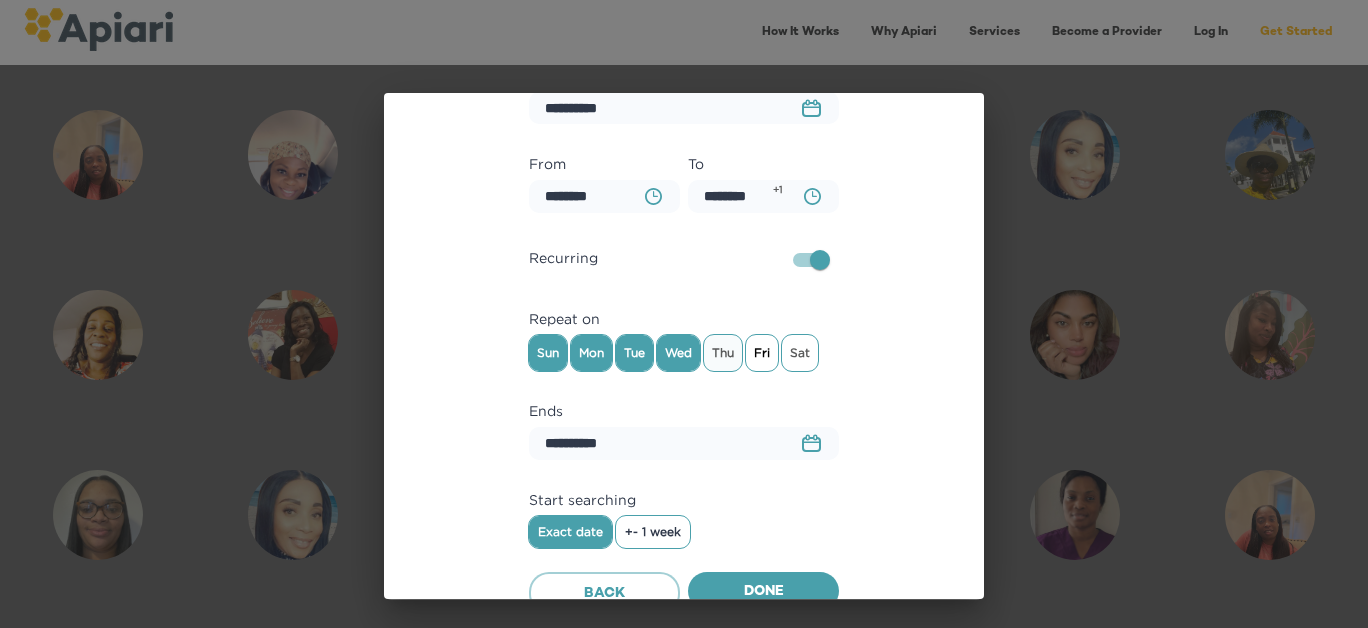 drag, startPoint x: 731, startPoint y: 345, endPoint x: 752, endPoint y: 344, distance: 21.023796 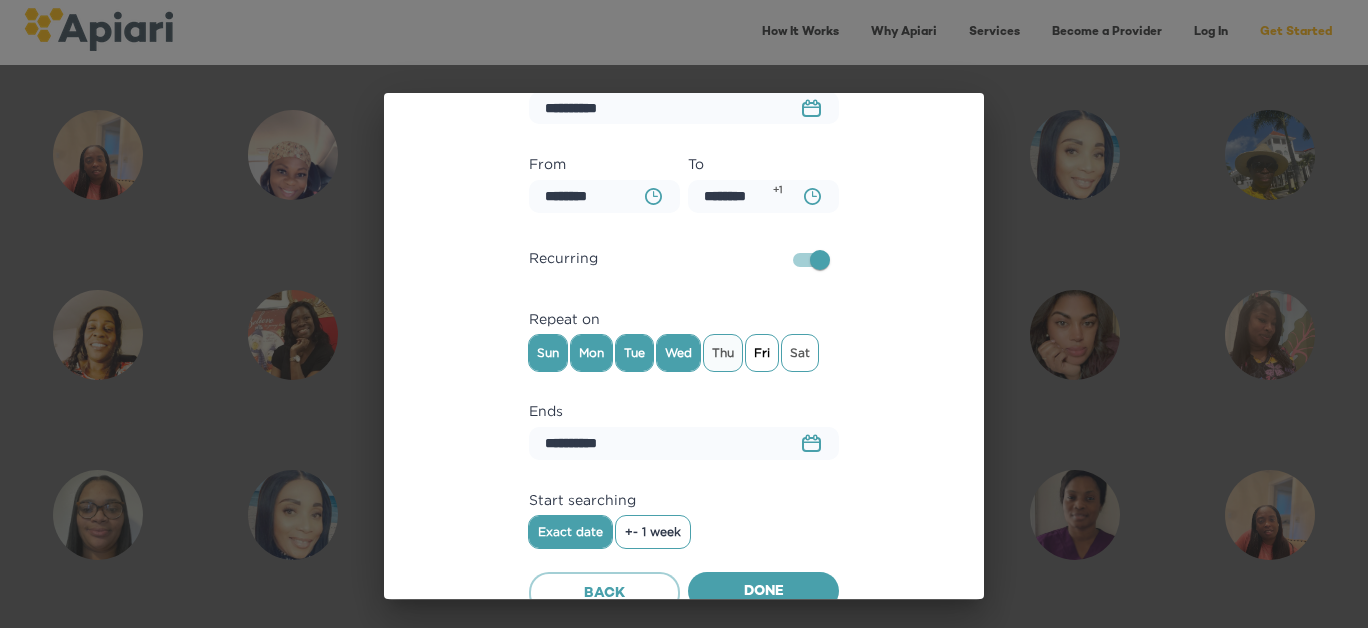 click on "Thu" at bounding box center (723, 353) 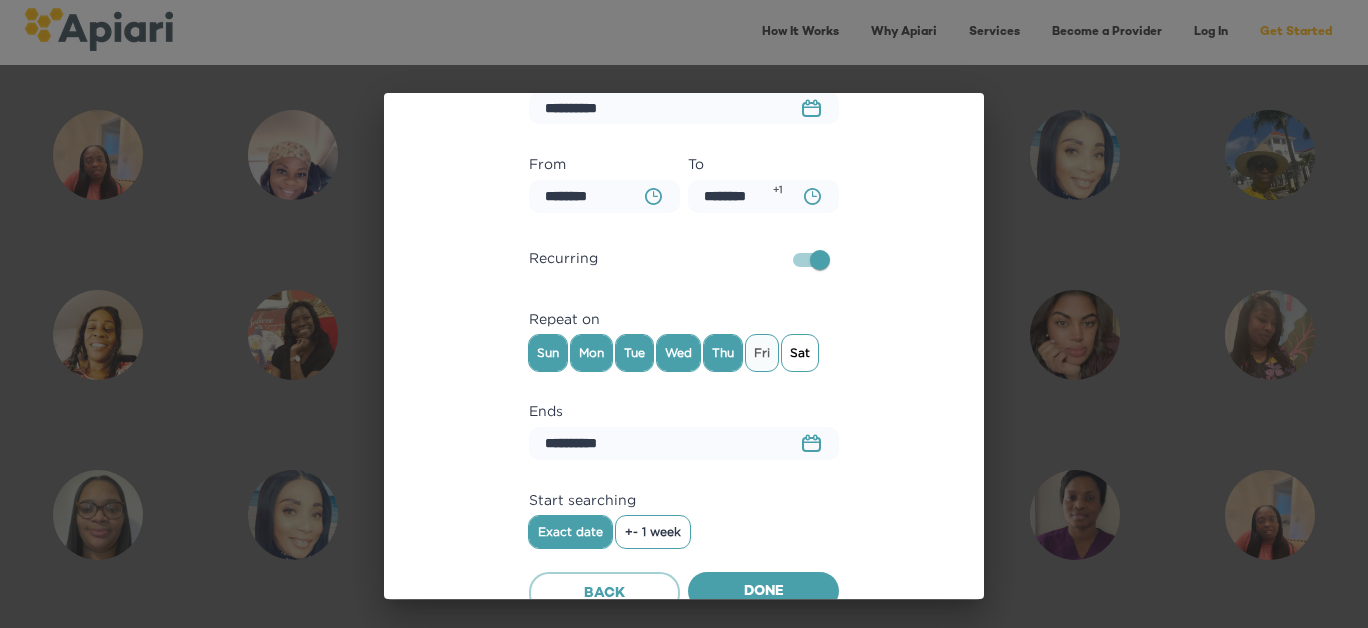 drag, startPoint x: 761, startPoint y: 350, endPoint x: 789, endPoint y: 348, distance: 28.071337 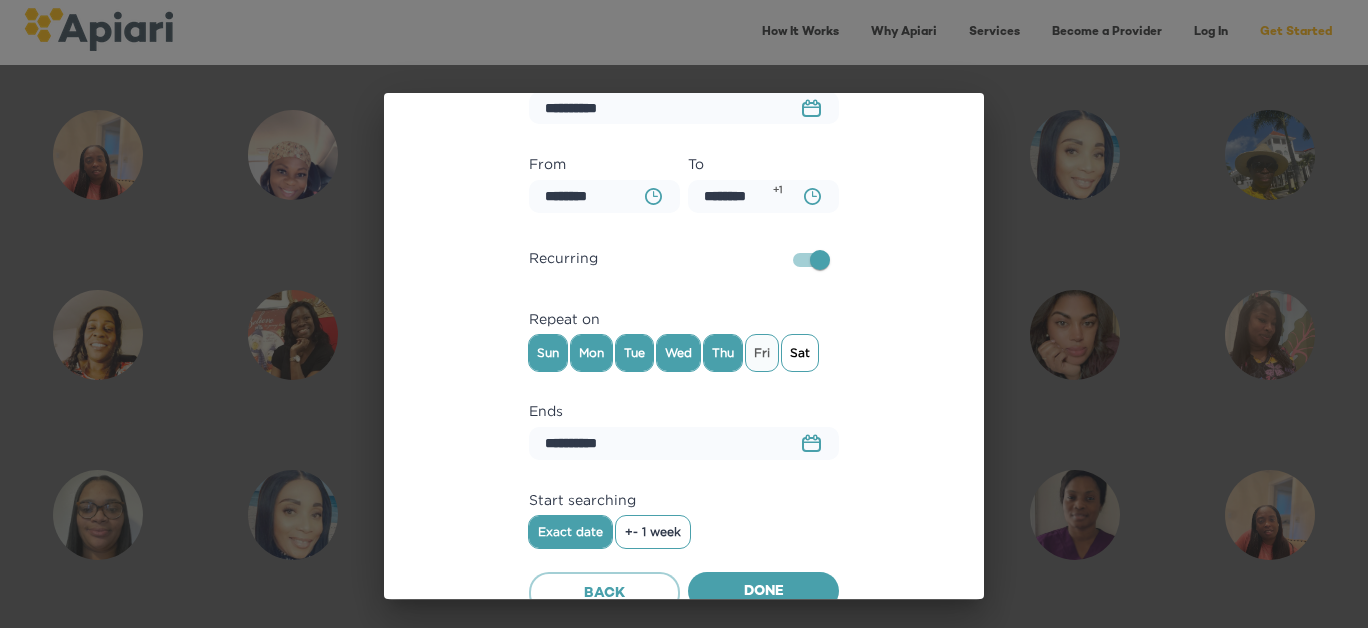 click on "Fri" at bounding box center [762, 353] 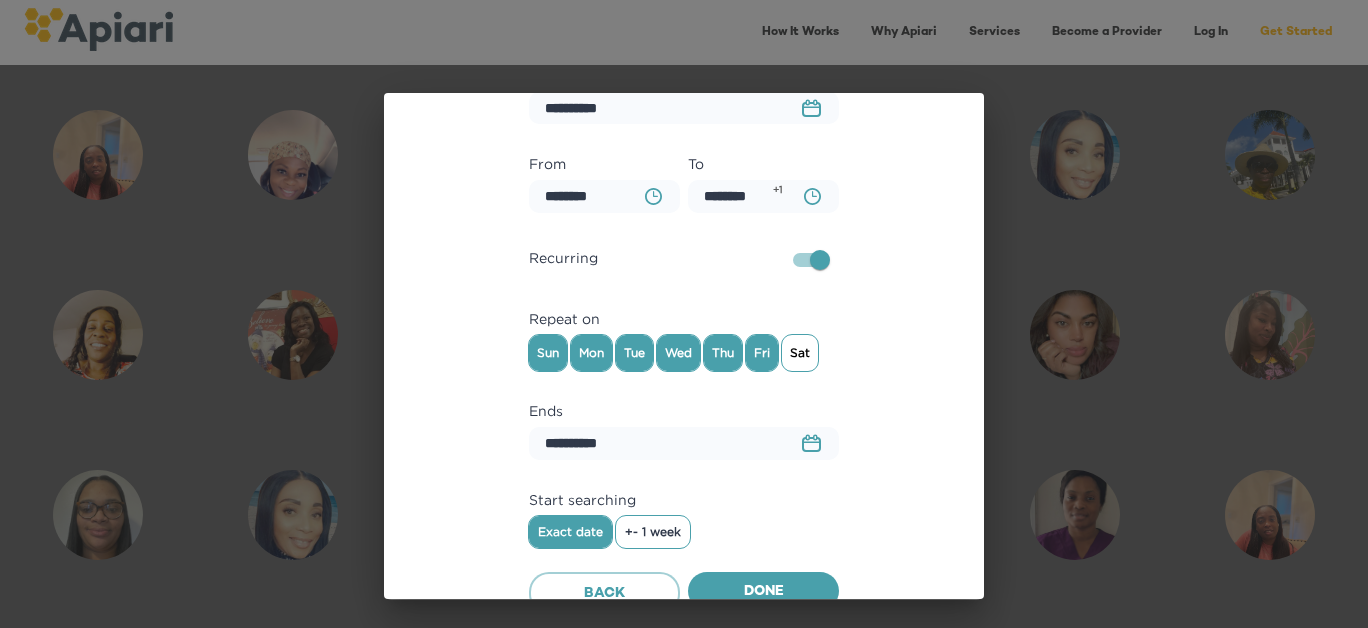 click on "Sat" at bounding box center [800, 353] 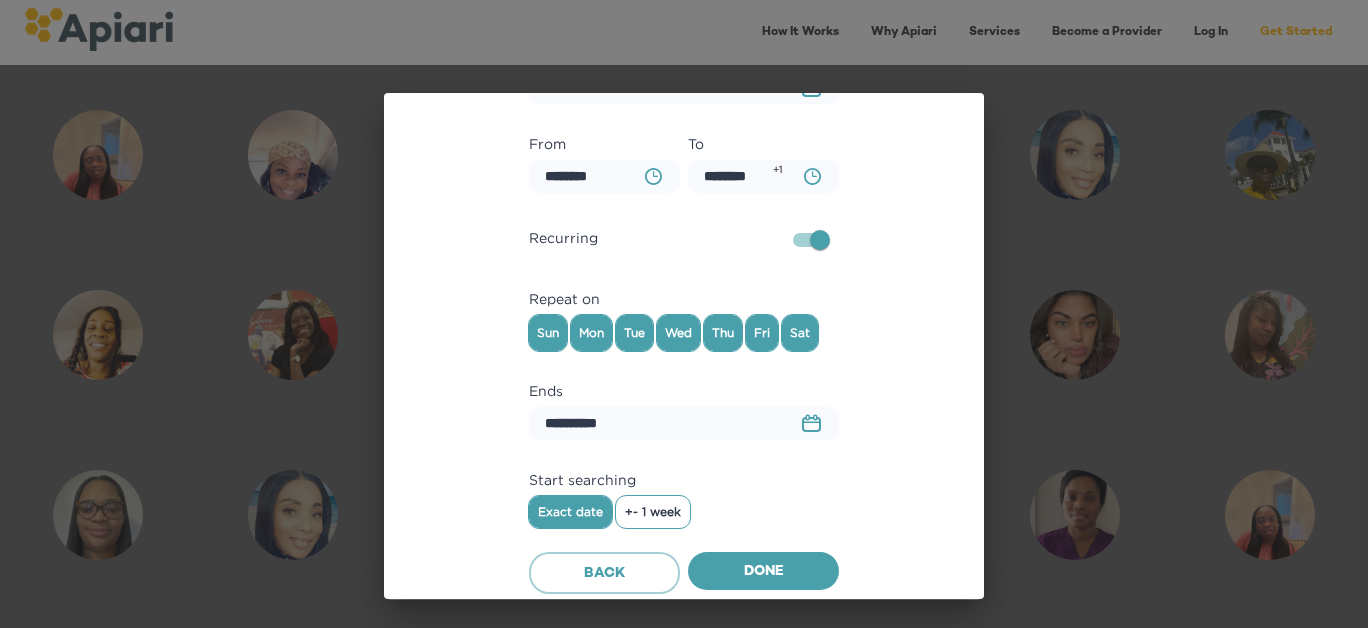 scroll, scrollTop: 125, scrollLeft: 0, axis: vertical 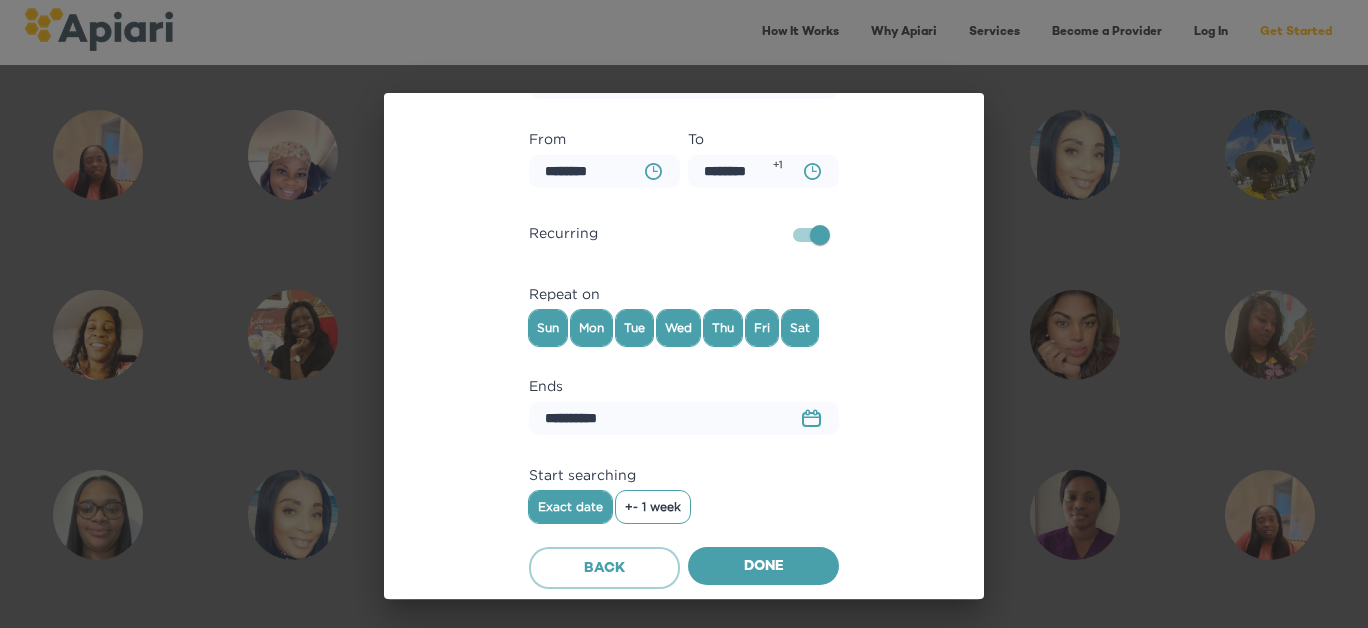 click on "23979DC4-A7E4-489C-88E7-37869341D308 Created with sketchtool." 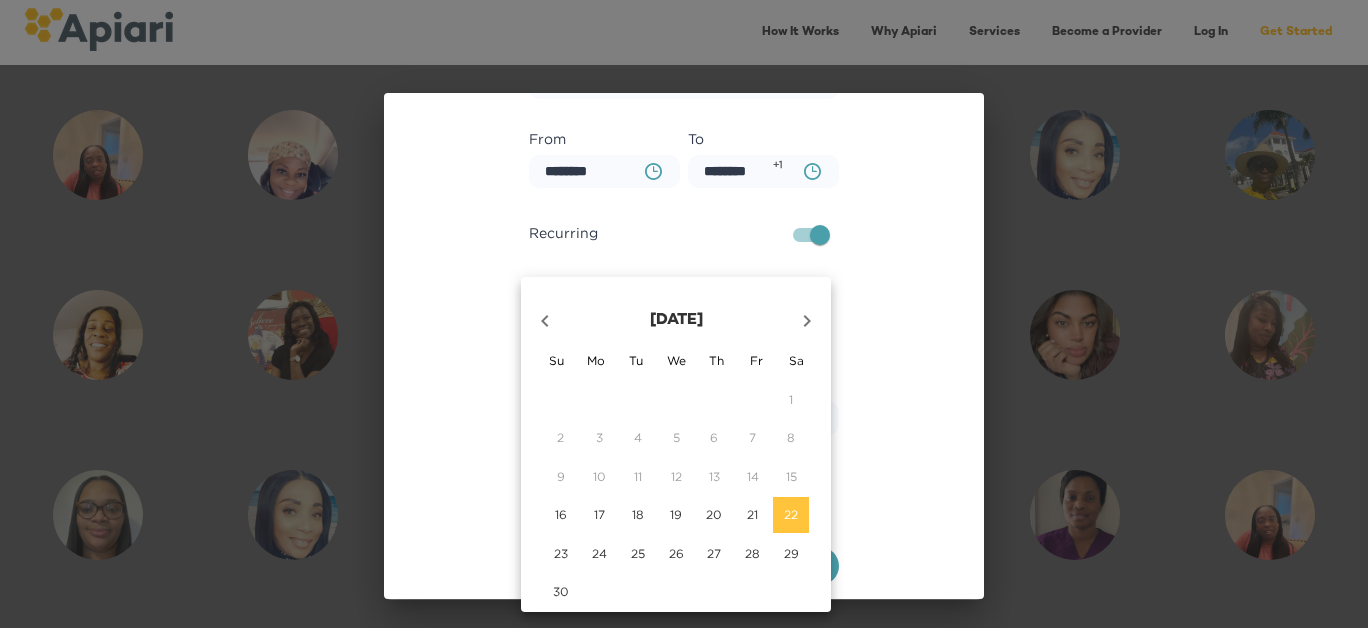 click on "29" at bounding box center [791, 553] 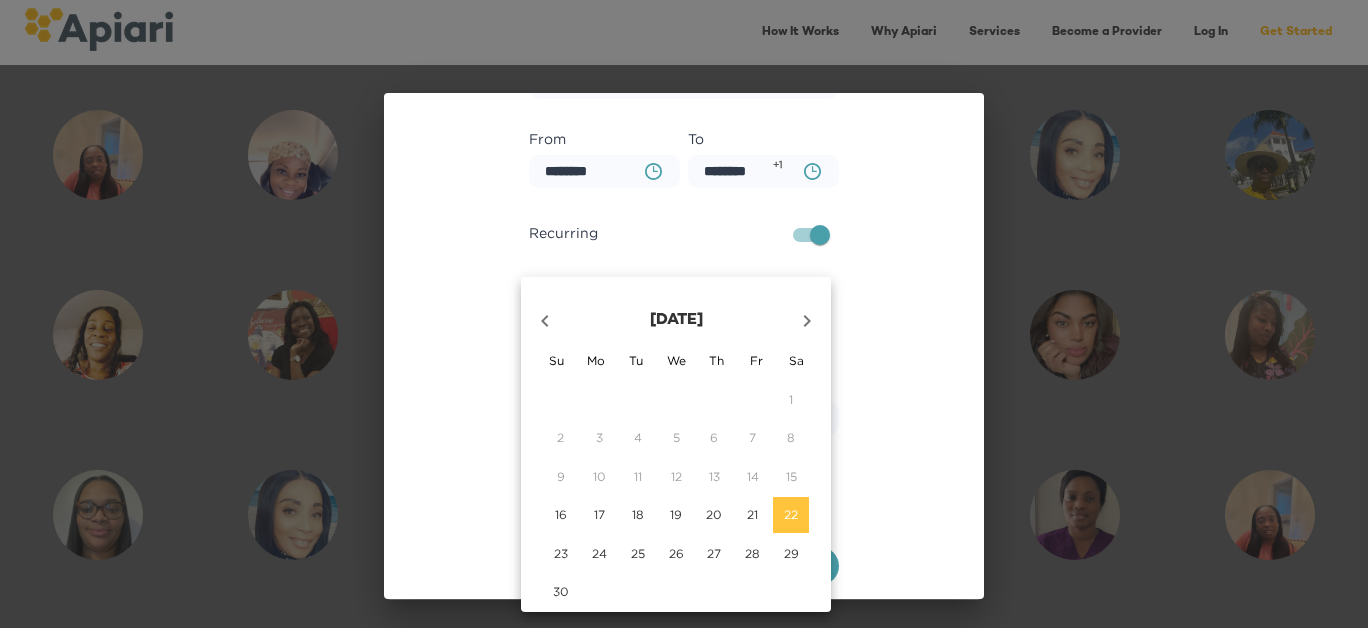 type on "**********" 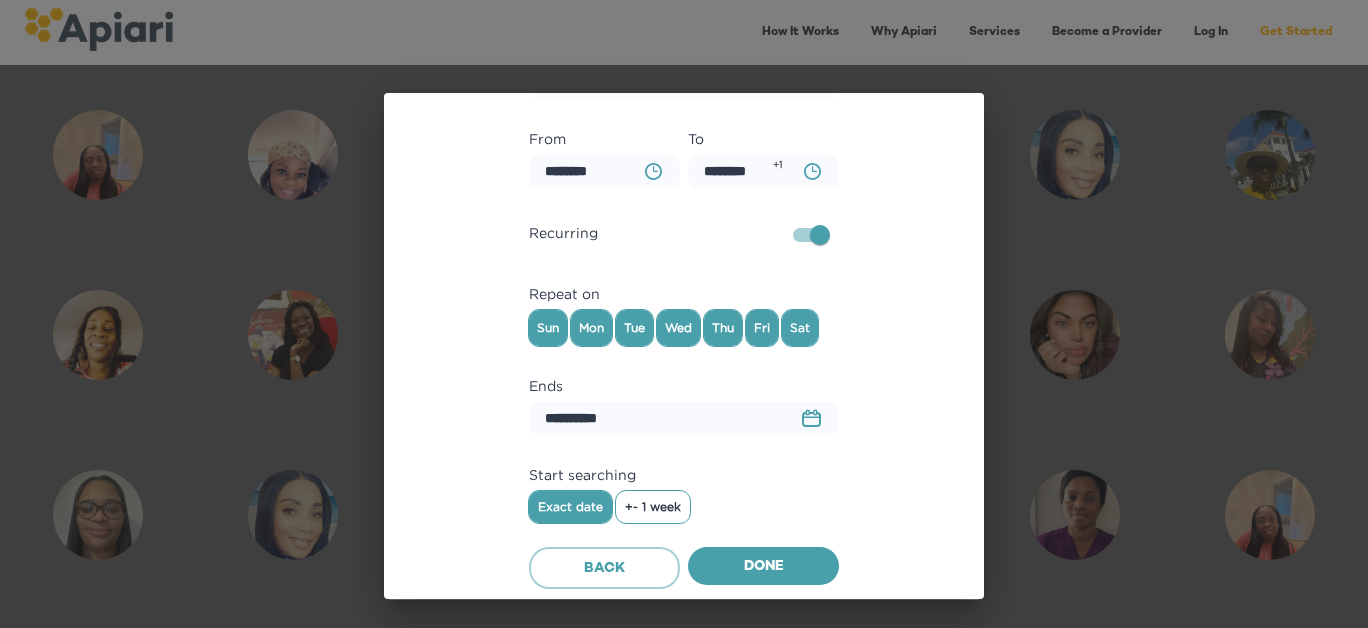 click on "+- 1 week" at bounding box center [653, 507] 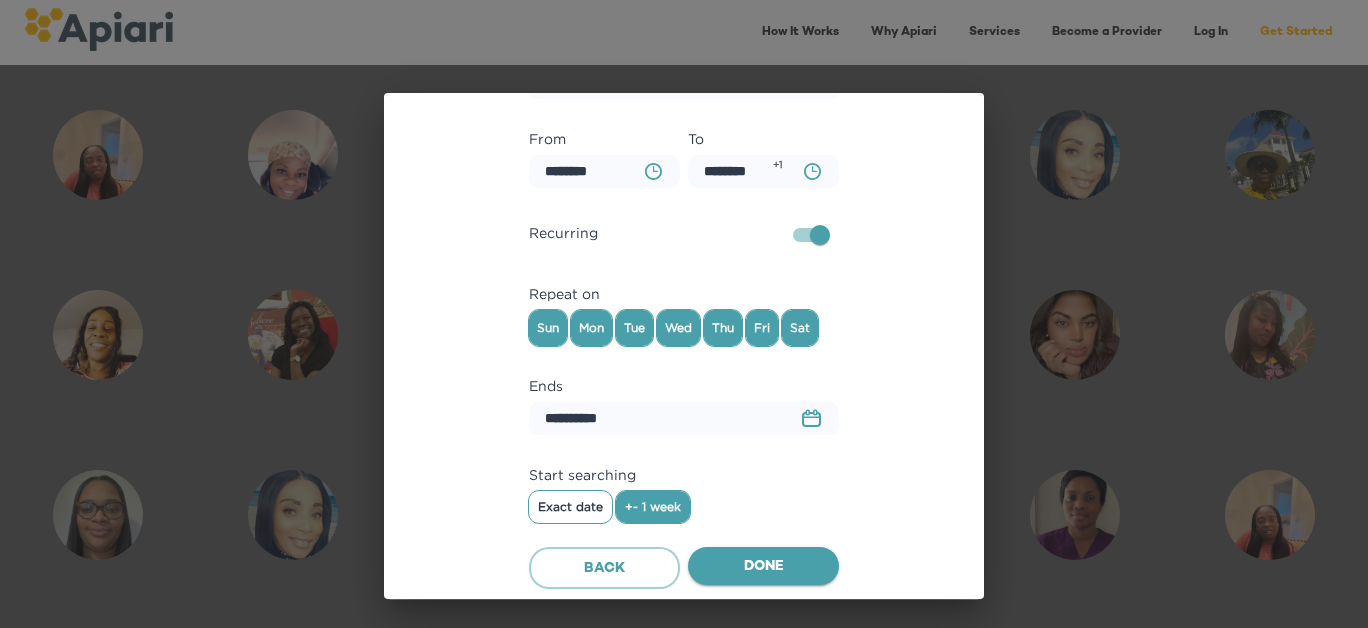 click on "Done" at bounding box center (763, 567) 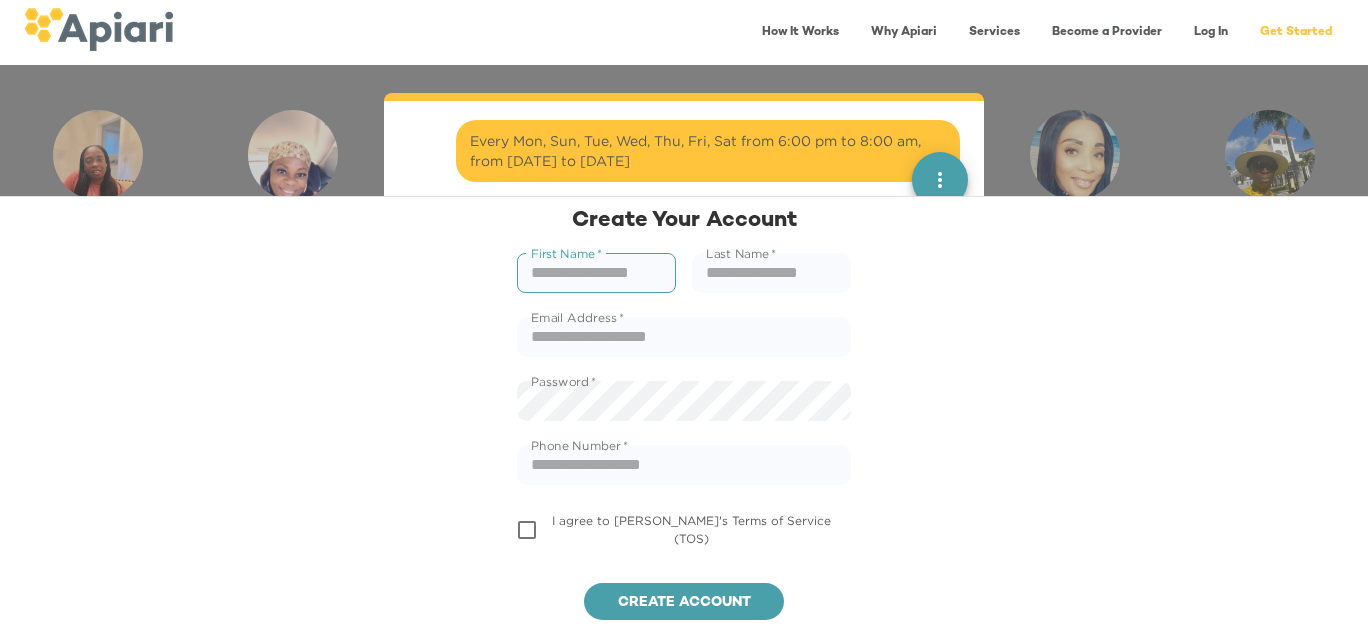 scroll, scrollTop: 1080, scrollLeft: 0, axis: vertical 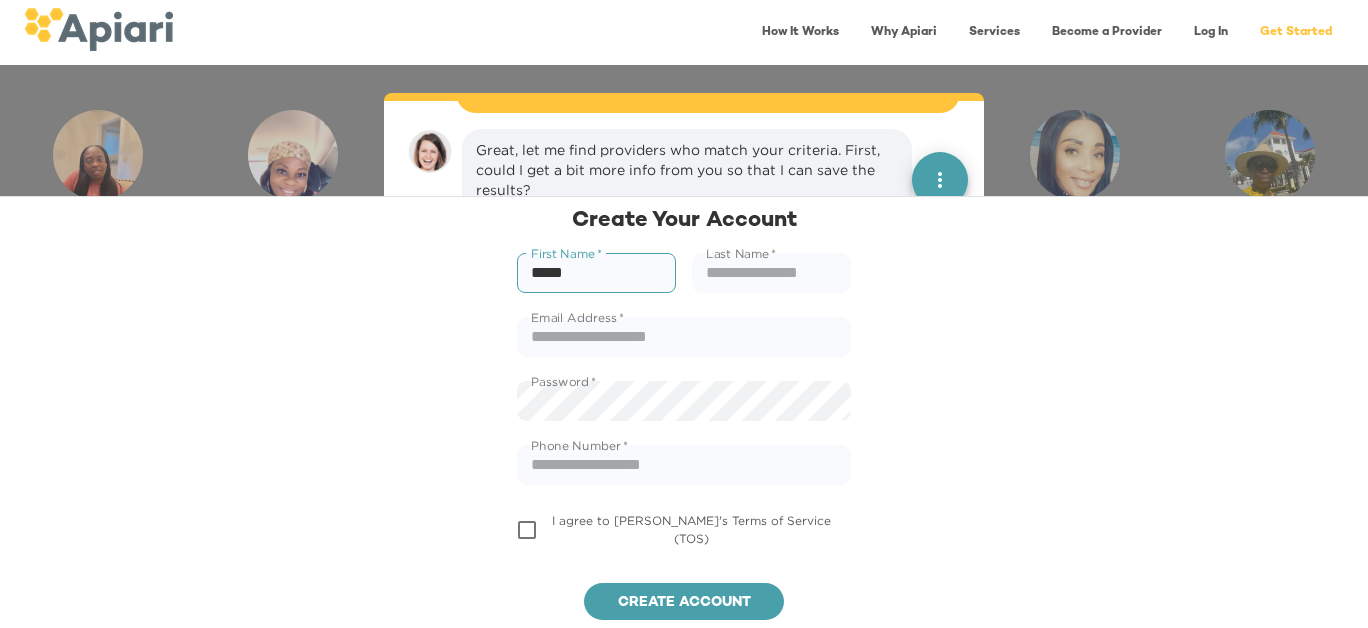 type on "*****" 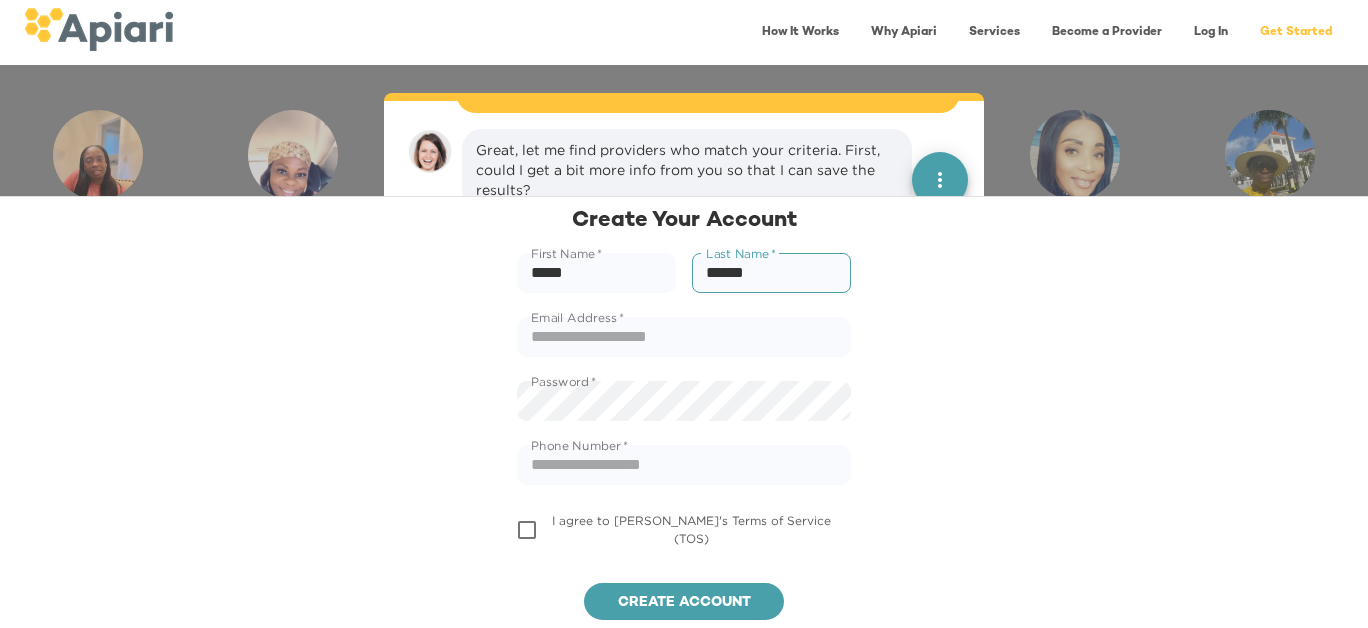 type on "******" 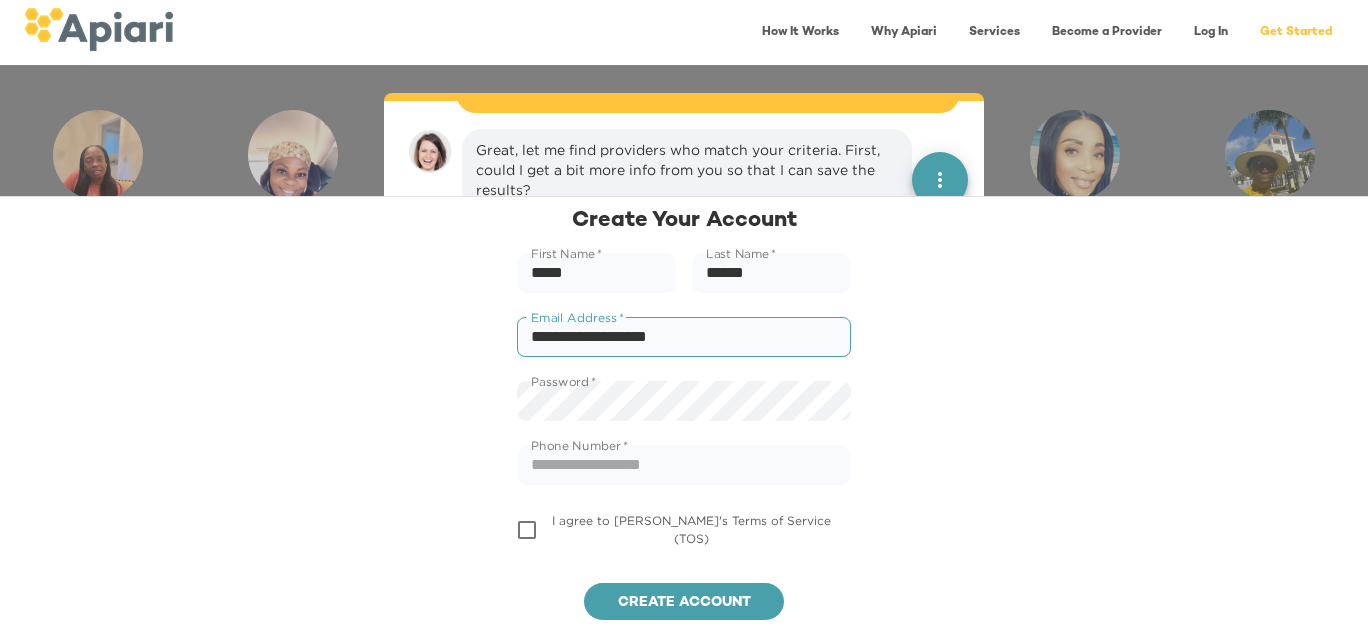 type on "**********" 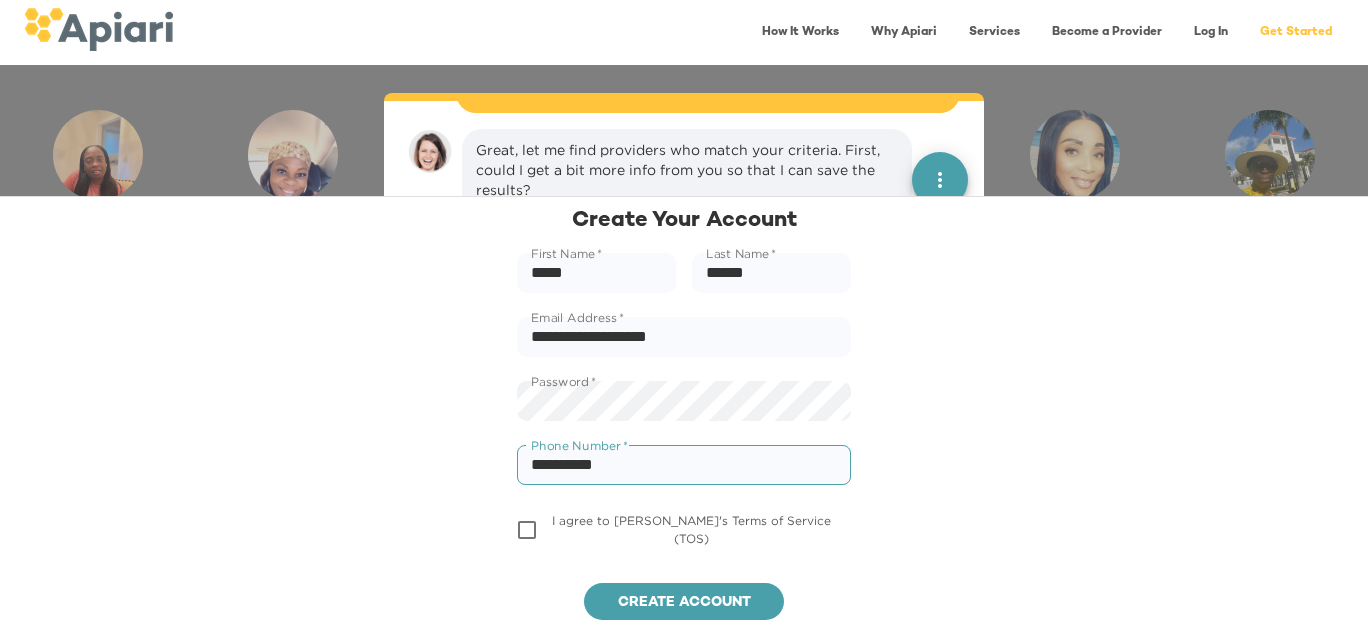 type on "**********" 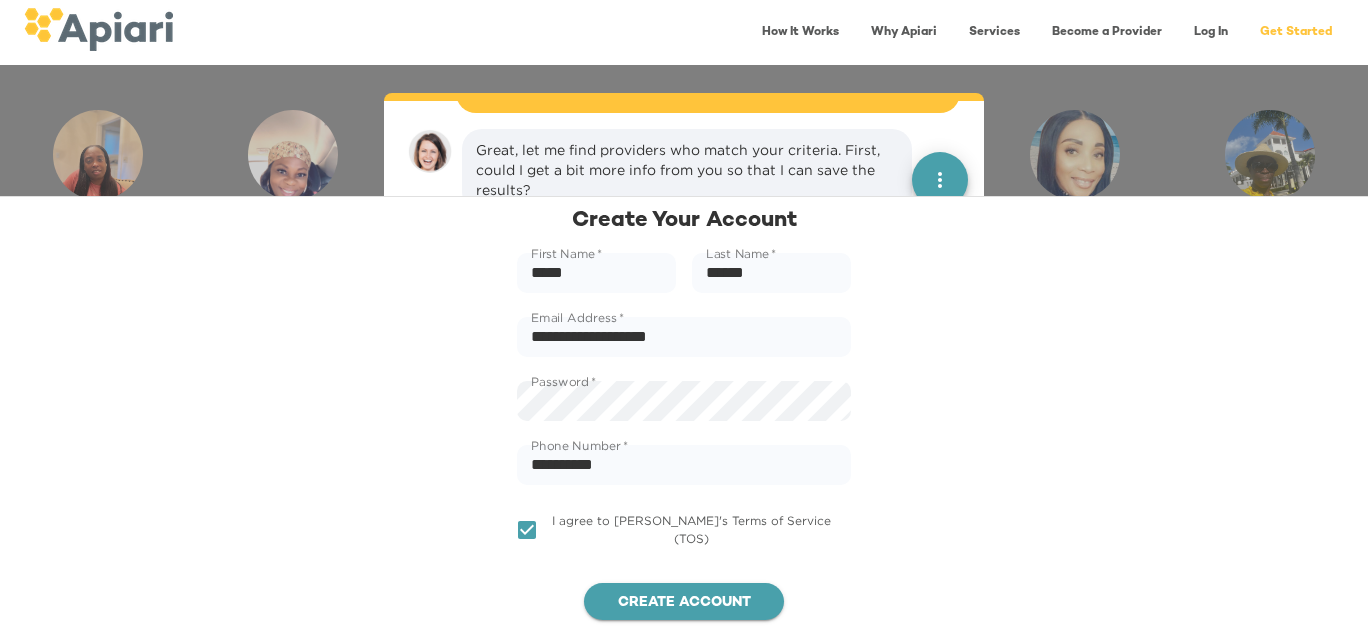 click on "Create account" at bounding box center [684, 603] 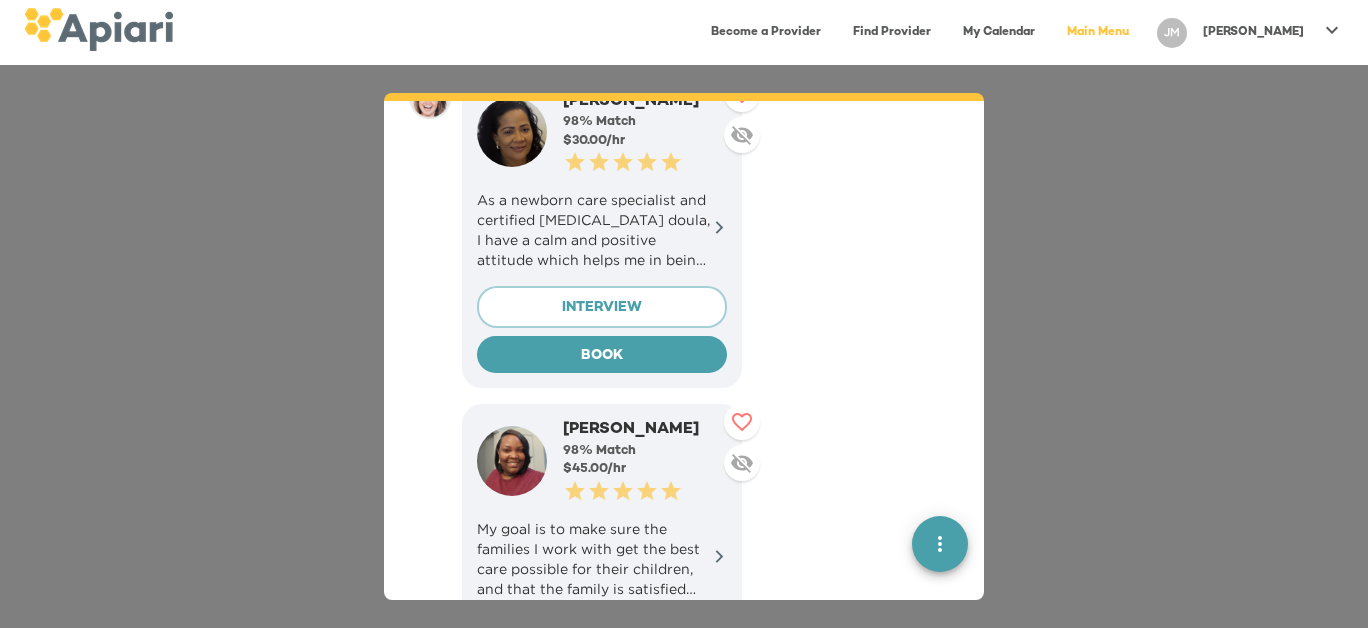 scroll, scrollTop: 1400, scrollLeft: 0, axis: vertical 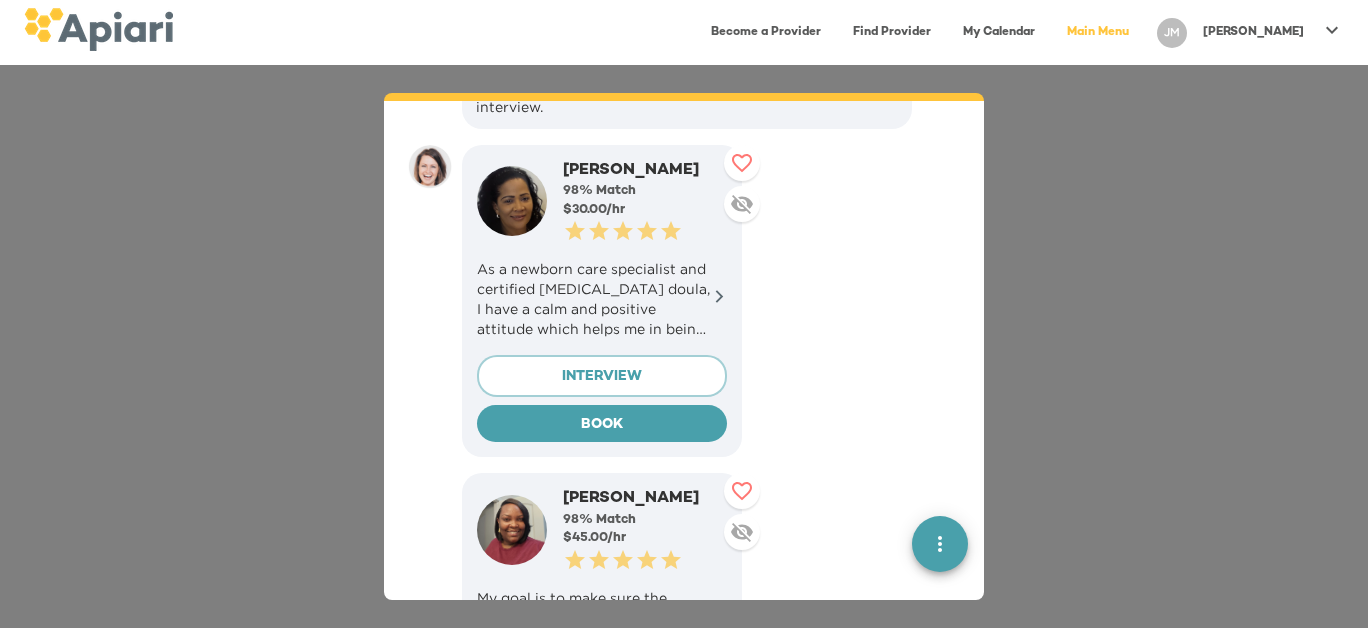 click on "As a newborn care specialist and certified [MEDICAL_DATA] doula, I have a calm and positive attitude which helps me in being supportive and caring for babies, children and everyone I interact with." at bounding box center [602, 299] 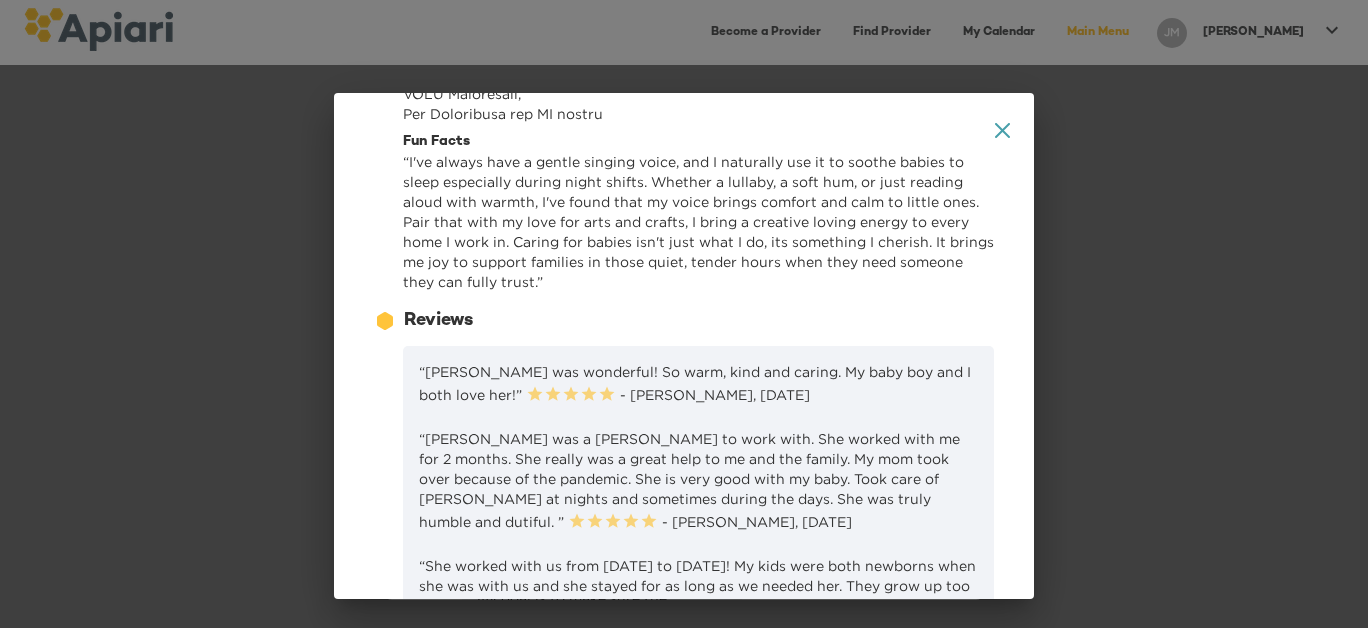 scroll, scrollTop: 968, scrollLeft: 0, axis: vertical 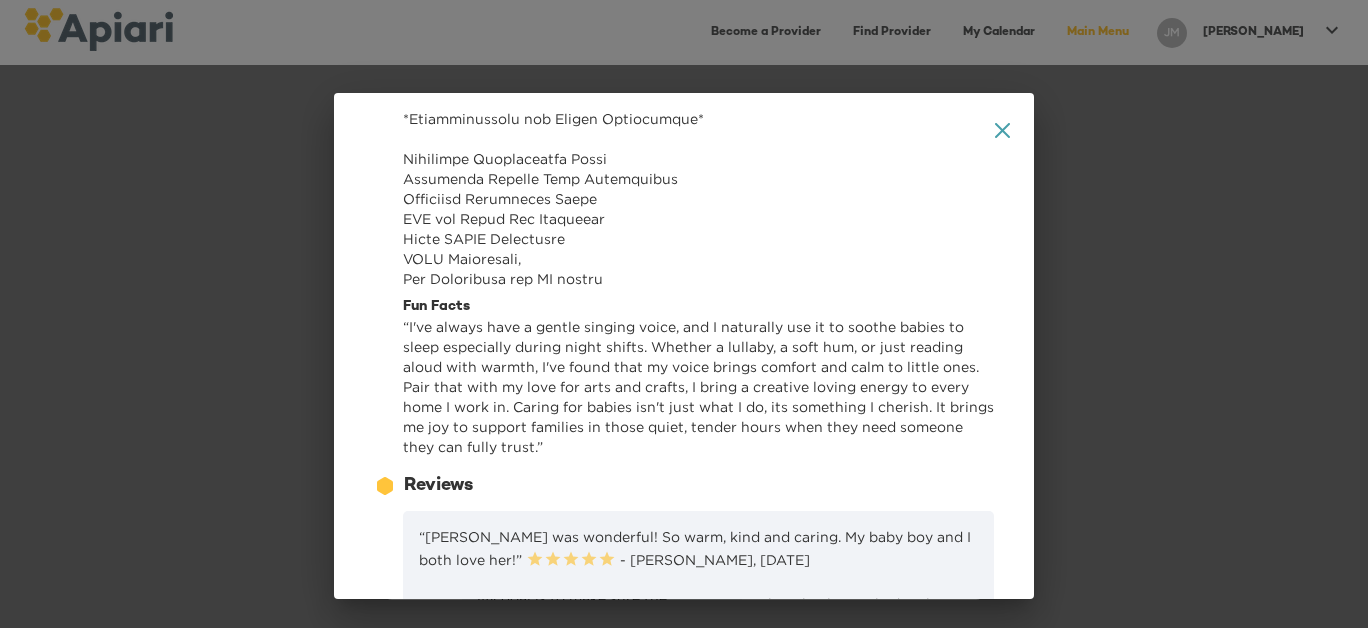 click 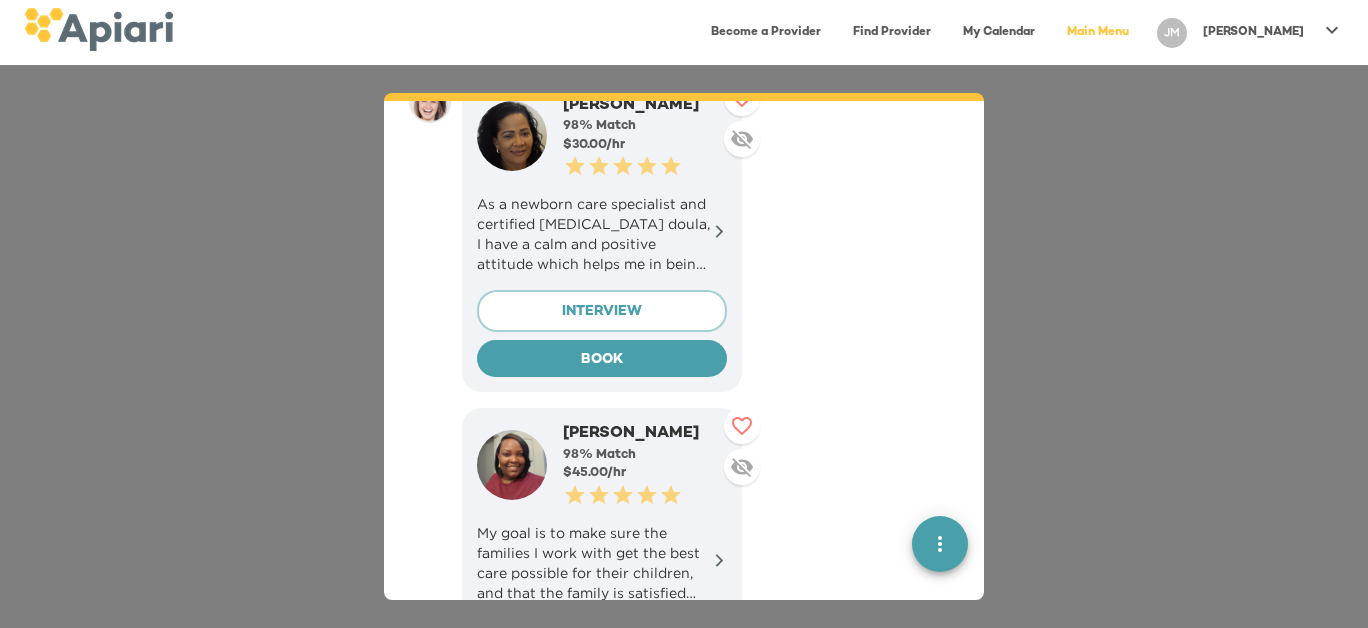 scroll, scrollTop: 1500, scrollLeft: 0, axis: vertical 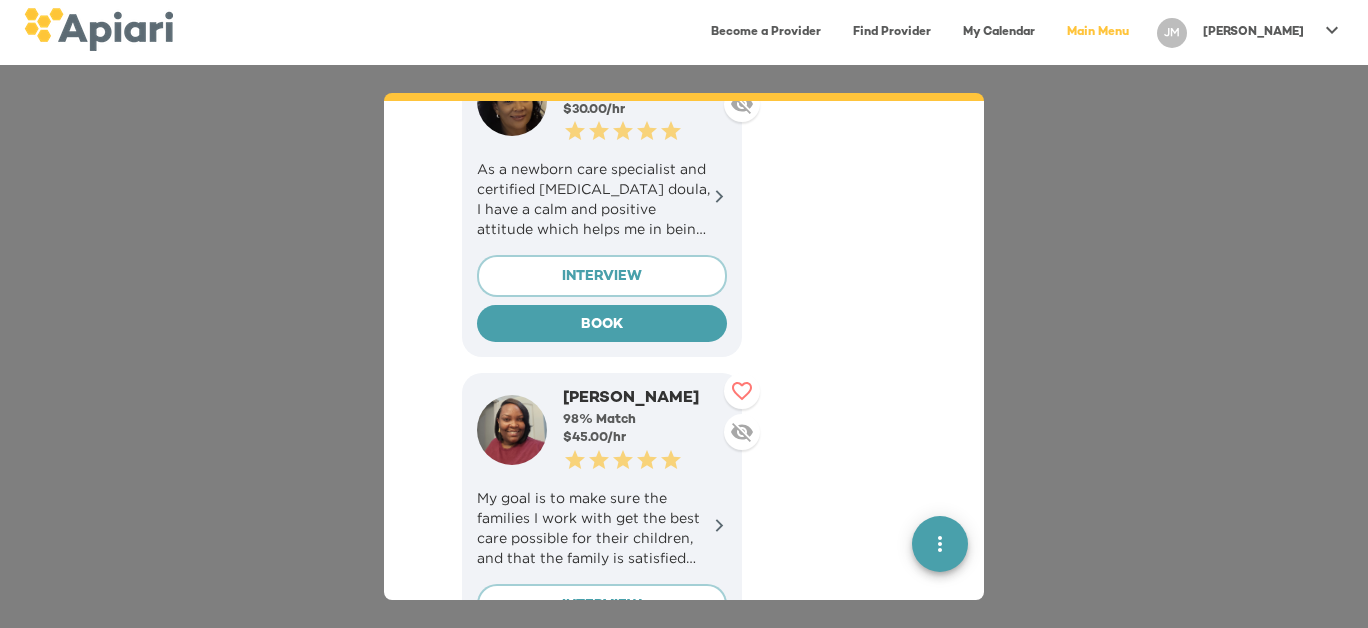 click on "My goal is to make sure the families I work with get the best care possible for their children, and that the family is satisfied and comfortable with me in their home." at bounding box center (602, 528) 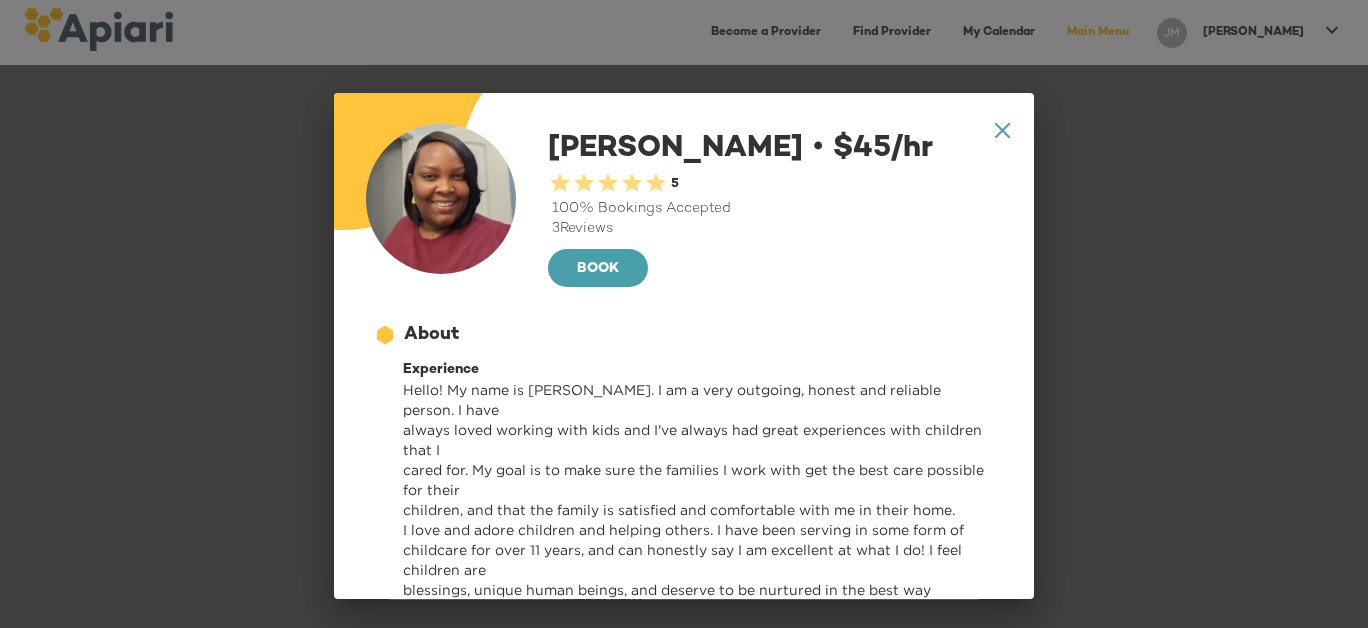 scroll, scrollTop: 0, scrollLeft: 0, axis: both 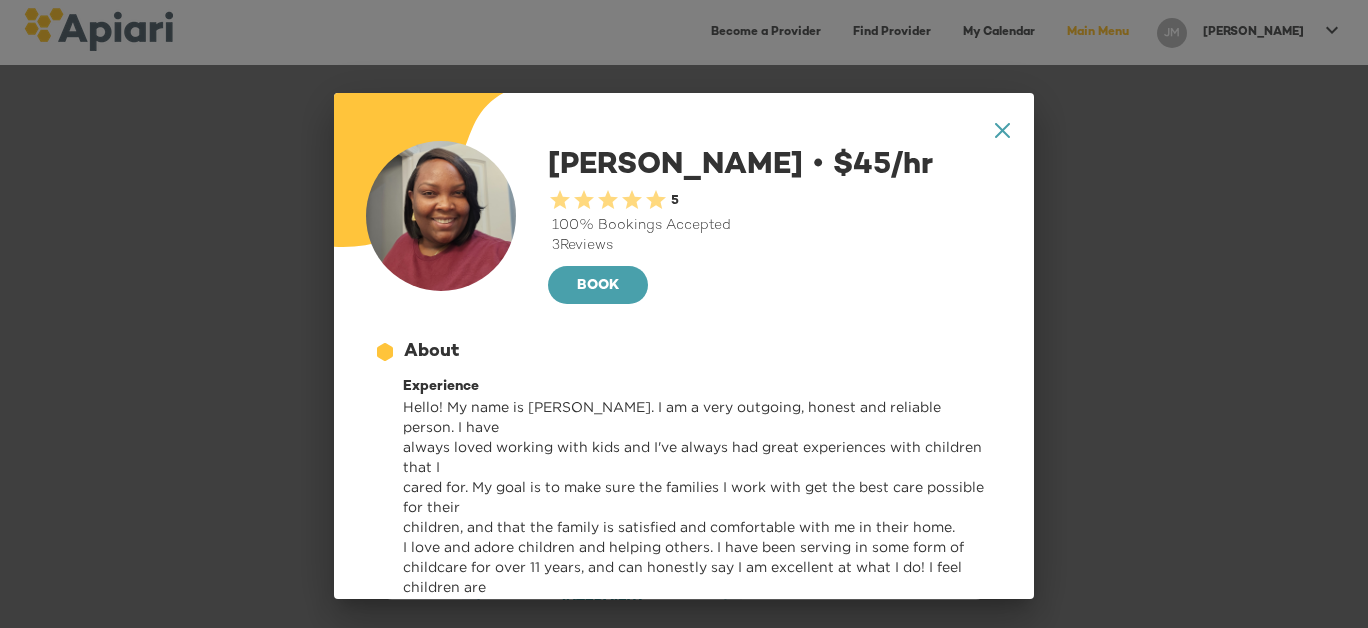 click on "A1D20667-DBDC-461F-895E-AC602C3246CF Created with sketchtool." 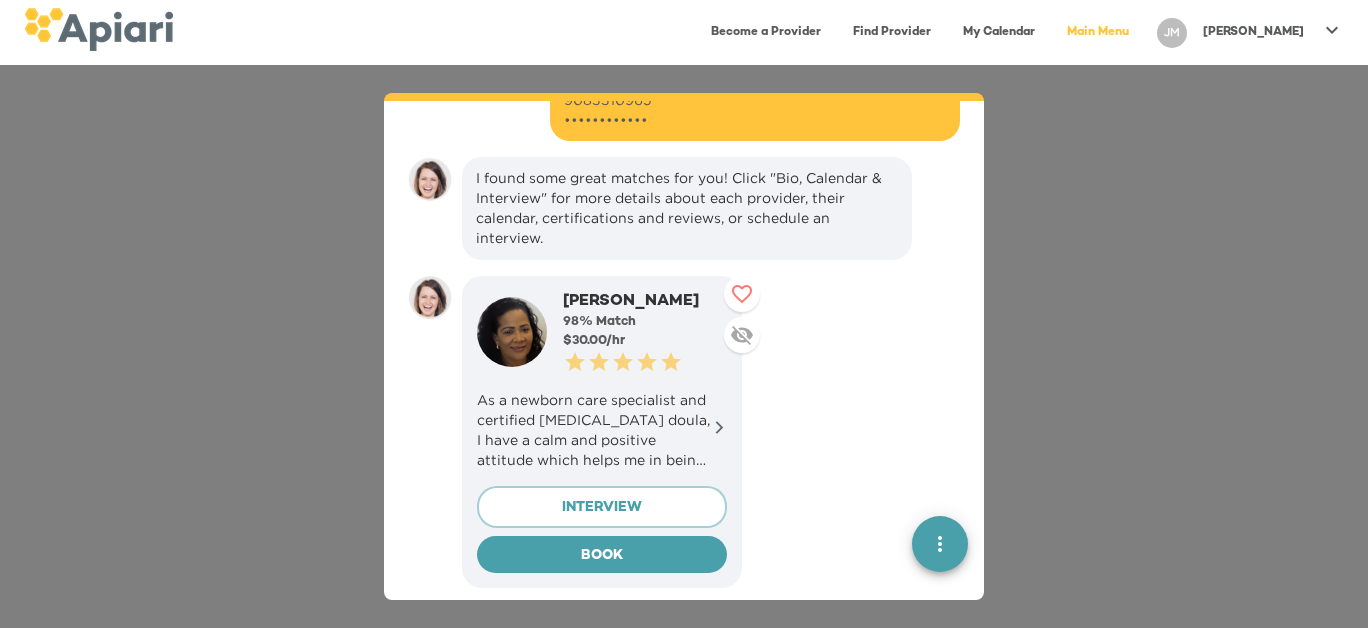 scroll, scrollTop: 1300, scrollLeft: 0, axis: vertical 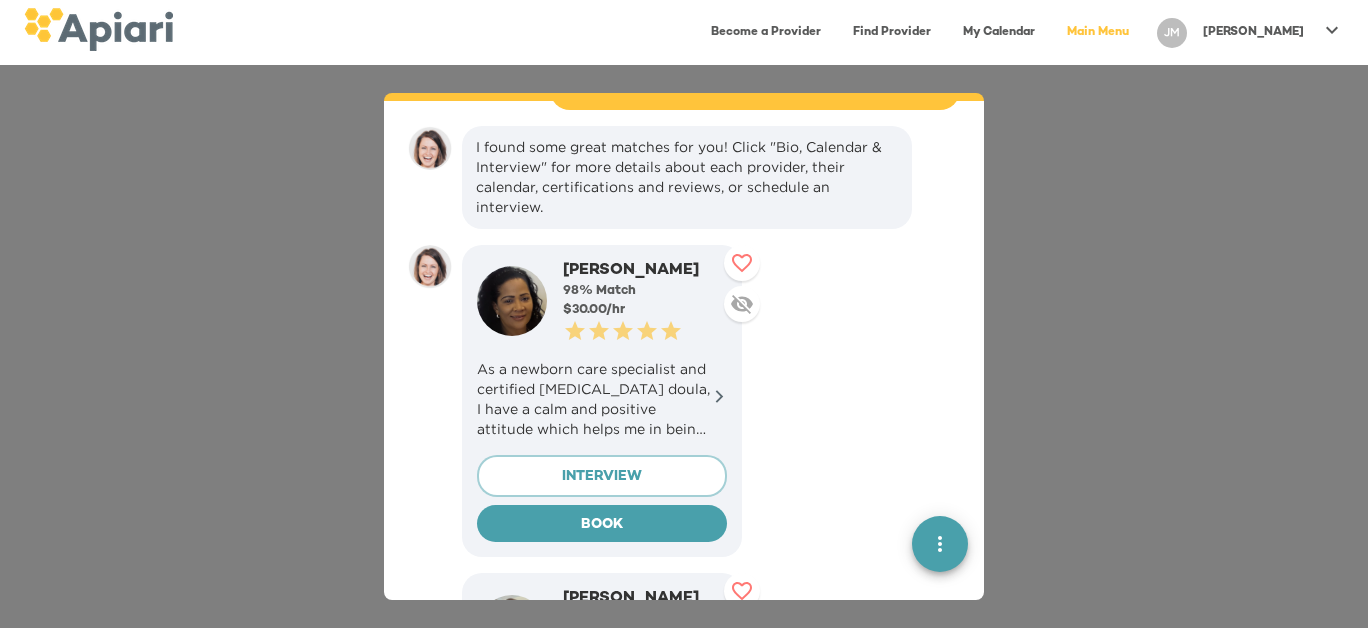 click on "INTERVIEW" at bounding box center (602, 477) 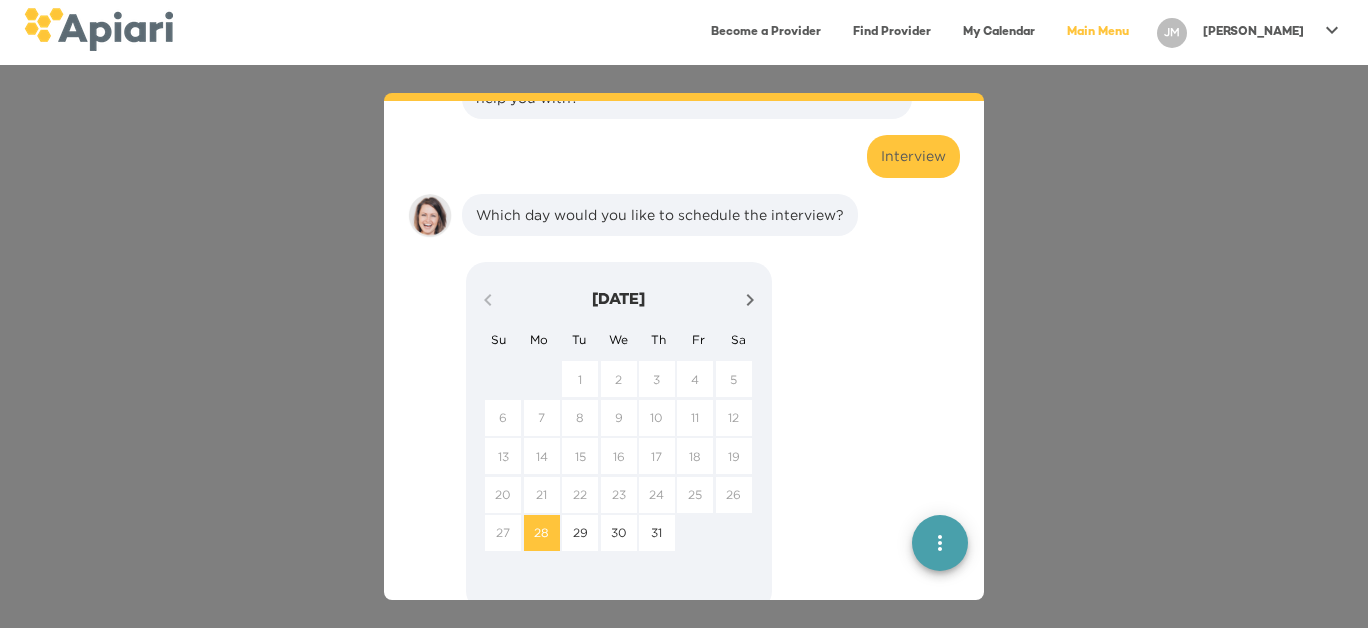 scroll, scrollTop: 2663, scrollLeft: 0, axis: vertical 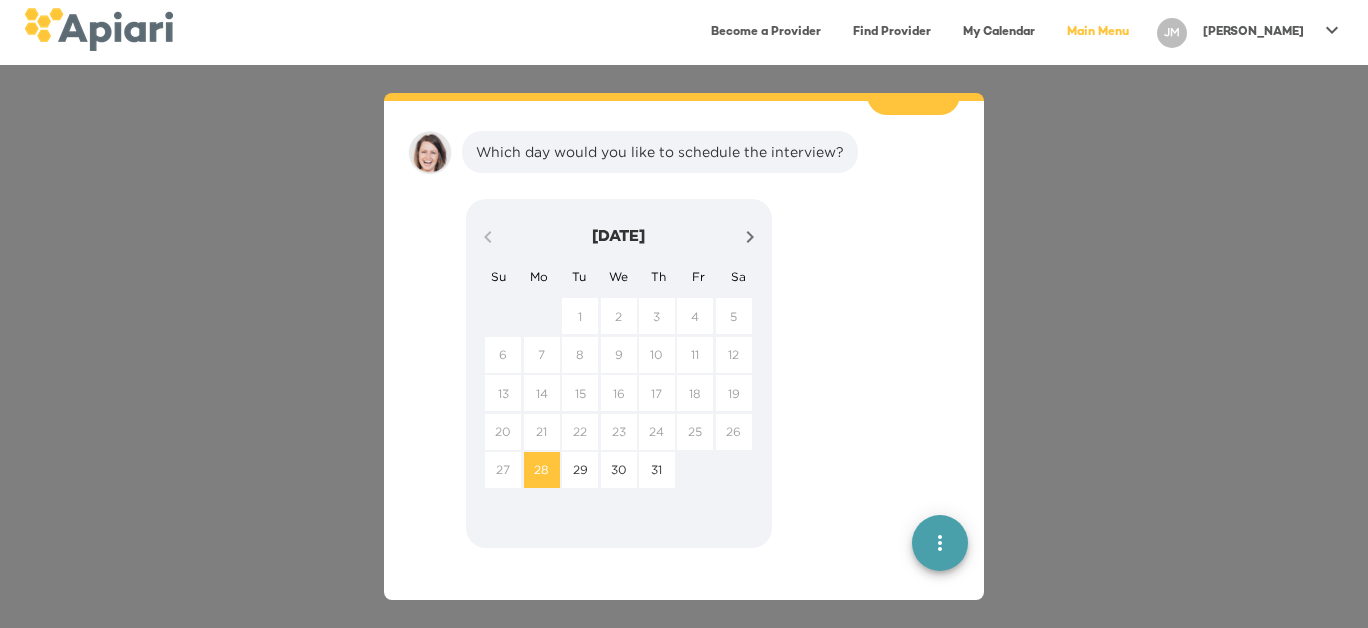 click on "👋 Hi! Welcome to [GEOGRAPHIC_DATA]. I'm [PERSON_NAME], your virtual assistant. How can I help you [DATE]? 👀 Find a Provider Do you have an Apiari account? I'm new What can I help you with [DATE]? 👶 Night Nanny What's your zipcode? 📪 10024 Is there anything else we should know? Skip Besides being a great caregiver, are any of these important to you in your search for a night nurse? Skip Who is this session for? Boy, [DATE]
When do you need help? Every Mon, Sun, Tue, Wed, Thu, Fri, Sat from 6:00 pm to 8:00 am, from [DATE] to [DATE] Great, let me find providers who match your criteria. First, could I get a bit more info from you so that I can save the results? [PERSON_NAME]
[PERSON_NAME][EMAIL_ADDRESS][DOMAIN_NAME]
9083310965
•••••••••••• I found some great matches for you! Click "Bio, Calendar & Interview" for more details about each provider, their calendar, certifications and reviews, or schedule an interview. [PERSON_NAME] 98 % Match $ $" at bounding box center (684, 346) 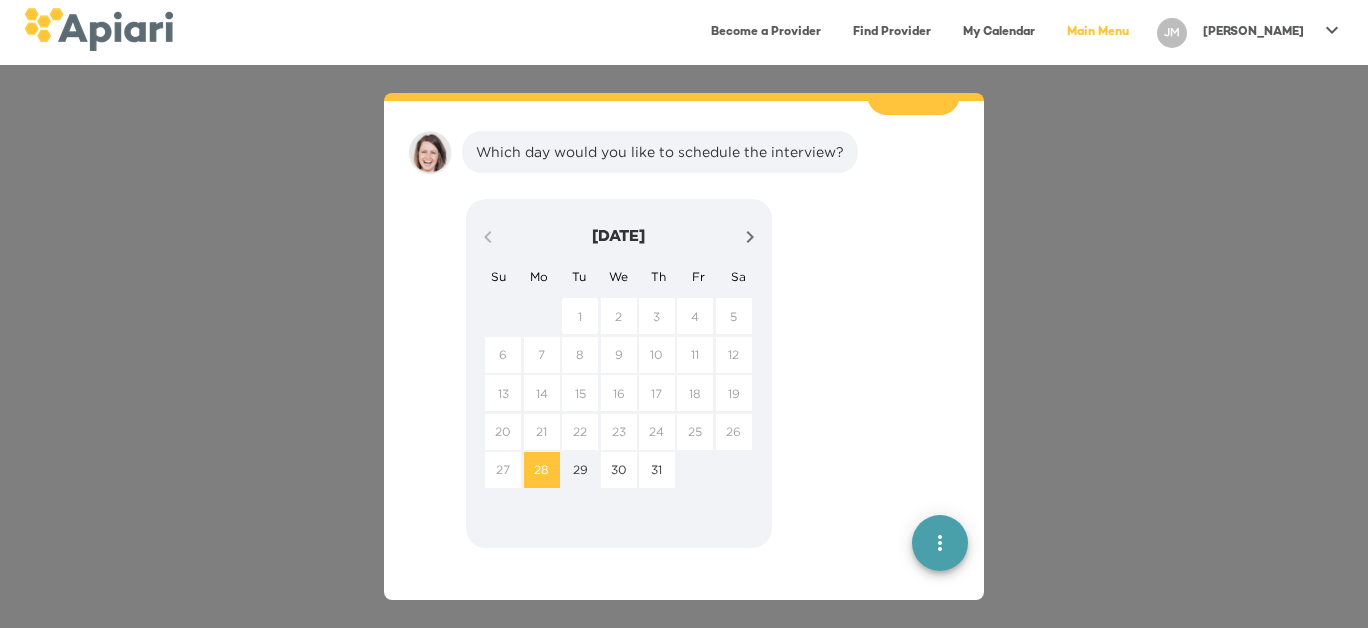 click on "29" at bounding box center (580, 469) 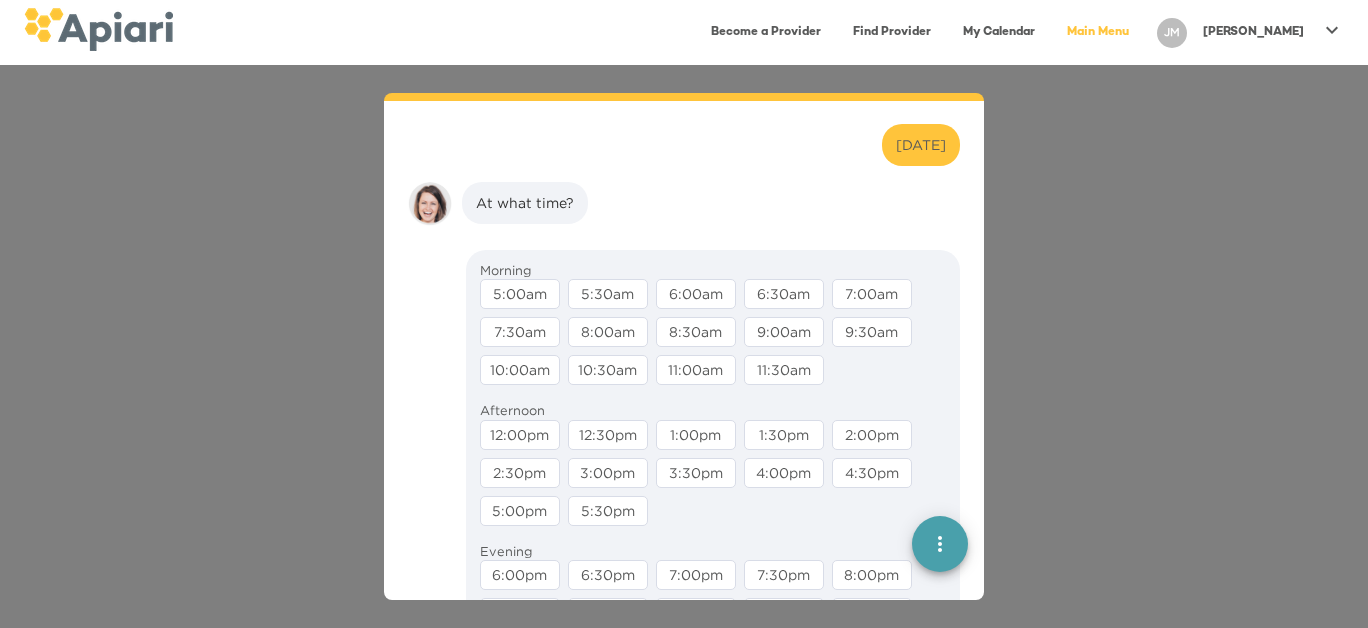 scroll, scrollTop: 2789, scrollLeft: 0, axis: vertical 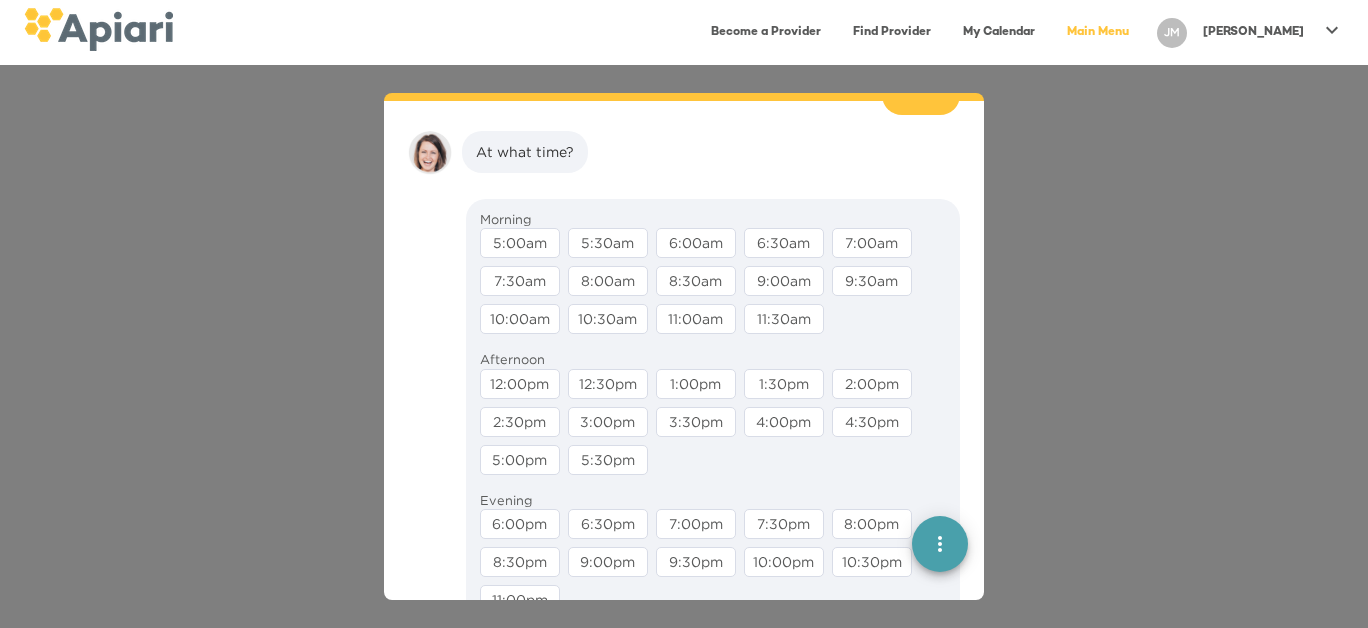 click on "2:00pm" at bounding box center (872, 384) 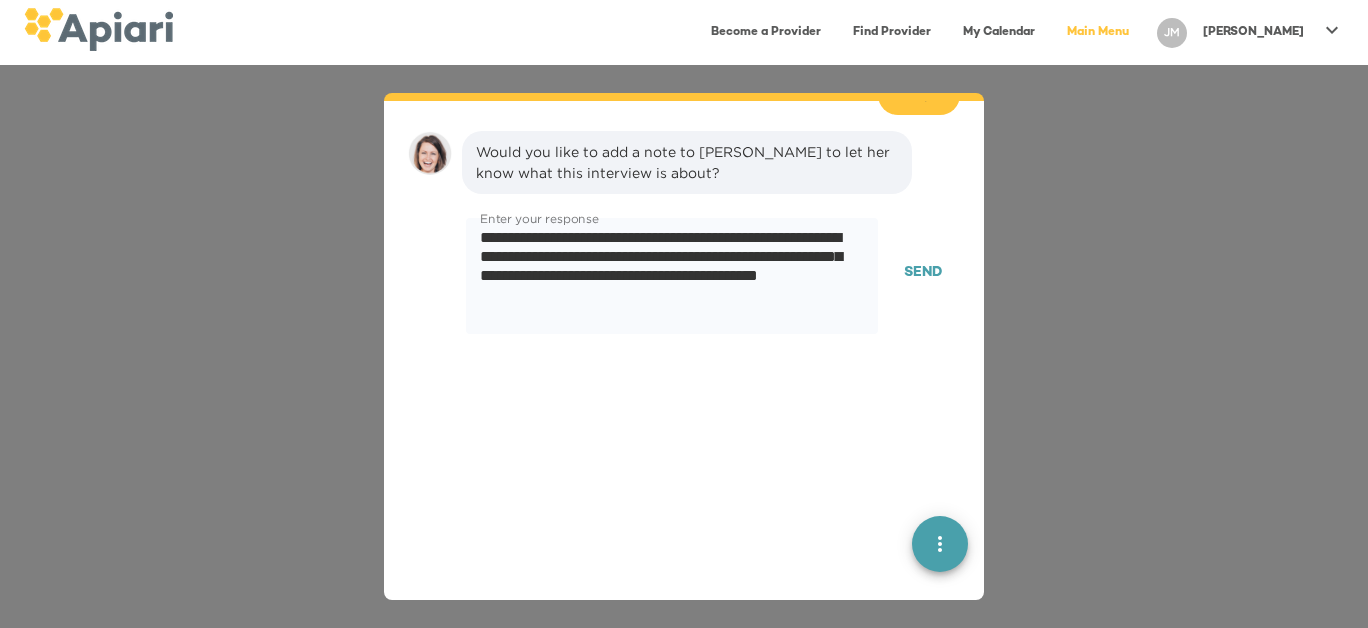 scroll, scrollTop: 2916, scrollLeft: 0, axis: vertical 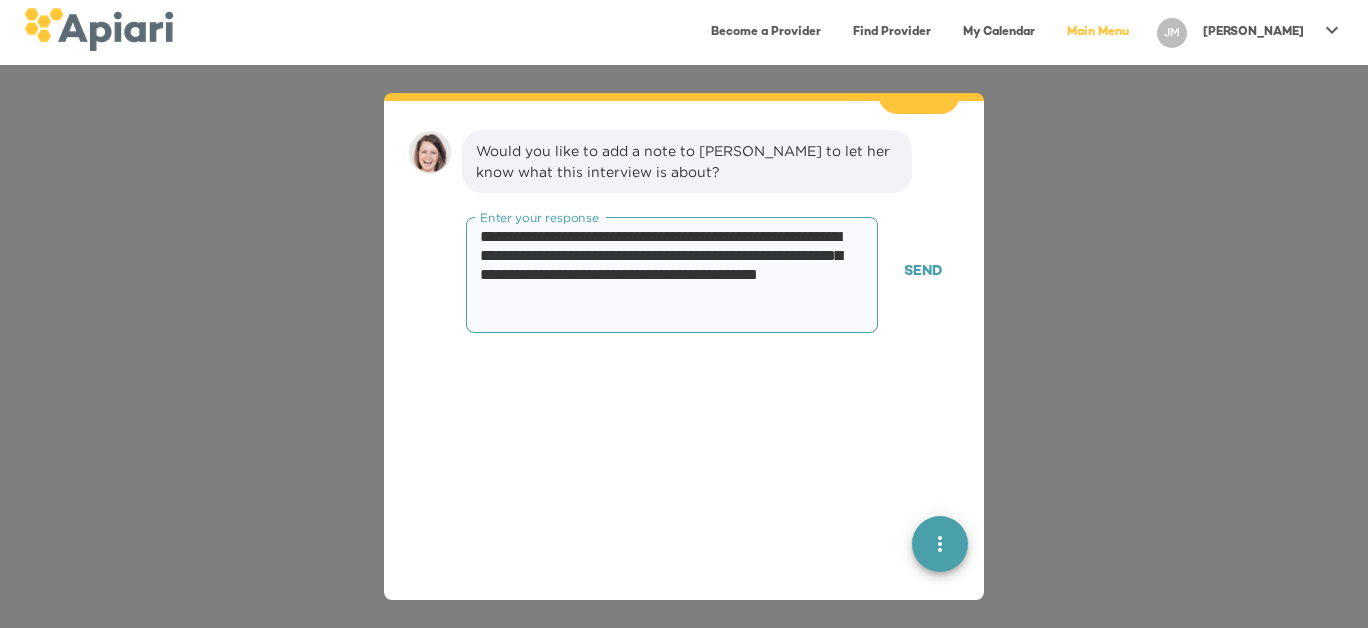 click on "**********" at bounding box center (664, 274) 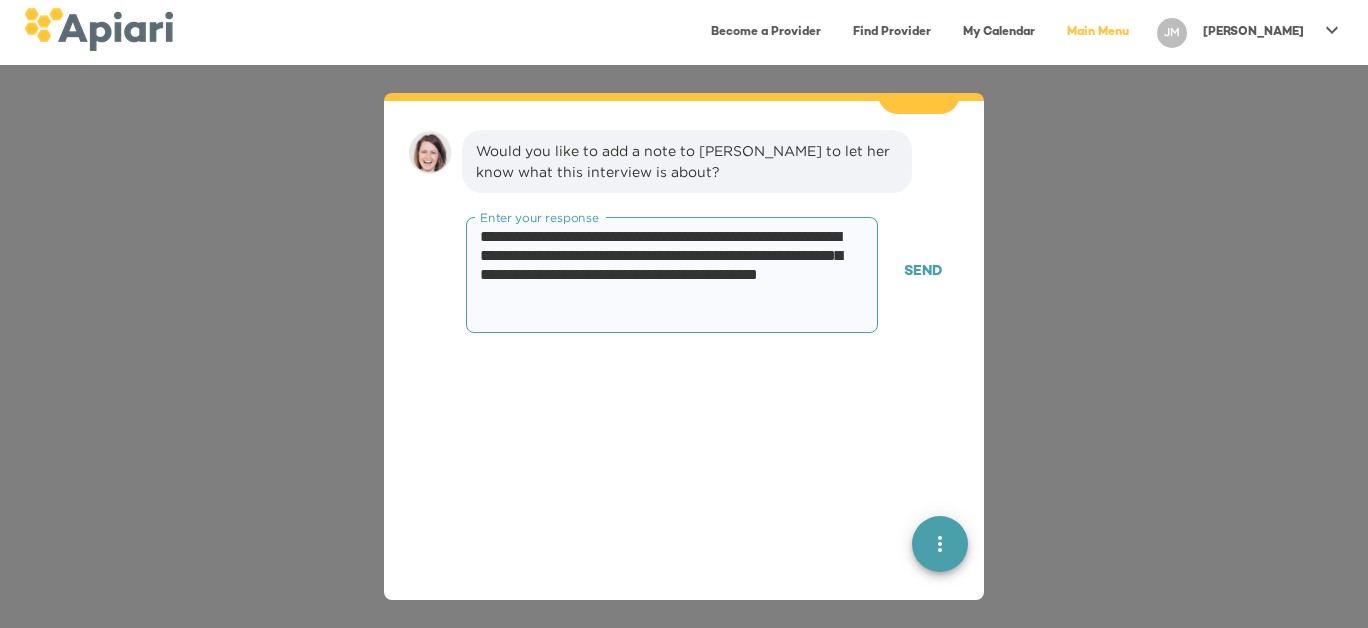 click on "**********" at bounding box center (664, 274) 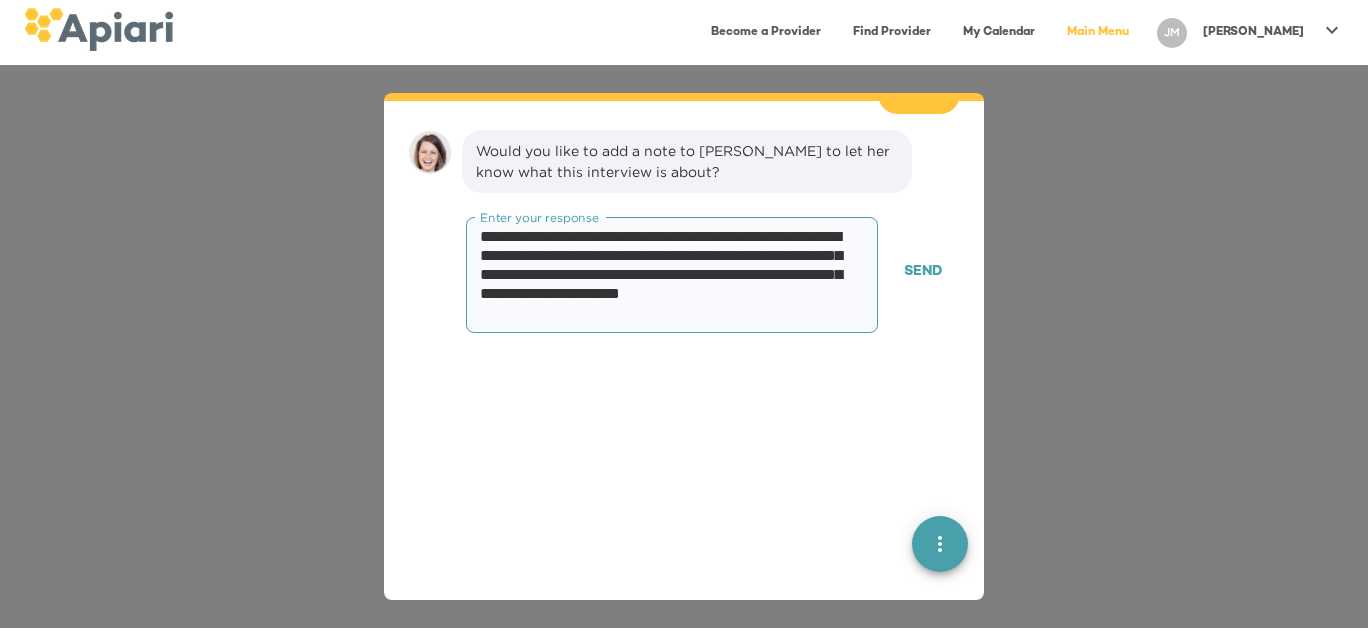 click on "**********" at bounding box center (664, 274) 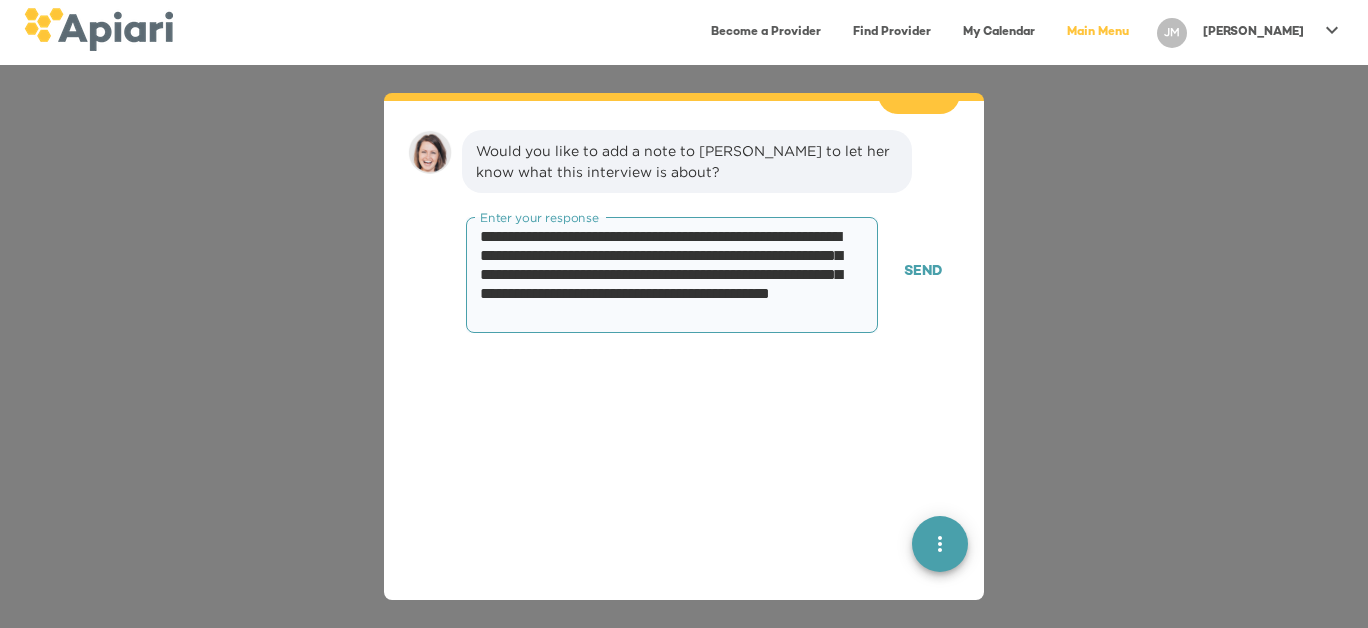 scroll, scrollTop: 0, scrollLeft: 0, axis: both 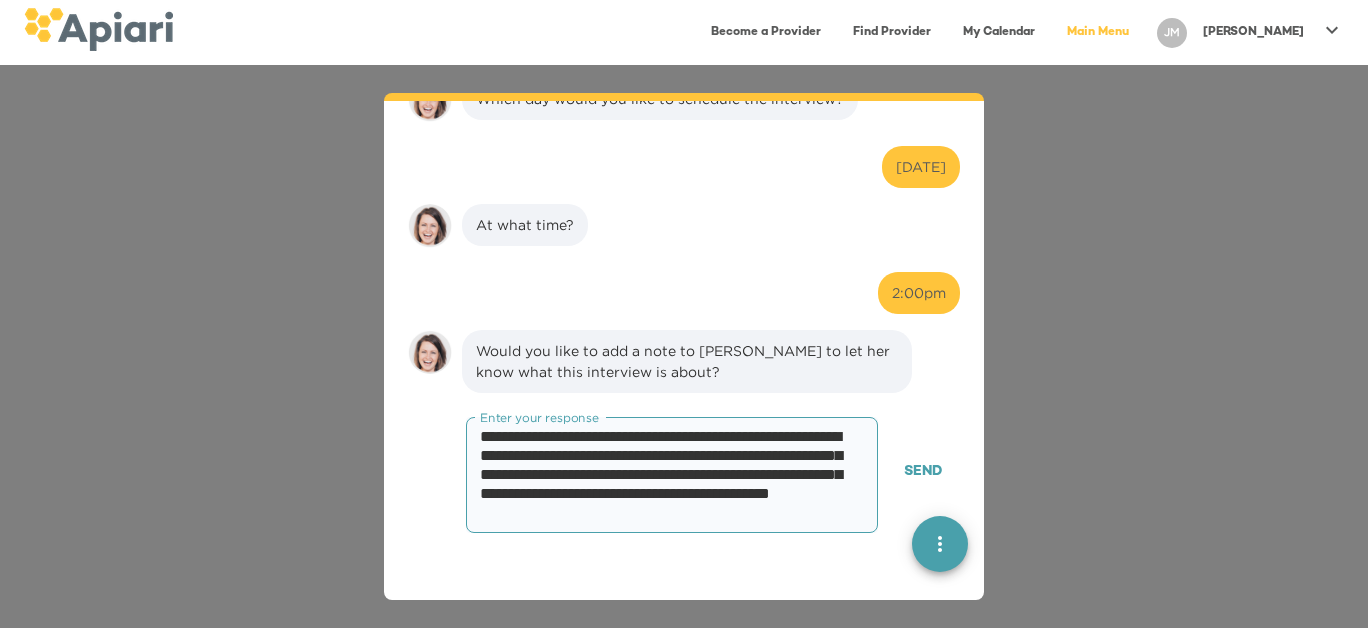 drag, startPoint x: 548, startPoint y: 491, endPoint x: 704, endPoint y: 491, distance: 156 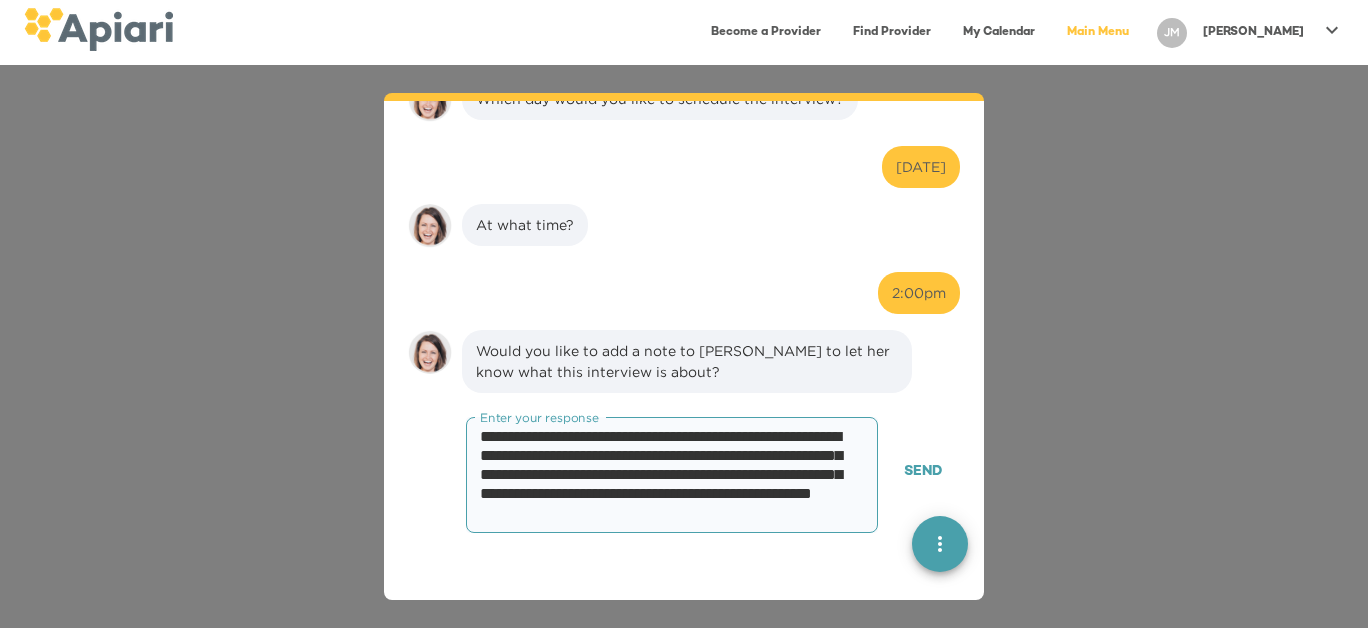 scroll, scrollTop: 0, scrollLeft: 0, axis: both 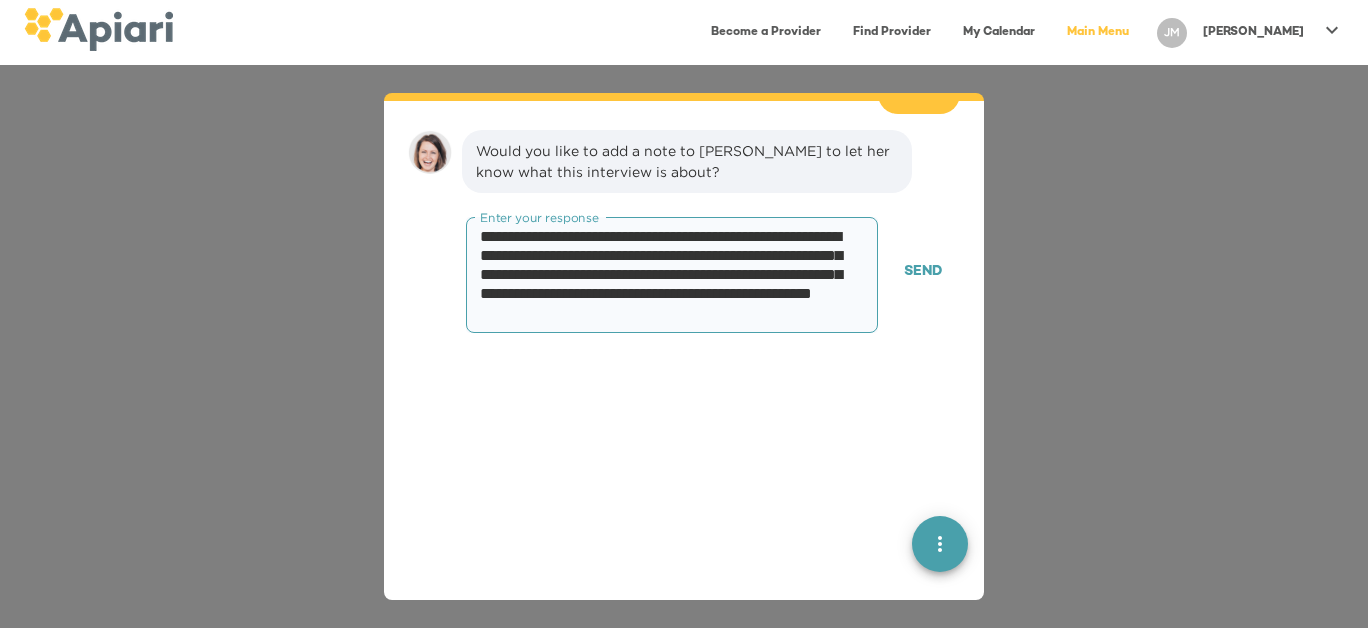 type on "**********" 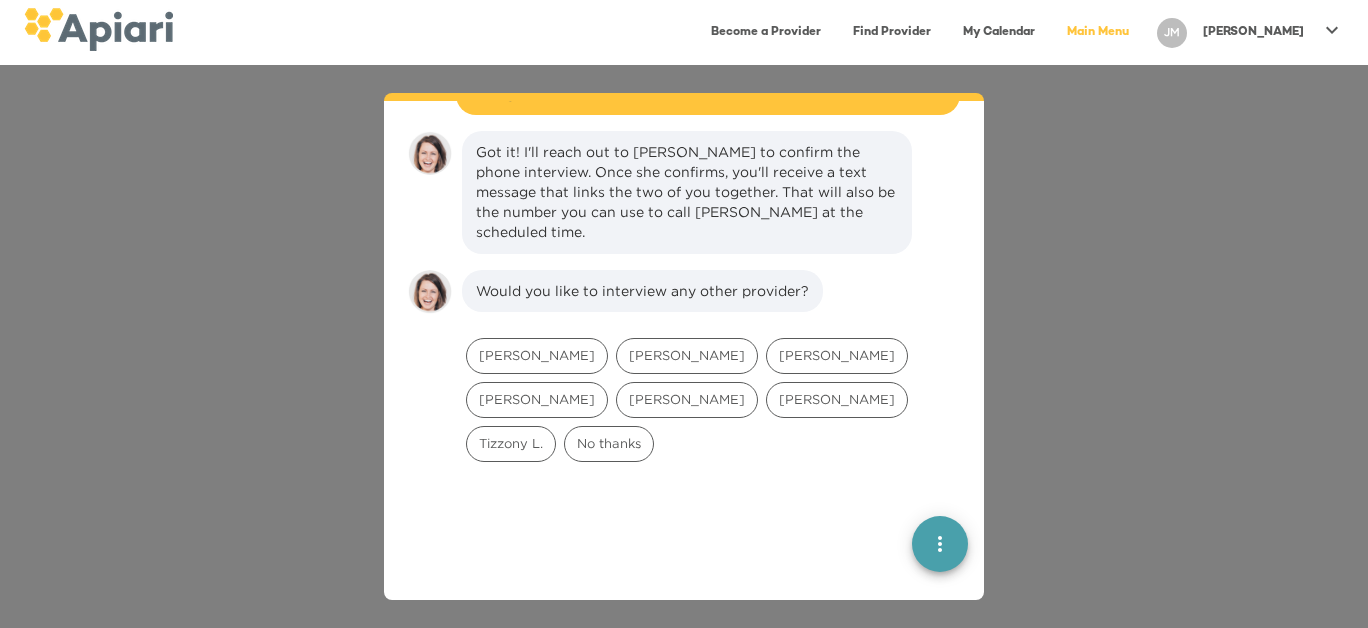 scroll, scrollTop: 3212, scrollLeft: 0, axis: vertical 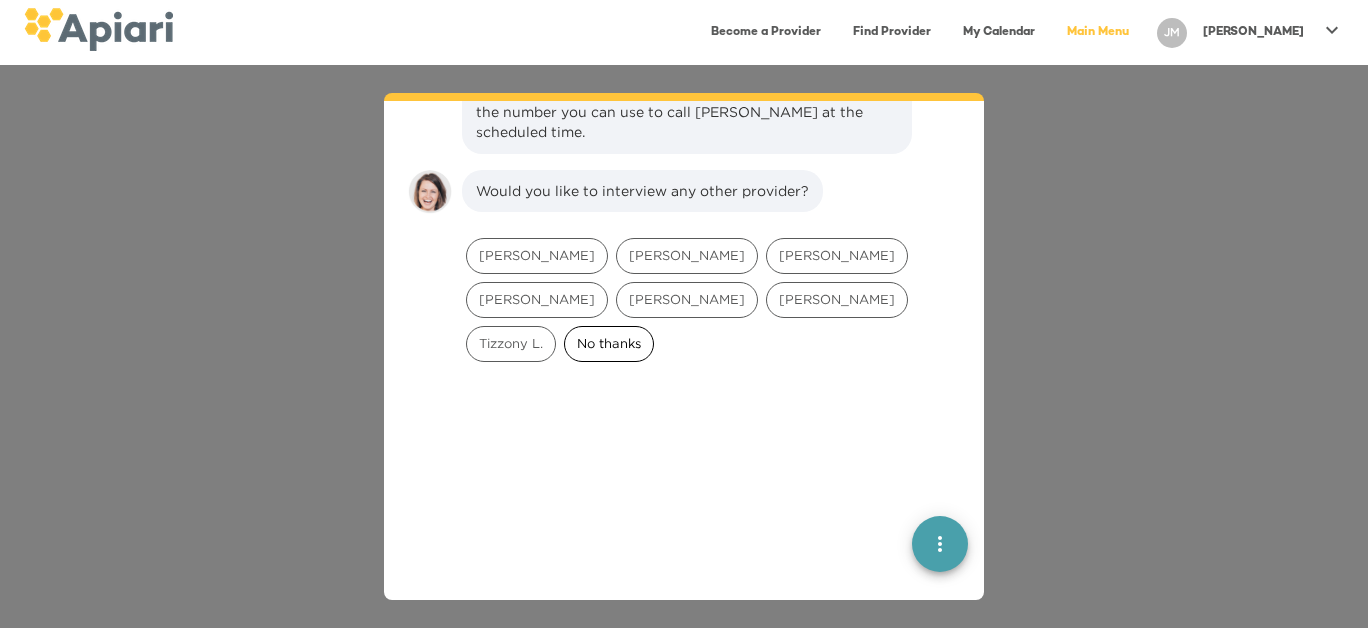 click on "No thanks" at bounding box center (609, 343) 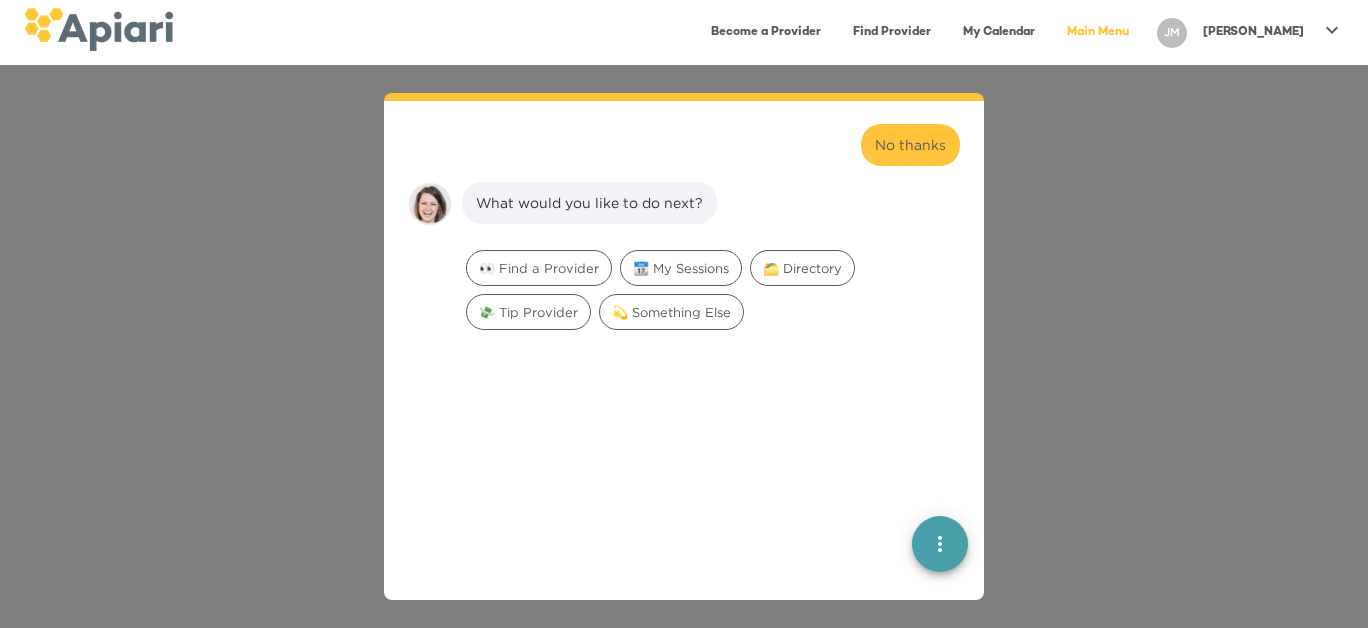scroll, scrollTop: 3357, scrollLeft: 0, axis: vertical 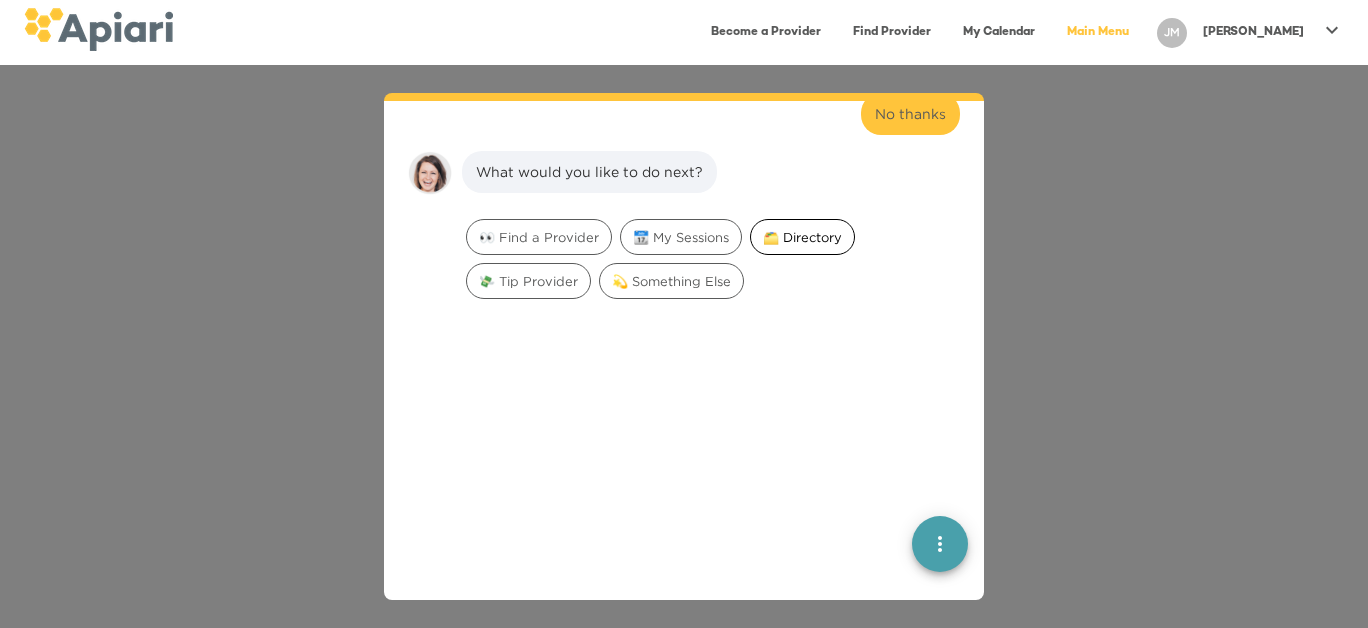 click on "🗂️ Directory" at bounding box center (802, 237) 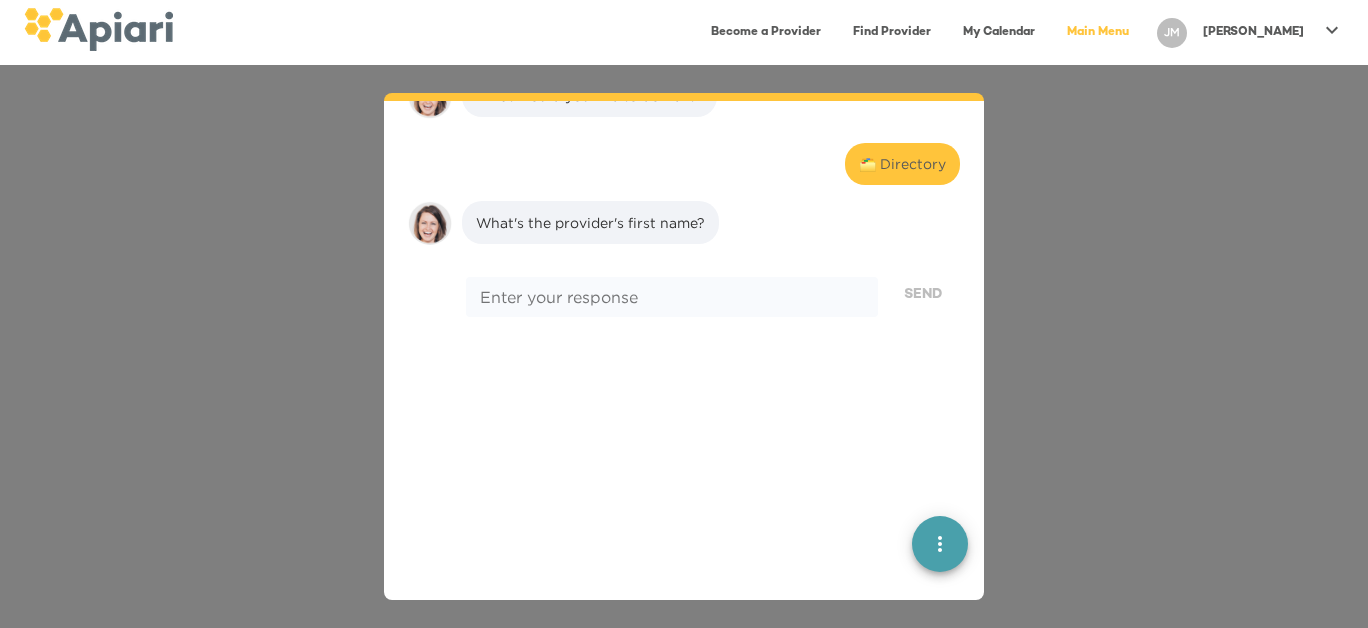 scroll, scrollTop: 3484, scrollLeft: 0, axis: vertical 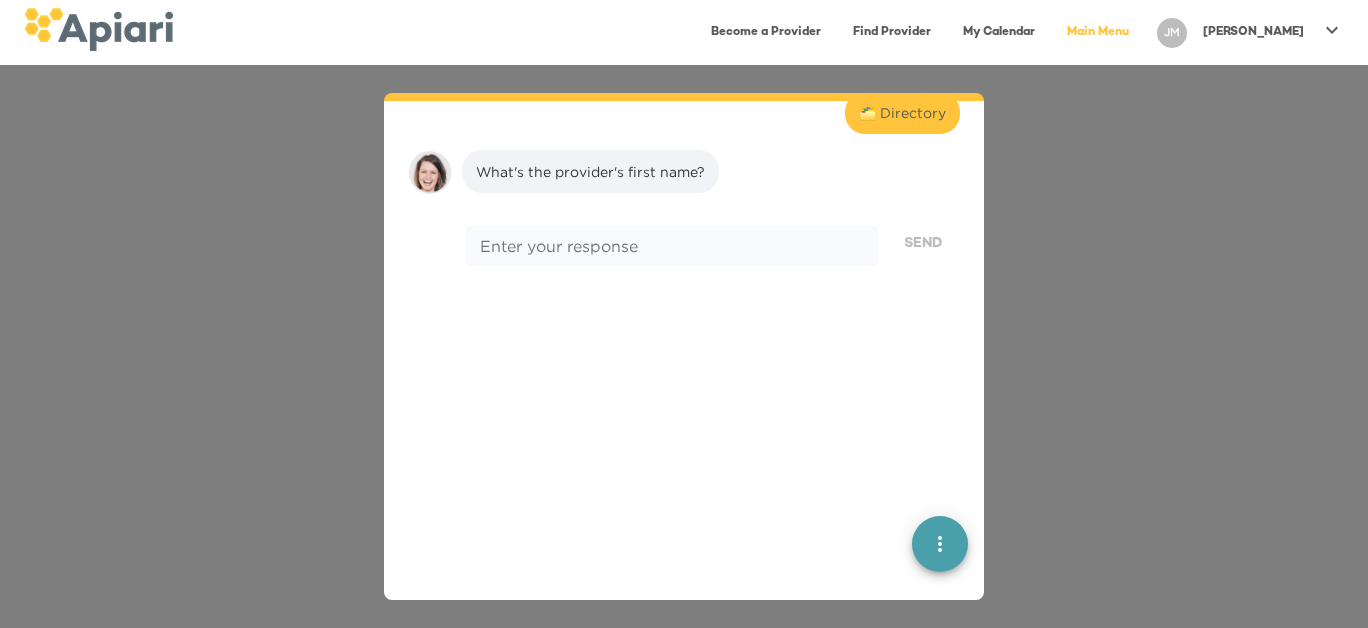 click on "👋 Hi! Welcome to [GEOGRAPHIC_DATA]. I'm [PERSON_NAME], your virtual assistant. How can I help you [DATE]? 👀 Find a Provider Do you have an Apiari account? I'm new What can I help you with [DATE]? 👶 Night Nanny What's your zipcode? 📪 10024 Is there anything else we should know? Skip Besides being a great caregiver, are any of these important to you in your search for a night nurse? Skip Who is this session for? Boy, [DATE]
When do you need help? Every Mon, Sun, Tue, Wed, Thu, Fri, Sat from 6:00 pm to 8:00 am, from [DATE] to [DATE] Great, let me find providers who match your criteria. First, could I get a bit more info from you so that I can save the results? [PERSON_NAME]
[PERSON_NAME][EMAIL_ADDRESS][DOMAIN_NAME]
9083310965
•••••••••••• I found some great matches for you! Click "Bio, Calendar & Interview" for more details about each provider, their calendar, certifications and reviews, or schedule an interview. [PERSON_NAME] 98 % Match $ $" at bounding box center [684, 346] 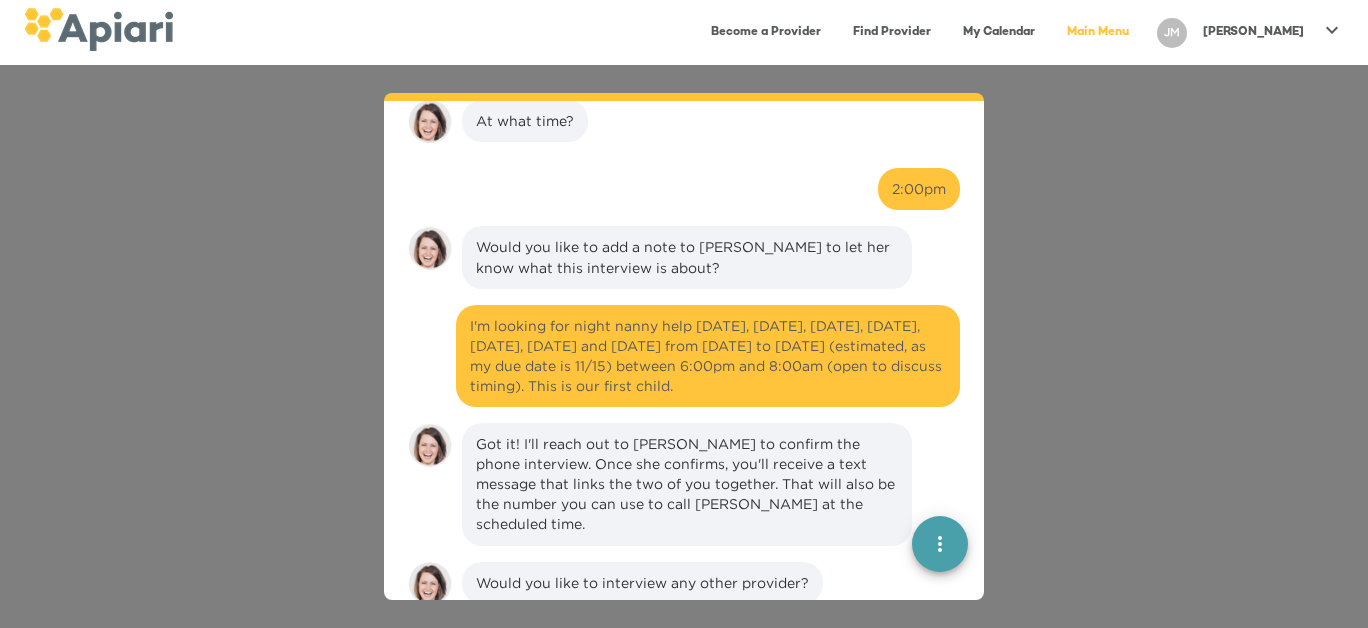 scroll, scrollTop: 2652, scrollLeft: 0, axis: vertical 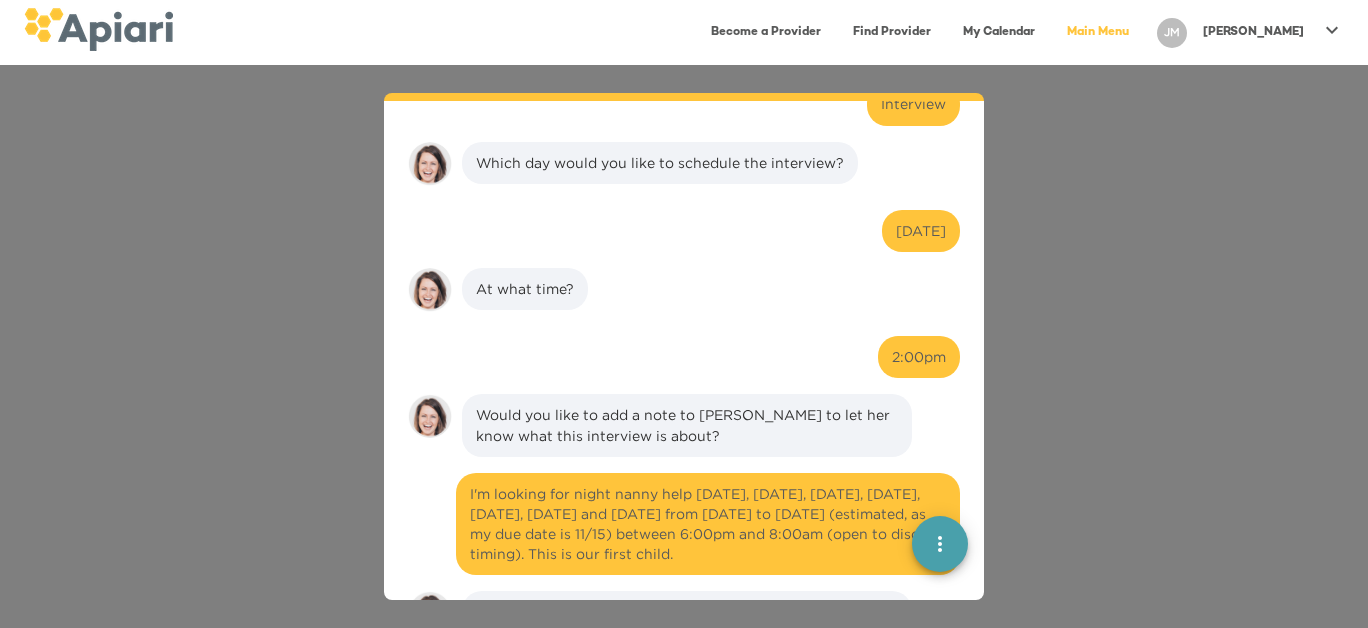 click on "👋 Hi! Welcome to [GEOGRAPHIC_DATA]. I'm [PERSON_NAME], your virtual assistant. How can I help you [DATE]? 👀 Find a Provider Do you have an Apiari account? I'm new What can I help you with [DATE]? 👶 Night Nanny What's your zipcode? 📪 10024 Is there anything else we should know? Skip Besides being a great caregiver, are any of these important to you in your search for a night nurse? Skip Who is this session for? Boy, [DATE]
When do you need help? Every Mon, Sun, Tue, Wed, Thu, Fri, Sat from 6:00 pm to 8:00 am, from [DATE] to [DATE] Great, let me find providers who match your criteria. First, could I get a bit more info from you so that I can save the results? [PERSON_NAME]
[PERSON_NAME][EMAIL_ADDRESS][DOMAIN_NAME]
9083310965
•••••••••••• I found some great matches for you! Click "Bio, Calendar & Interview" for more details about each provider, their calendar, certifications and reviews, or schedule an interview. [PERSON_NAME] 98 % Match $ $" at bounding box center (684, 346) 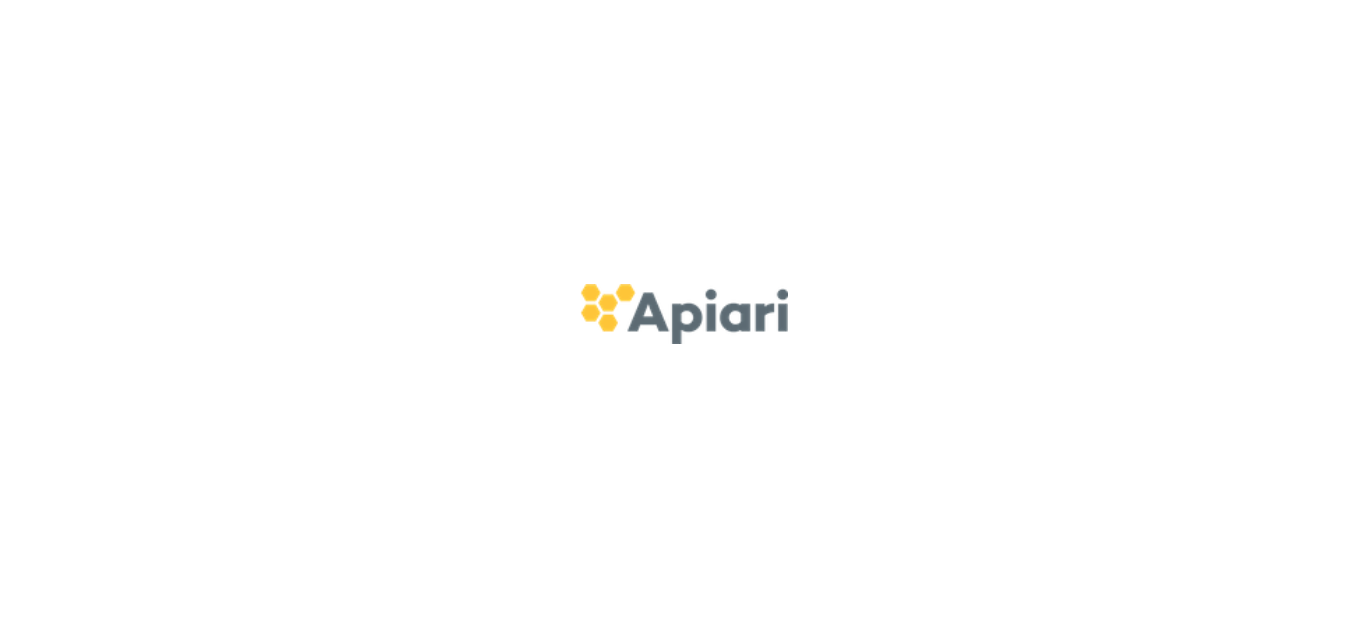 scroll, scrollTop: 0, scrollLeft: 0, axis: both 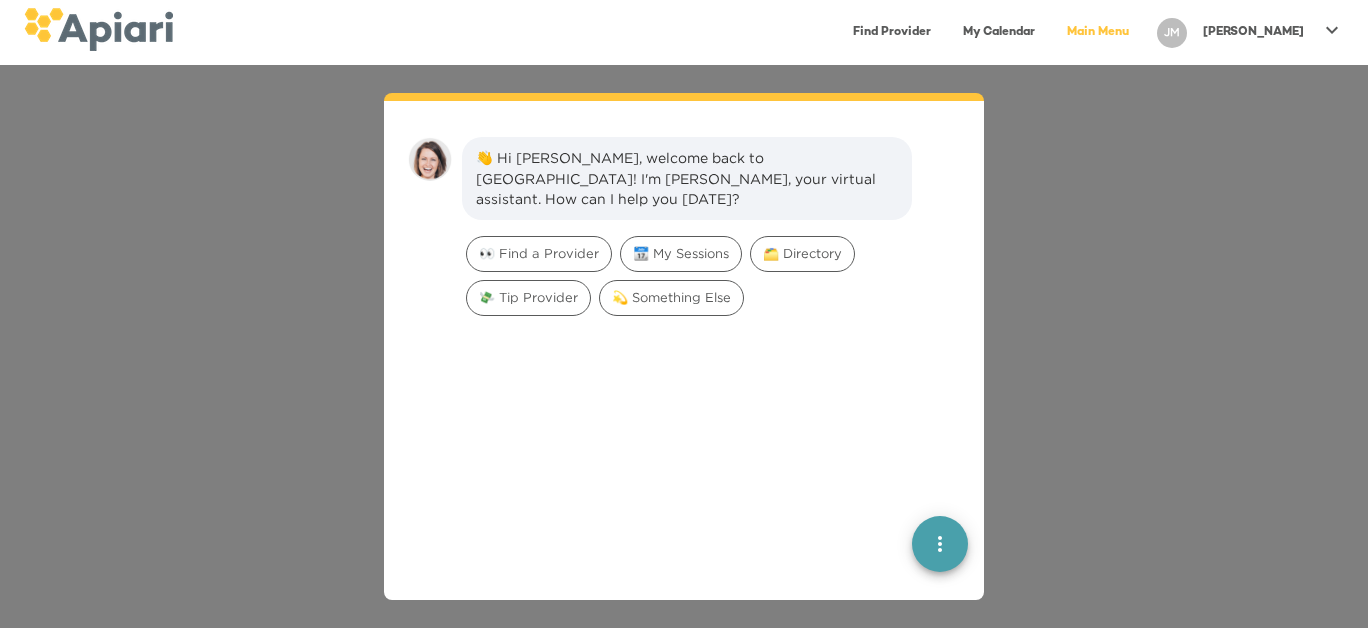 click on "Find Provider" at bounding box center [892, 32] 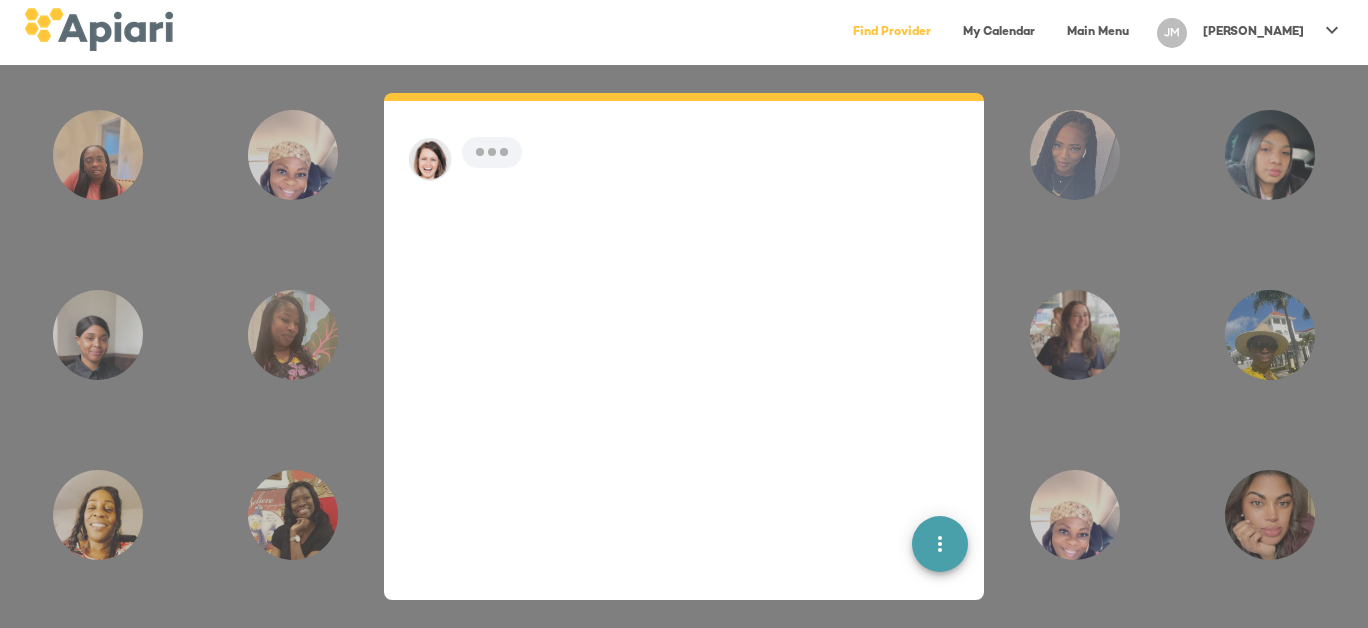 scroll, scrollTop: 28, scrollLeft: 0, axis: vertical 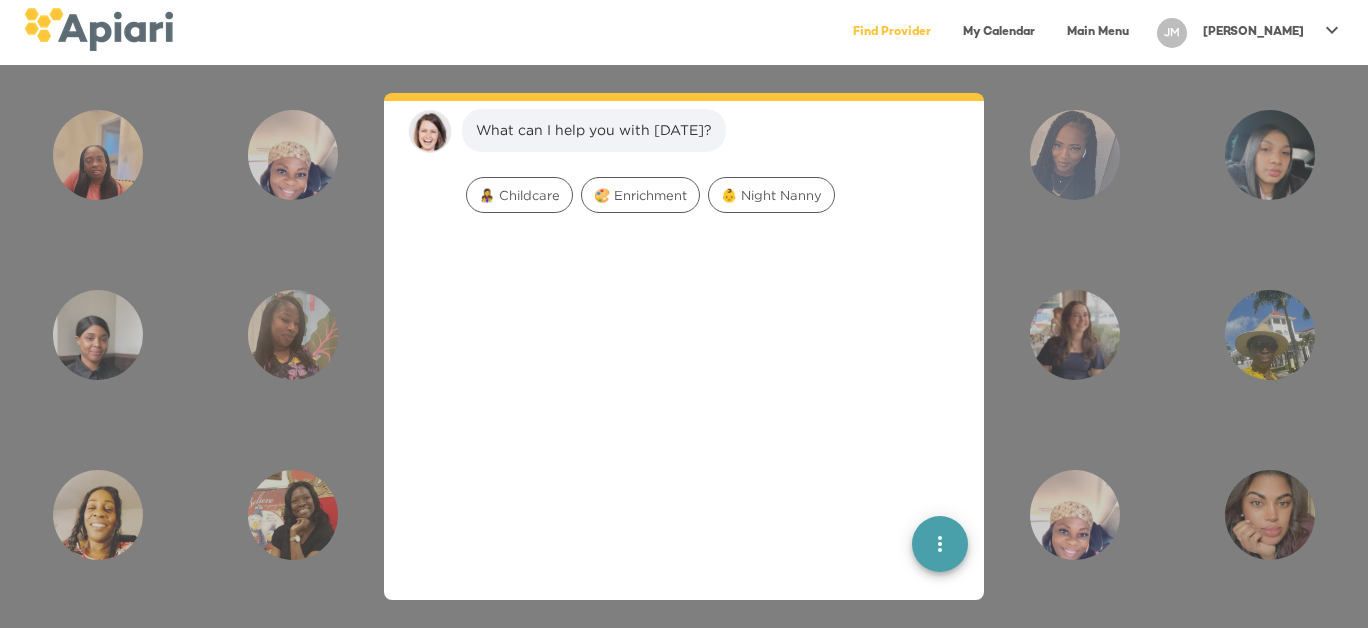 click on "What can I help you with today? 👩‍👧‍👦 Childcare 🎨 Enrichment 👶 Night Nanny Undo Back to main menu" at bounding box center [684, 346] 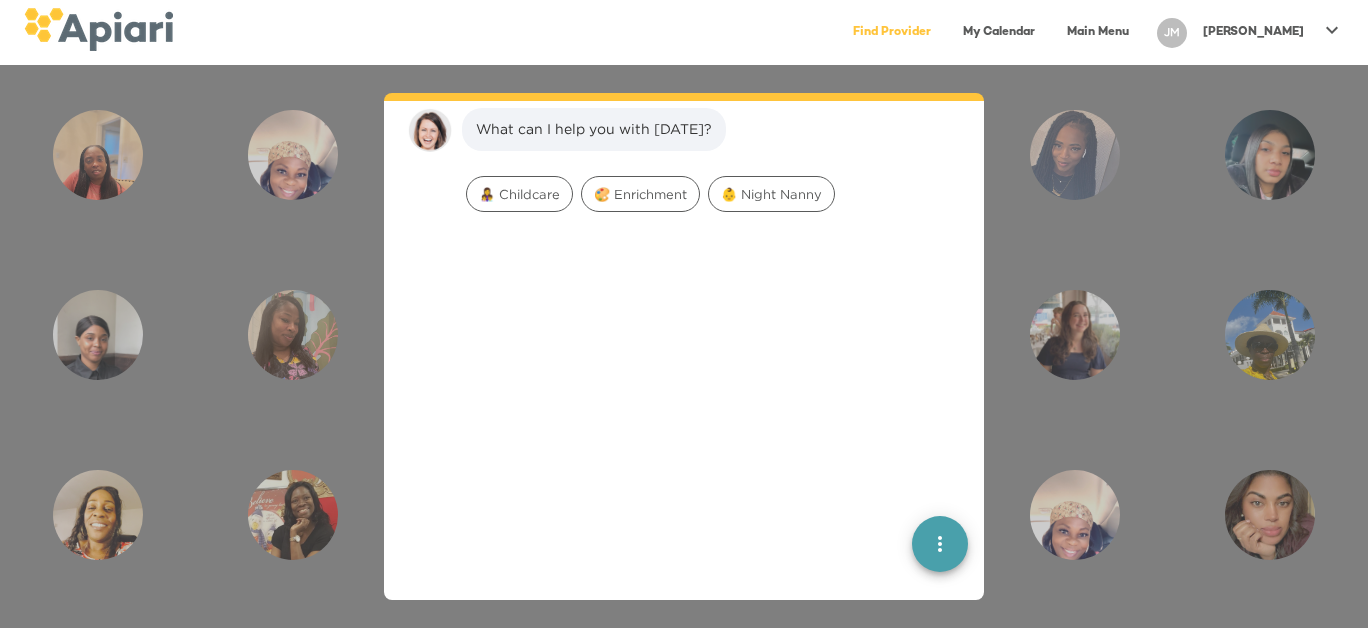 scroll, scrollTop: 0, scrollLeft: 0, axis: both 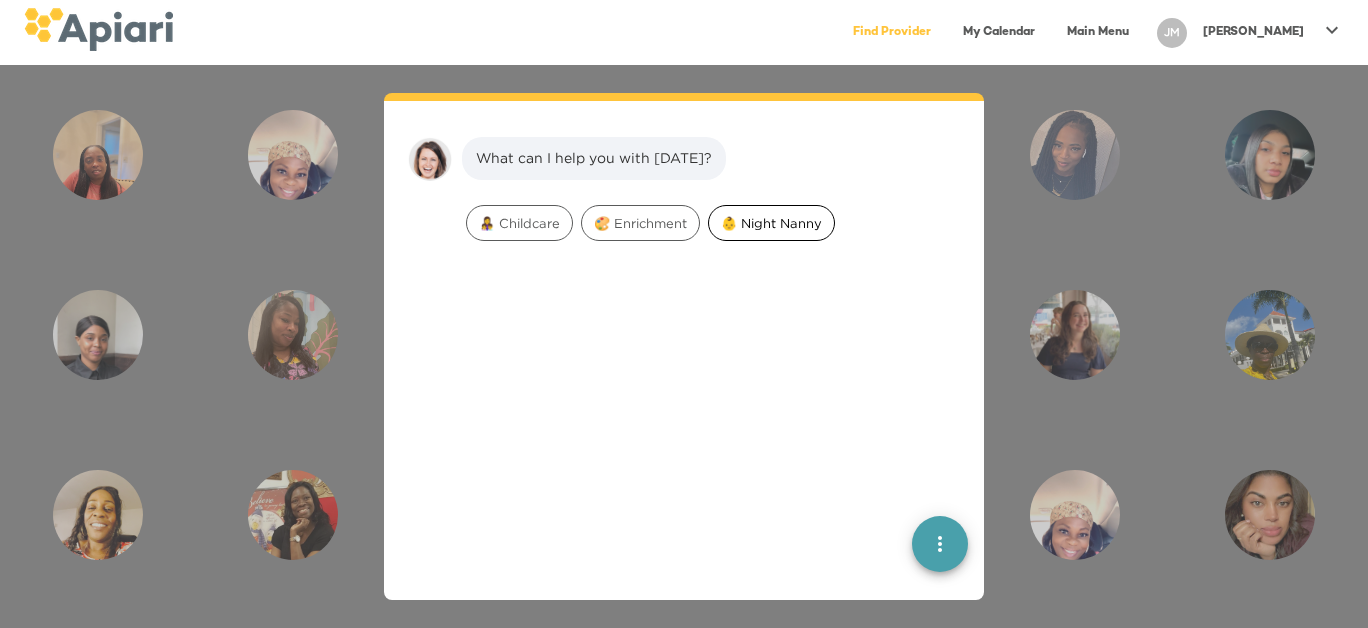 click on "👶 Night Nanny" at bounding box center (771, 223) 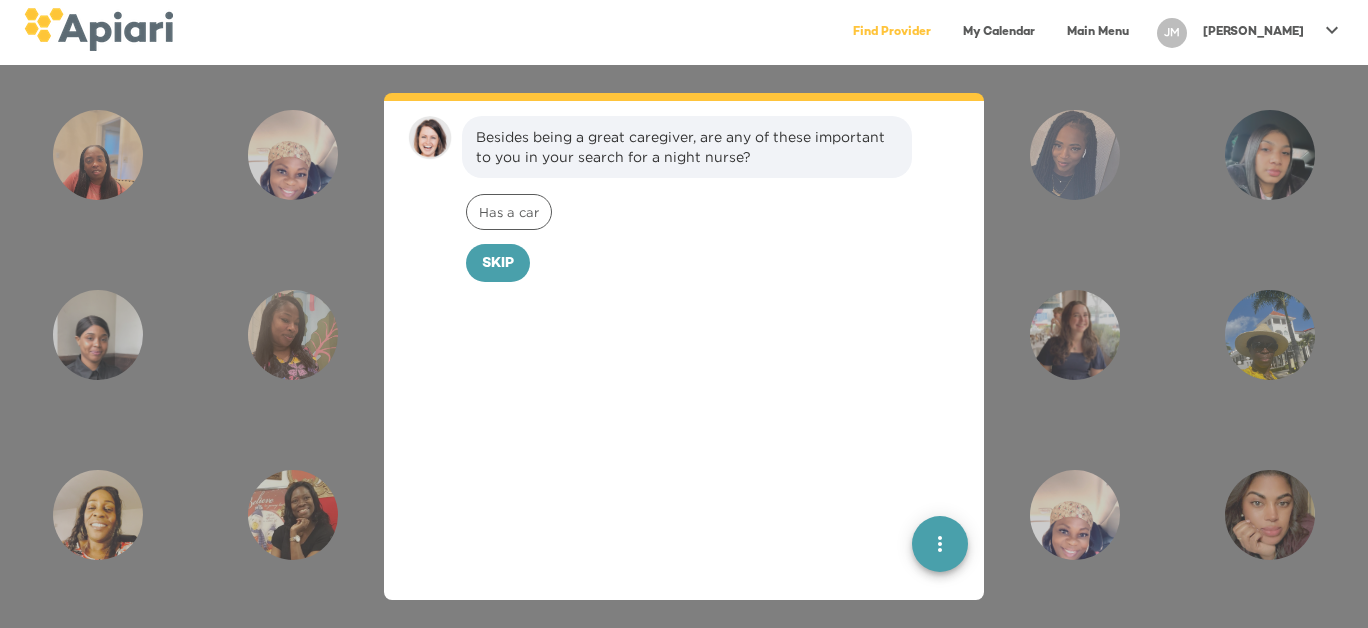 scroll, scrollTop: 154, scrollLeft: 0, axis: vertical 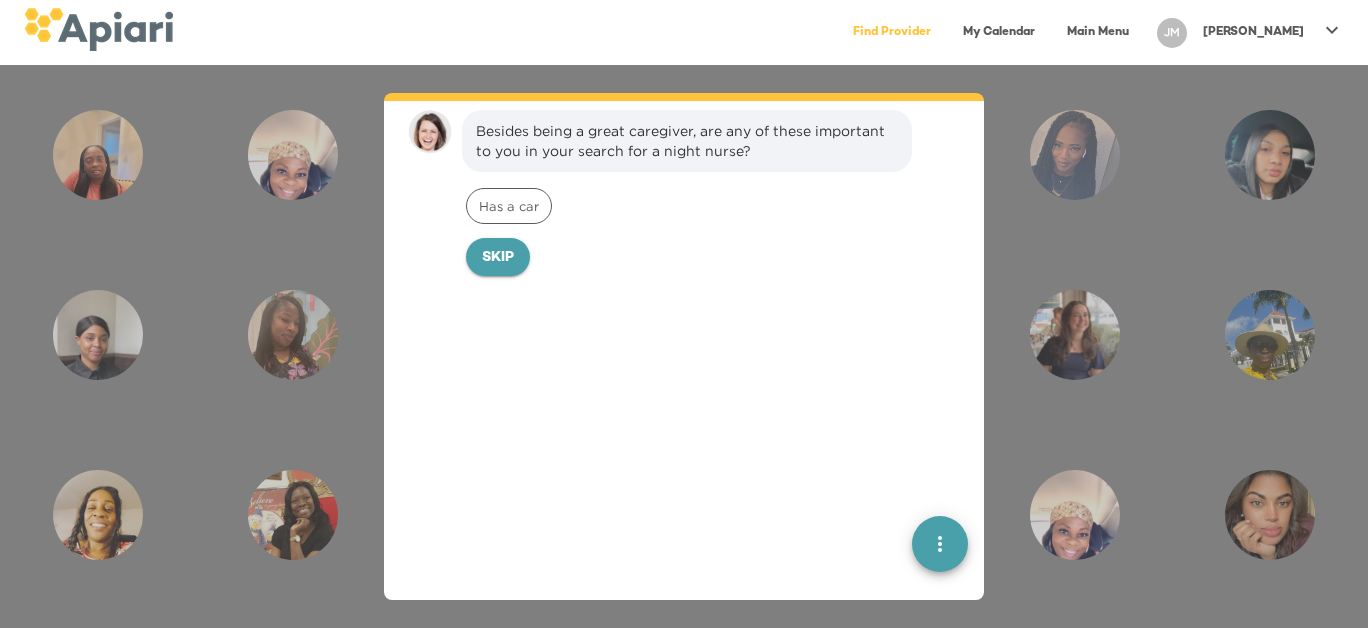 click on "Skip" at bounding box center [498, 257] 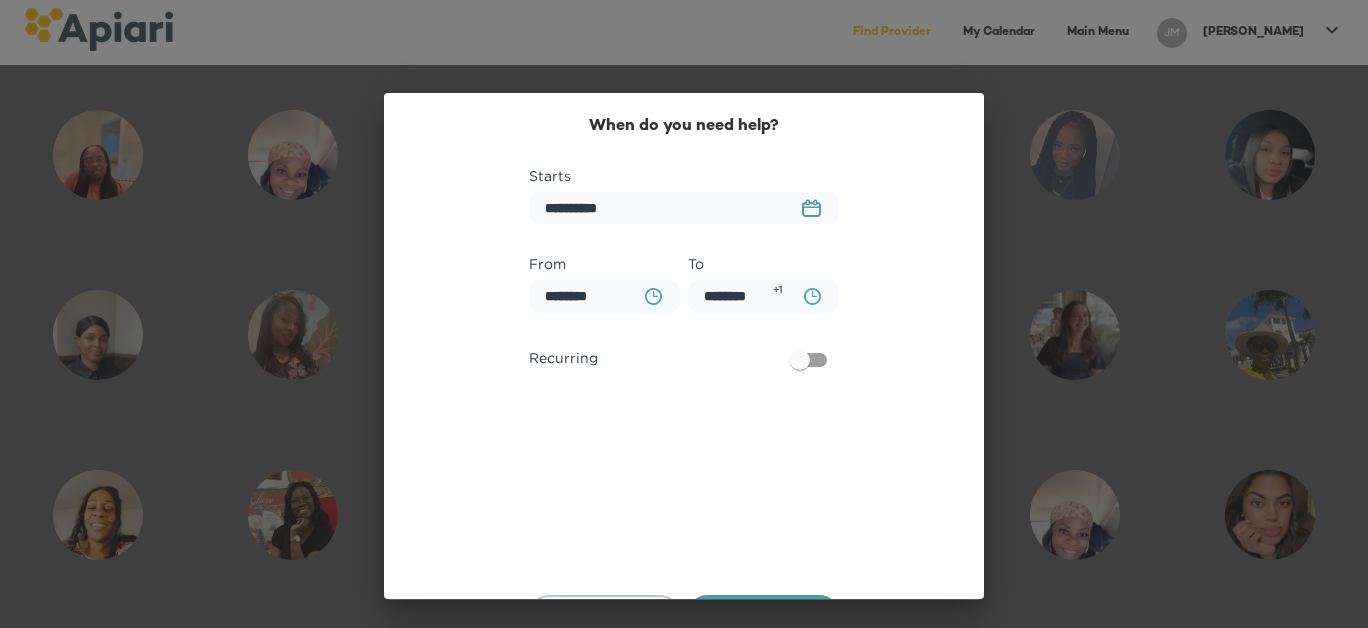 scroll, scrollTop: 291, scrollLeft: 0, axis: vertical 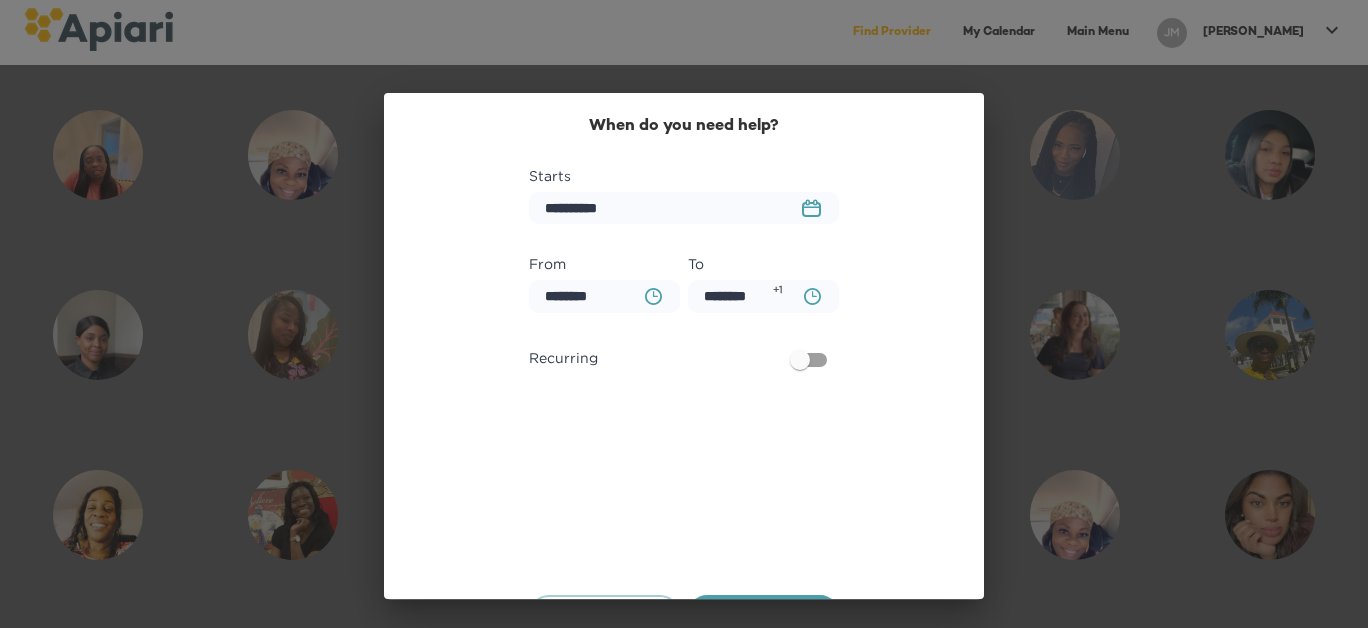 click on "23979DC4-A7E4-489C-88E7-37869341D308 Created with sketchtool." at bounding box center (811, 208) 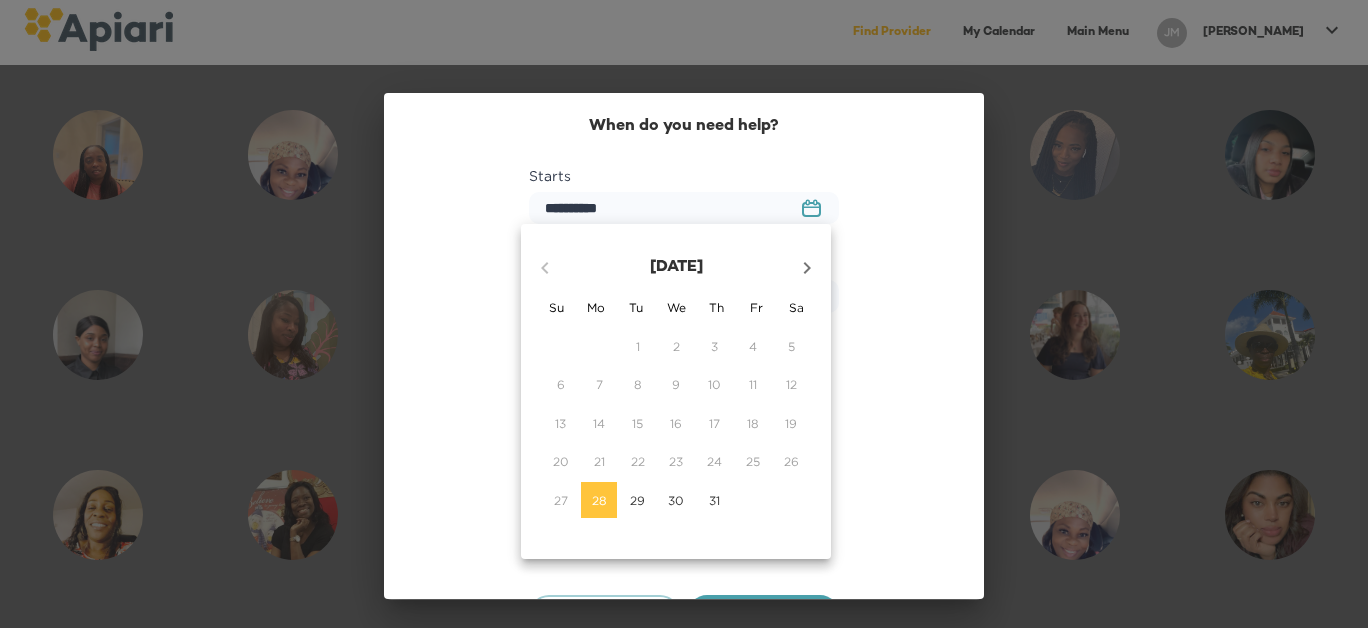click 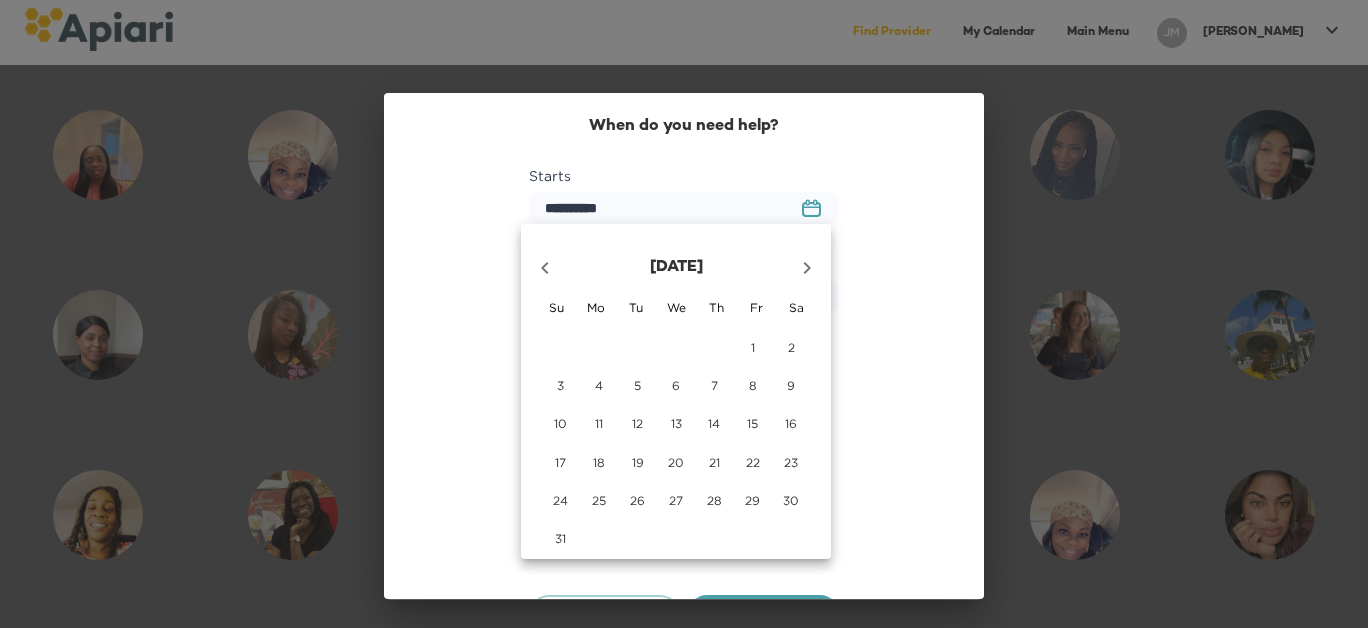 click 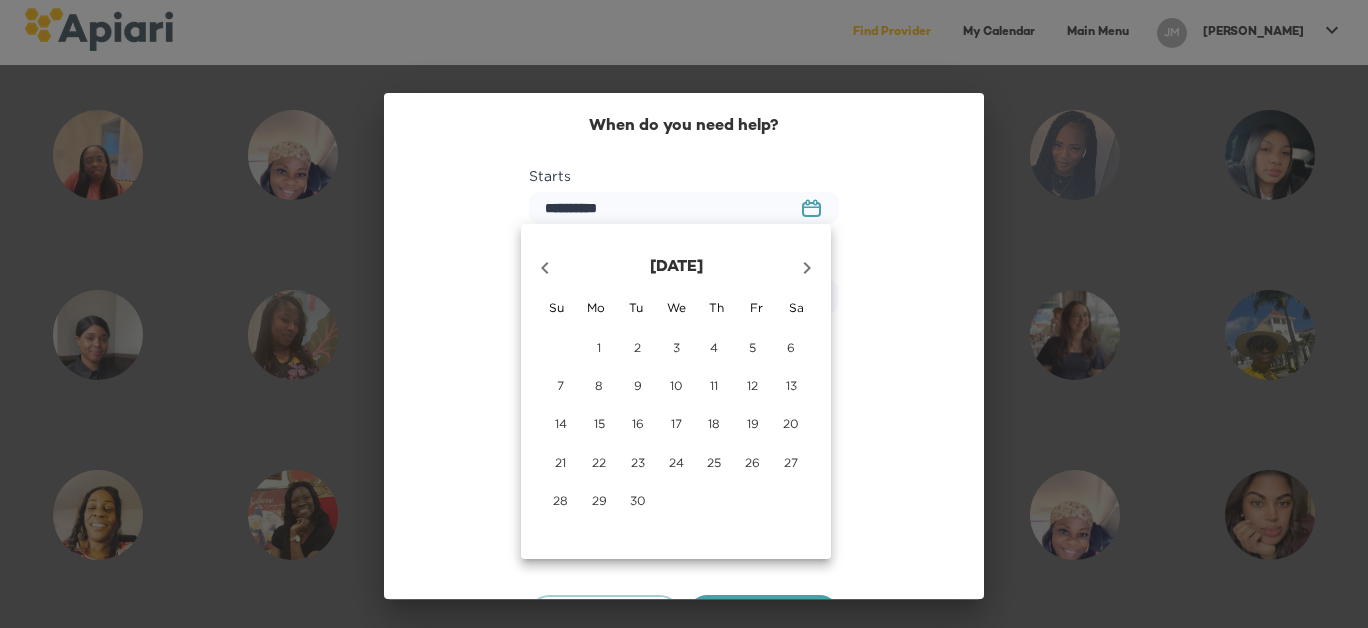 click 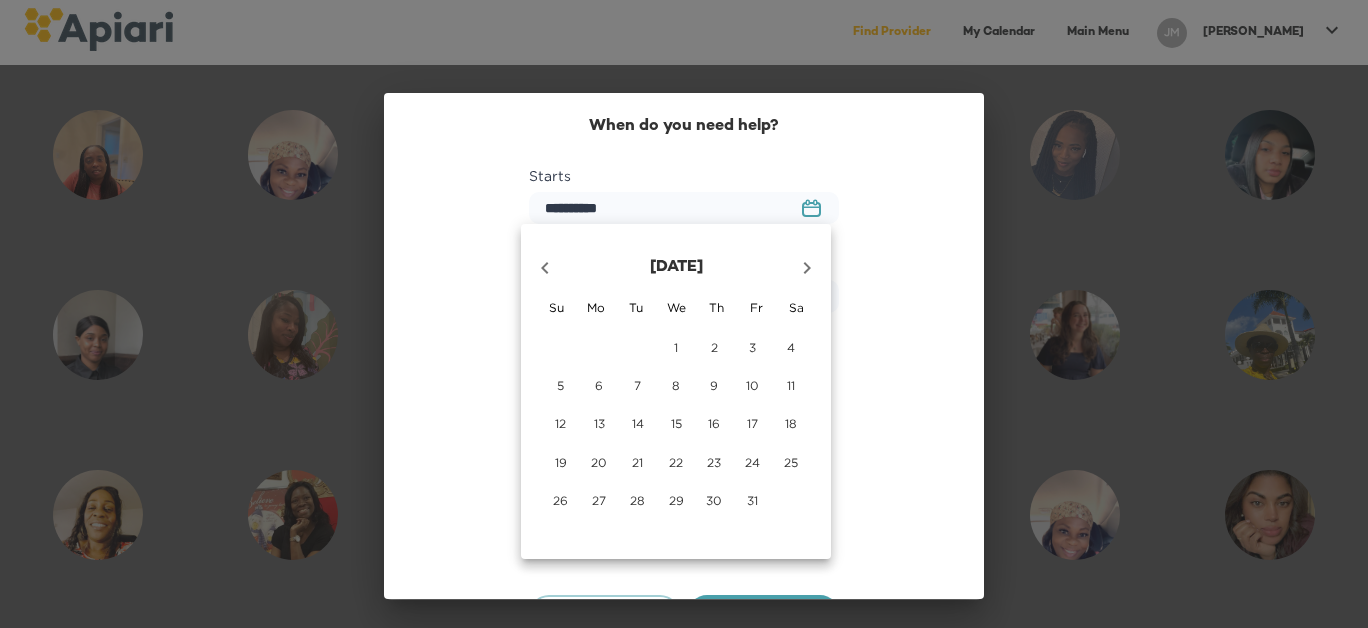click 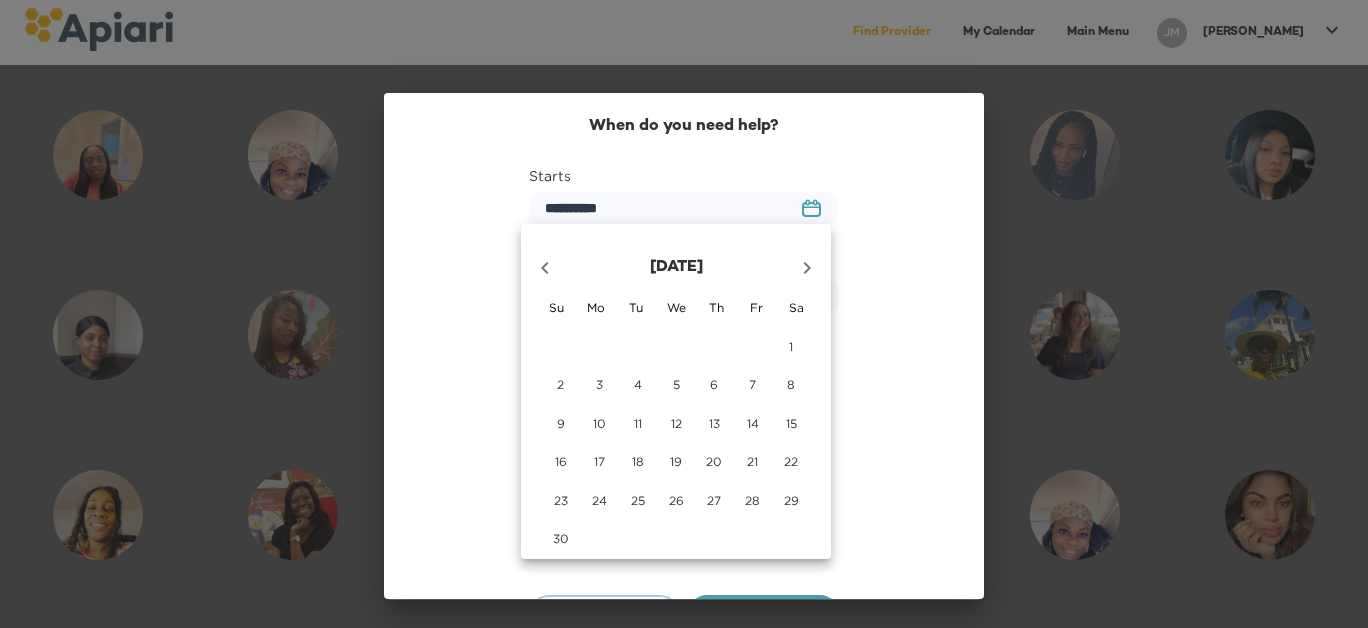 click on "15" at bounding box center [791, 423] 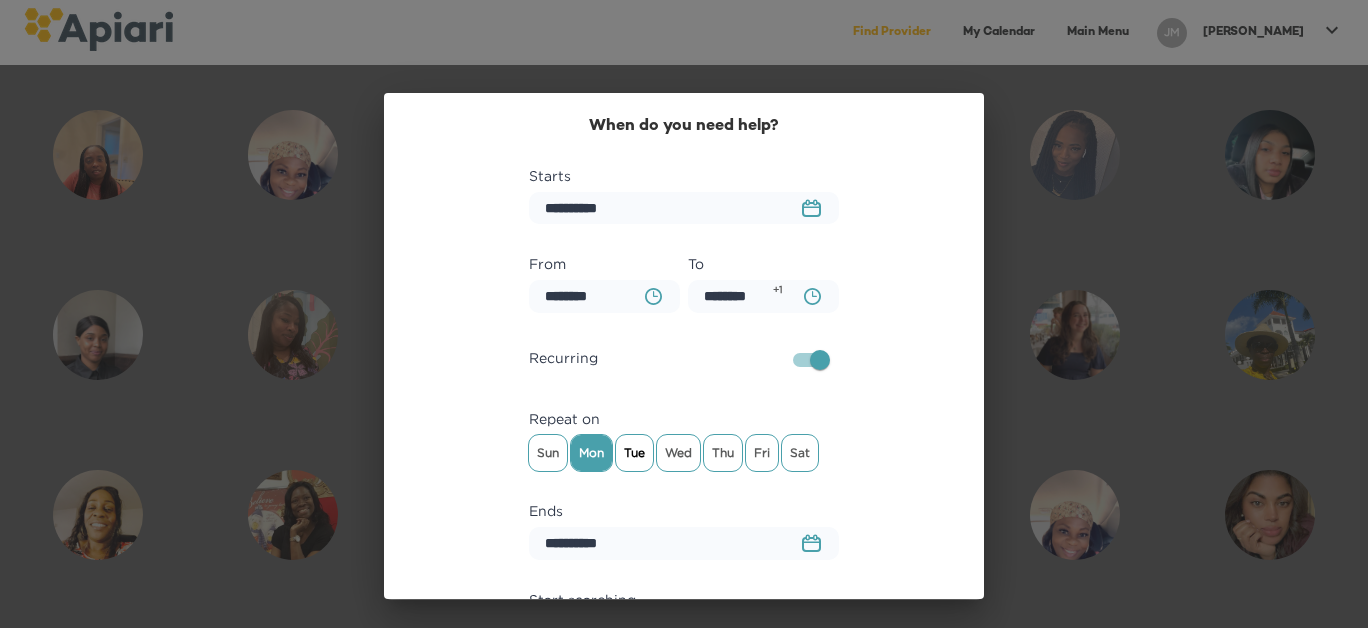 click on "Tue" at bounding box center [634, 453] 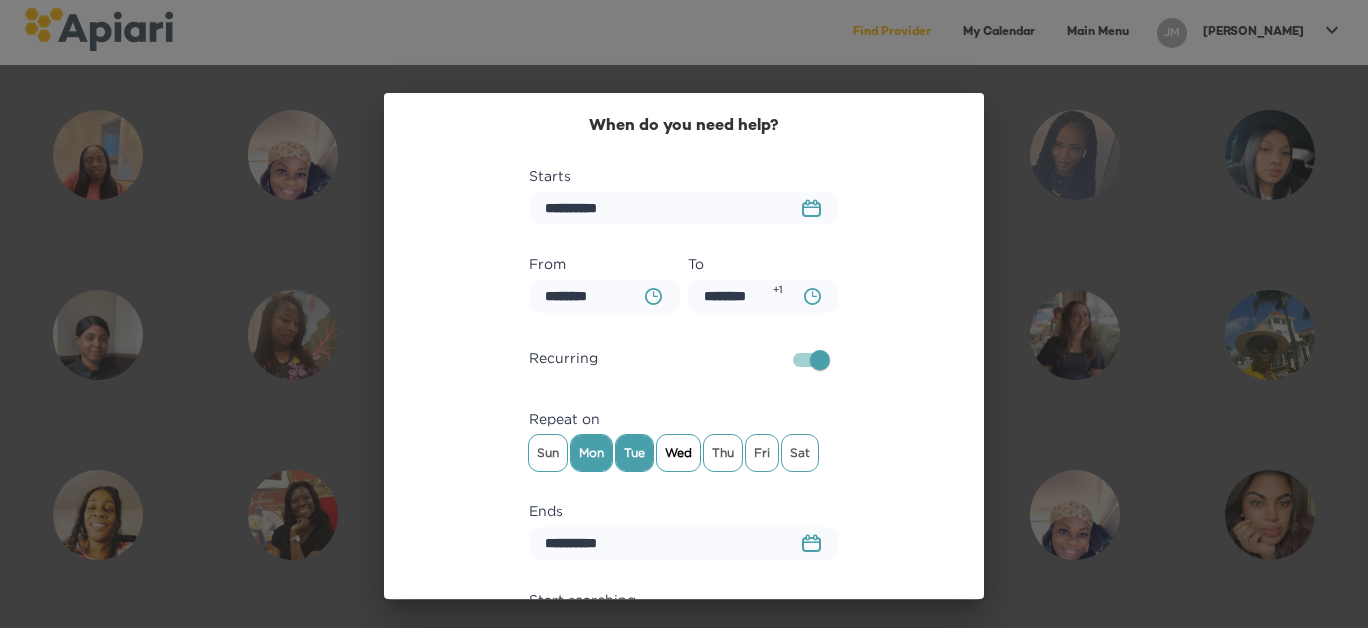 click on "Wed" at bounding box center [678, 453] 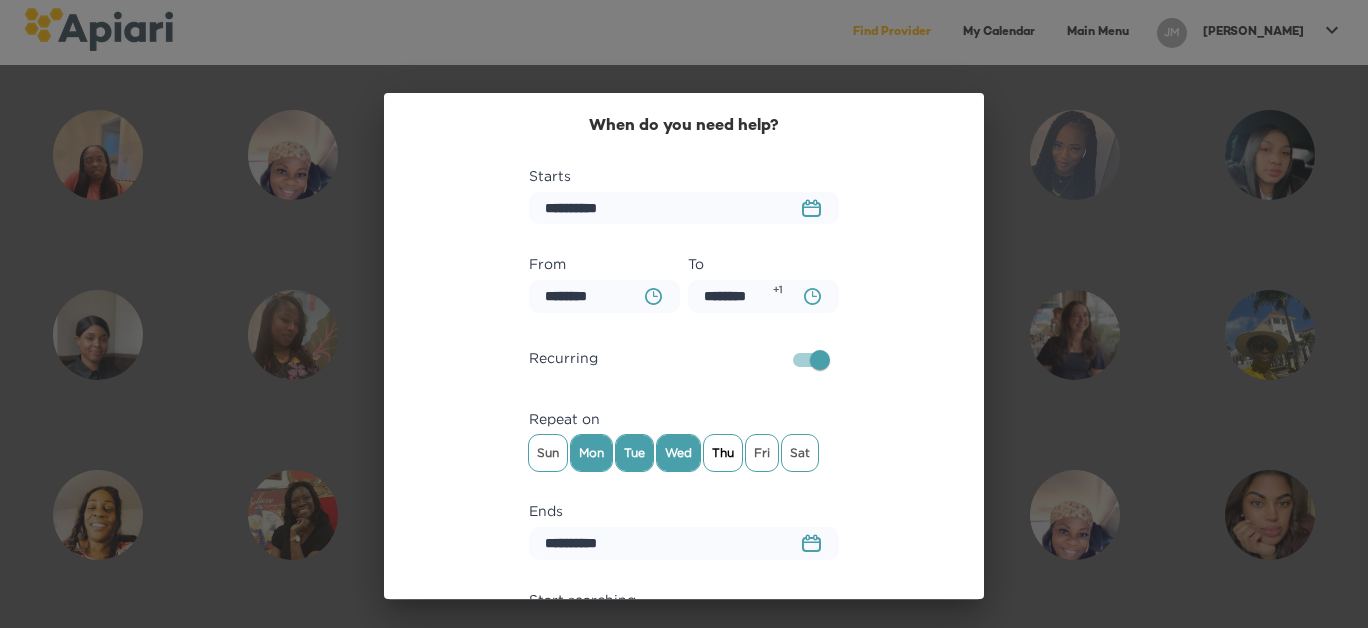 click on "Thu" at bounding box center [723, 453] 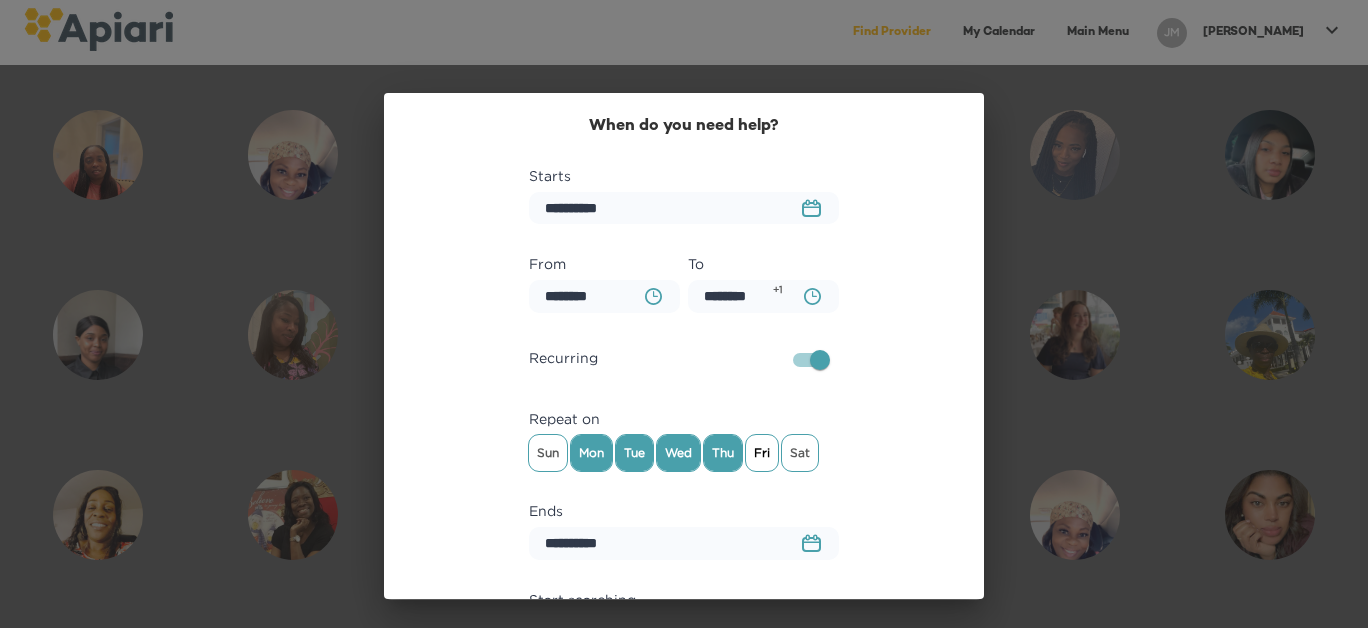 click on "Fri" at bounding box center (762, 453) 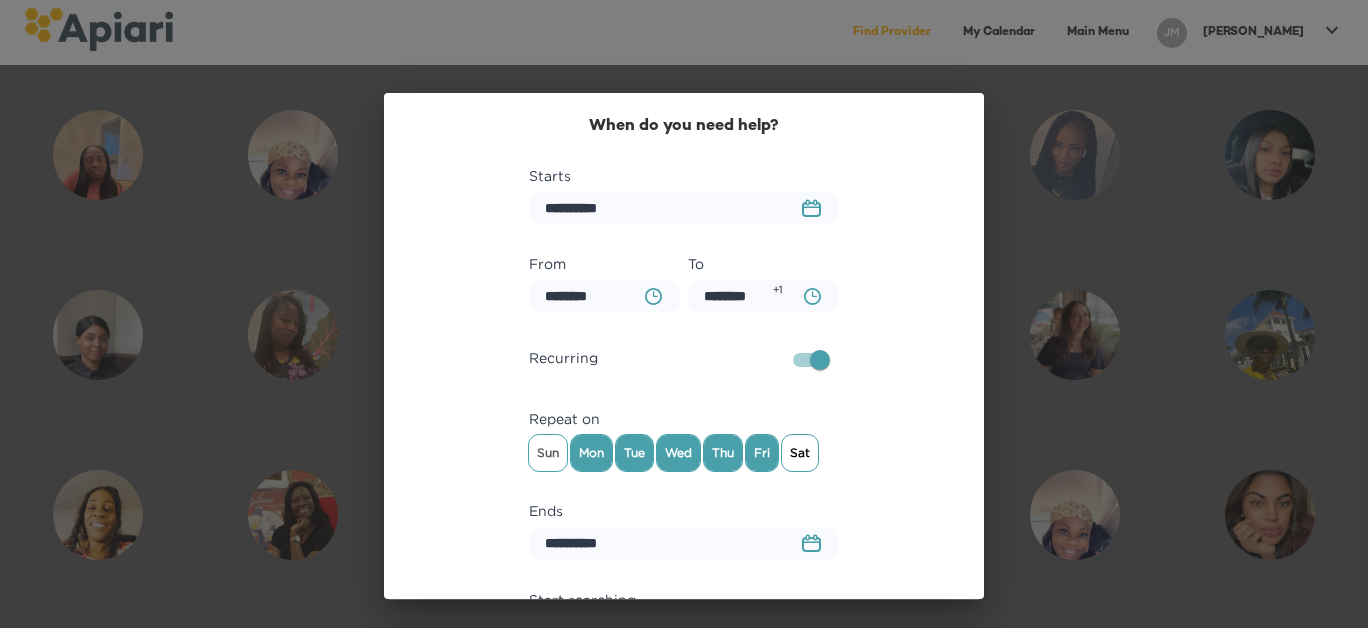 click on "Sat" at bounding box center (800, 453) 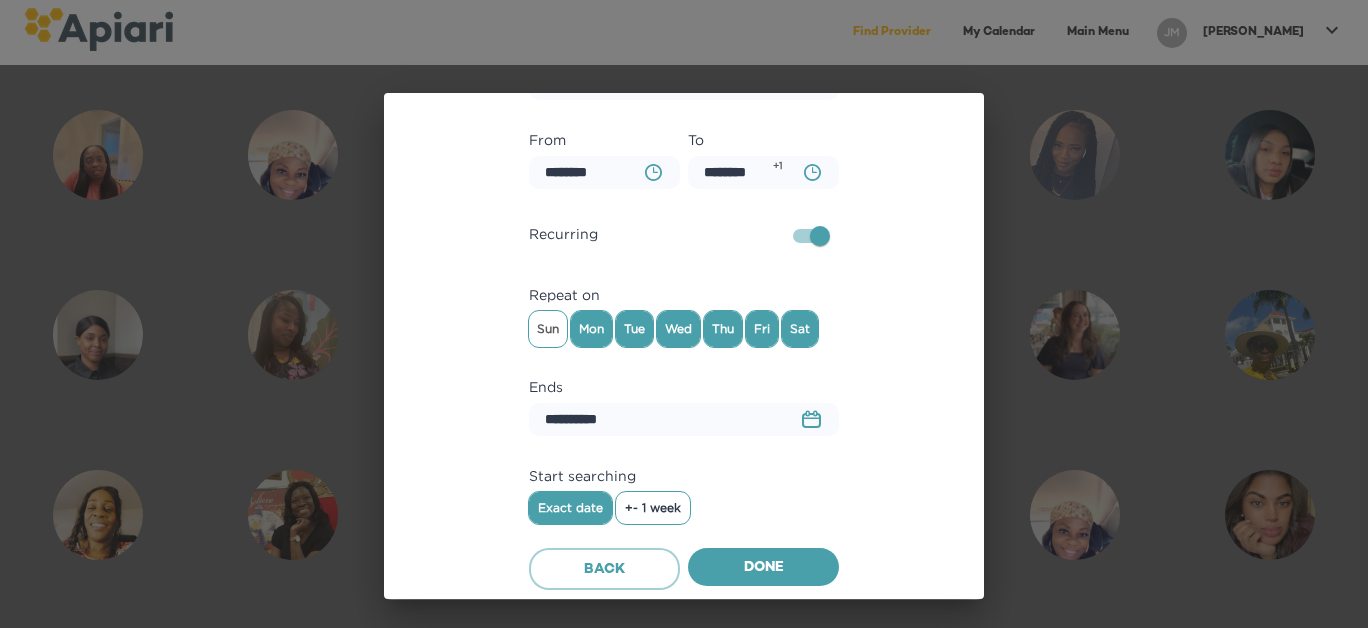 scroll, scrollTop: 125, scrollLeft: 0, axis: vertical 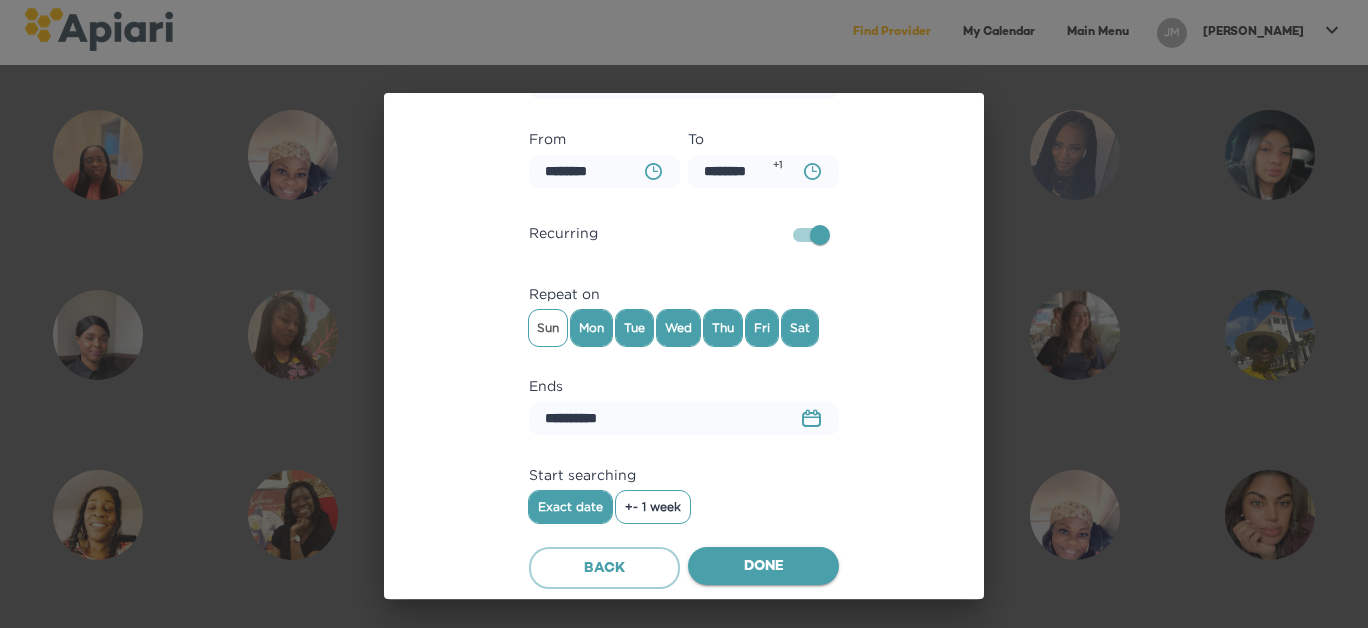 click on "Done" at bounding box center [763, 567] 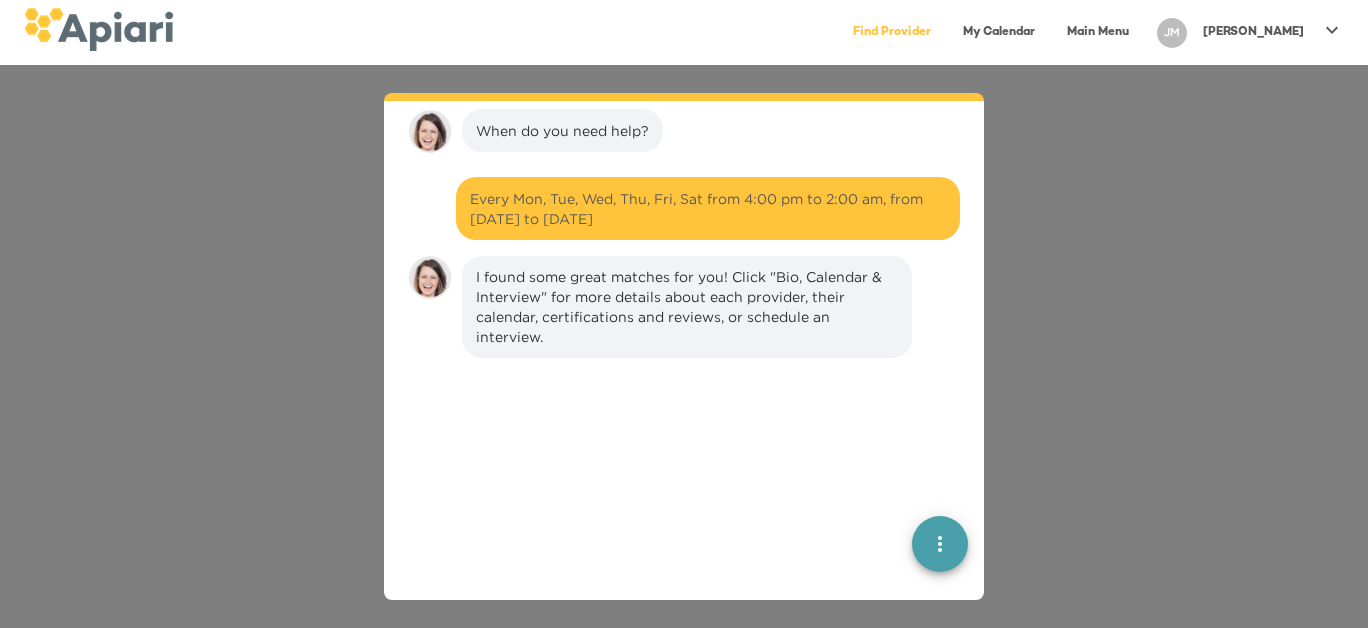 scroll, scrollTop: 437, scrollLeft: 0, axis: vertical 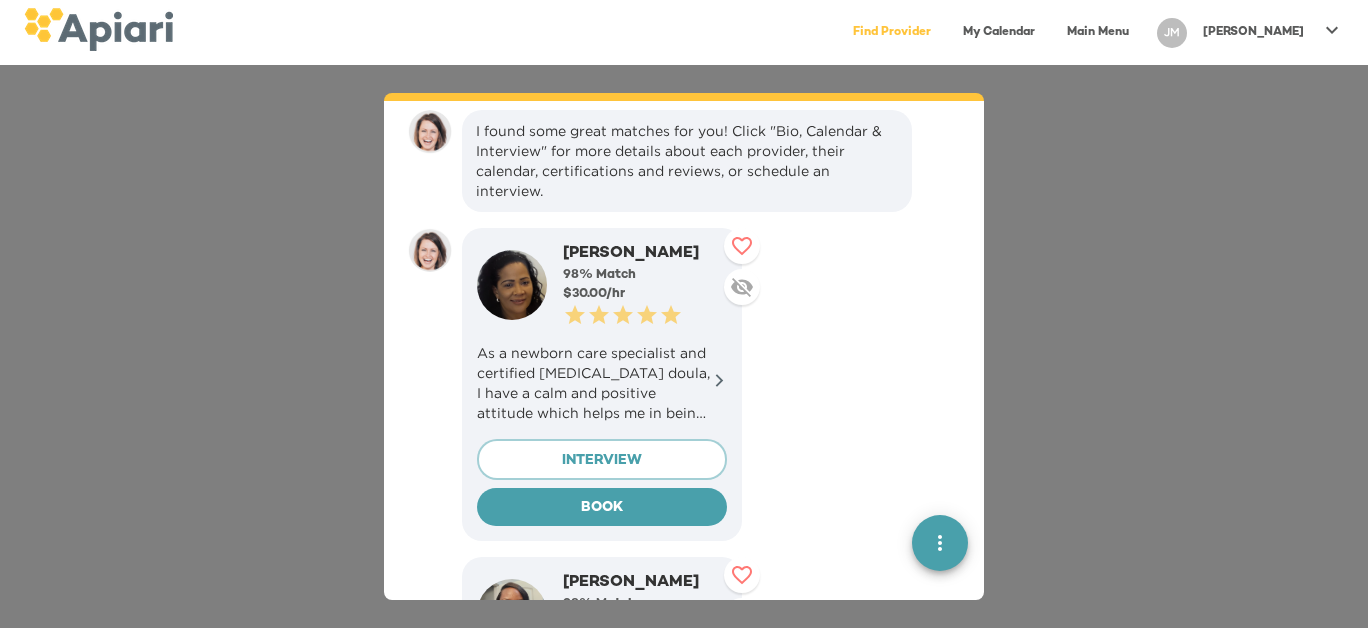click at bounding box center (512, 285) 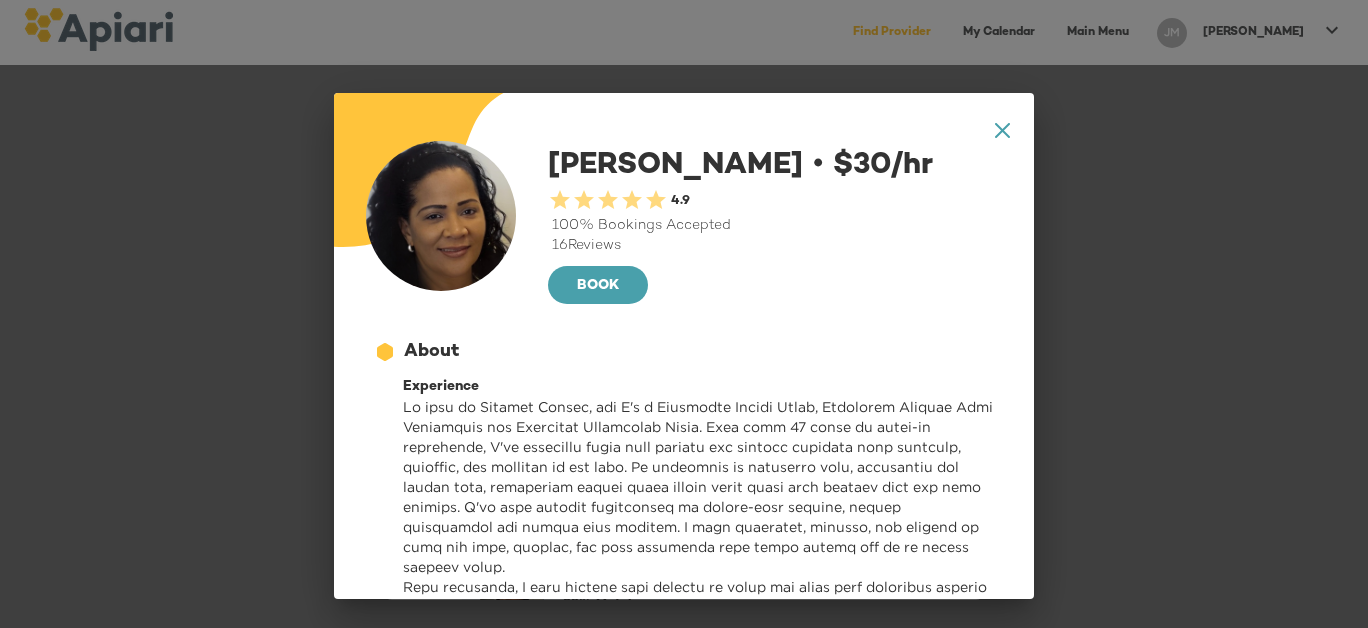 click on "16  Reviews" at bounding box center (775, 246) 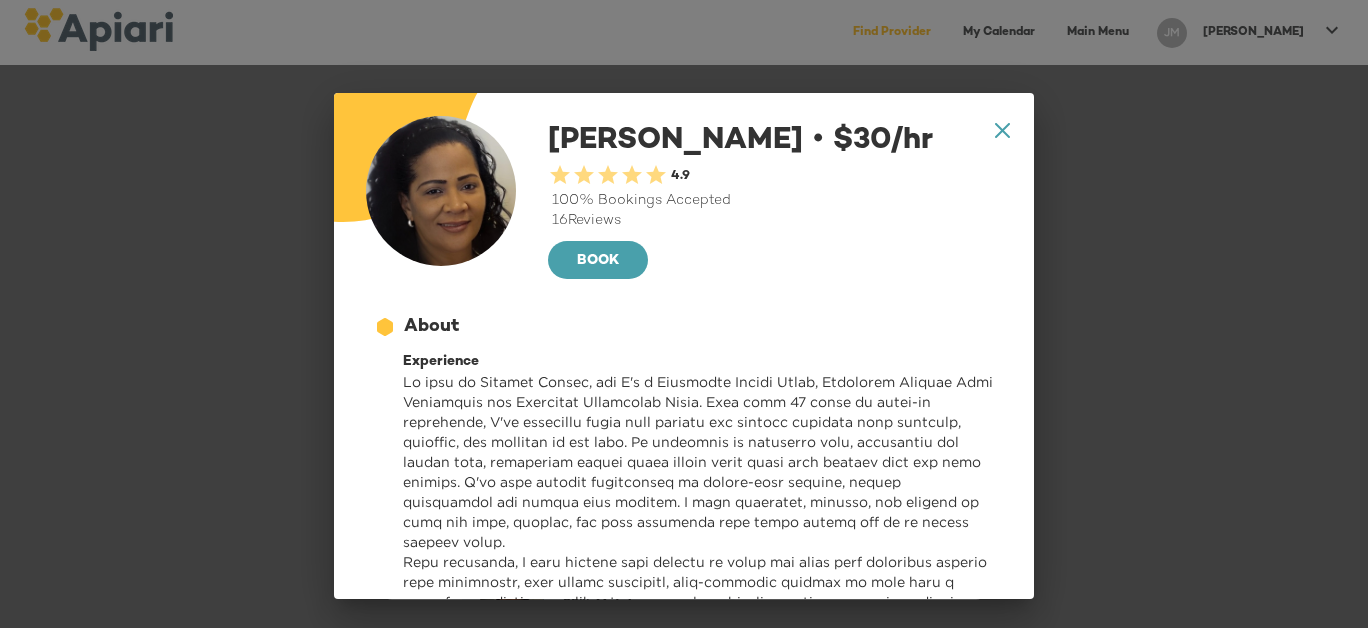 scroll, scrollTop: 0, scrollLeft: 0, axis: both 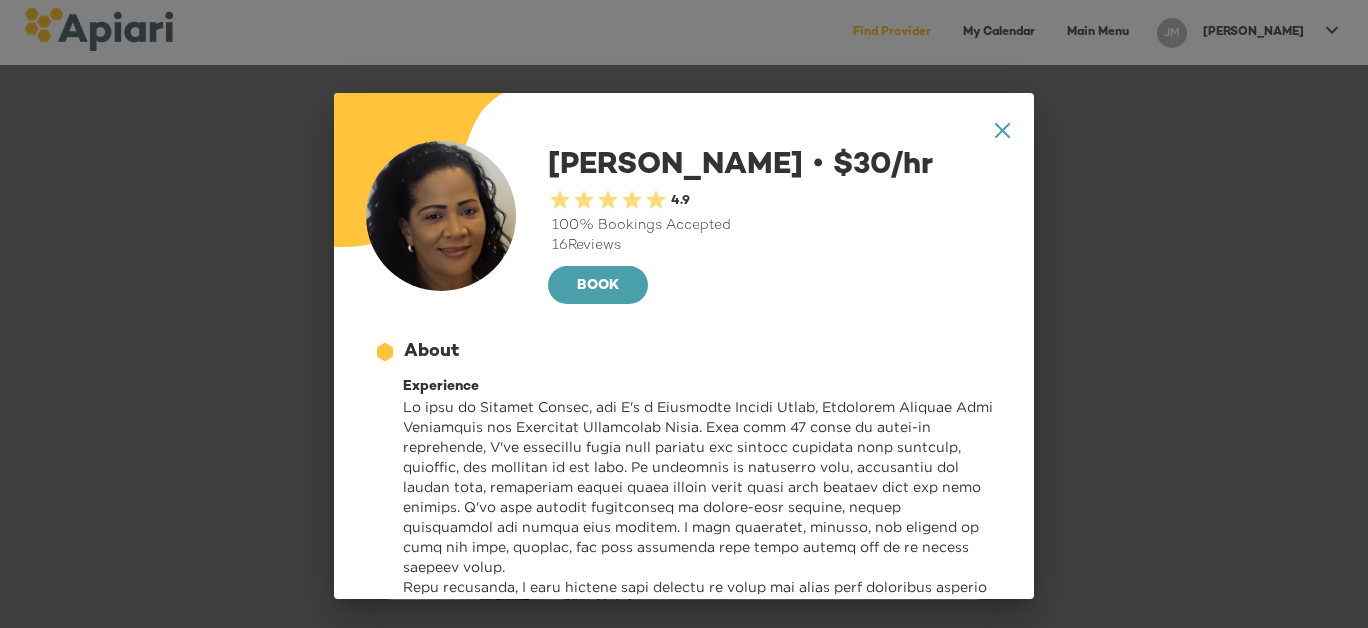 click 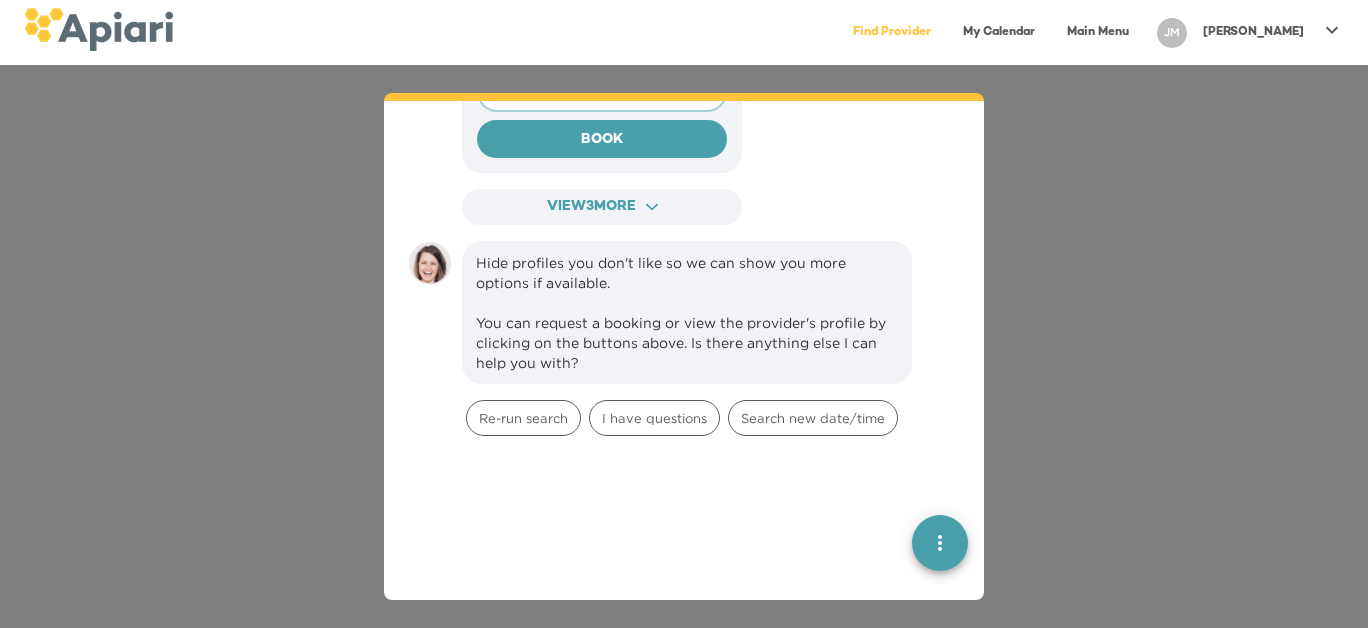 scroll, scrollTop: 1454, scrollLeft: 0, axis: vertical 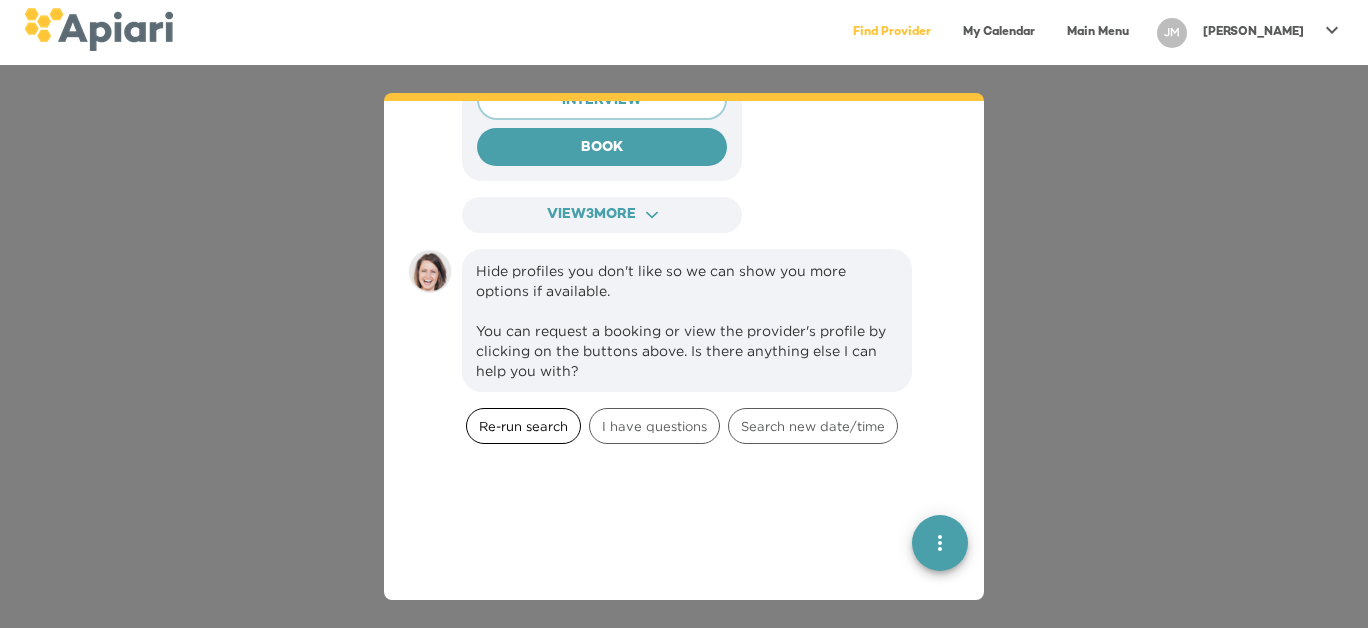 click on "Re-run search" at bounding box center (523, 426) 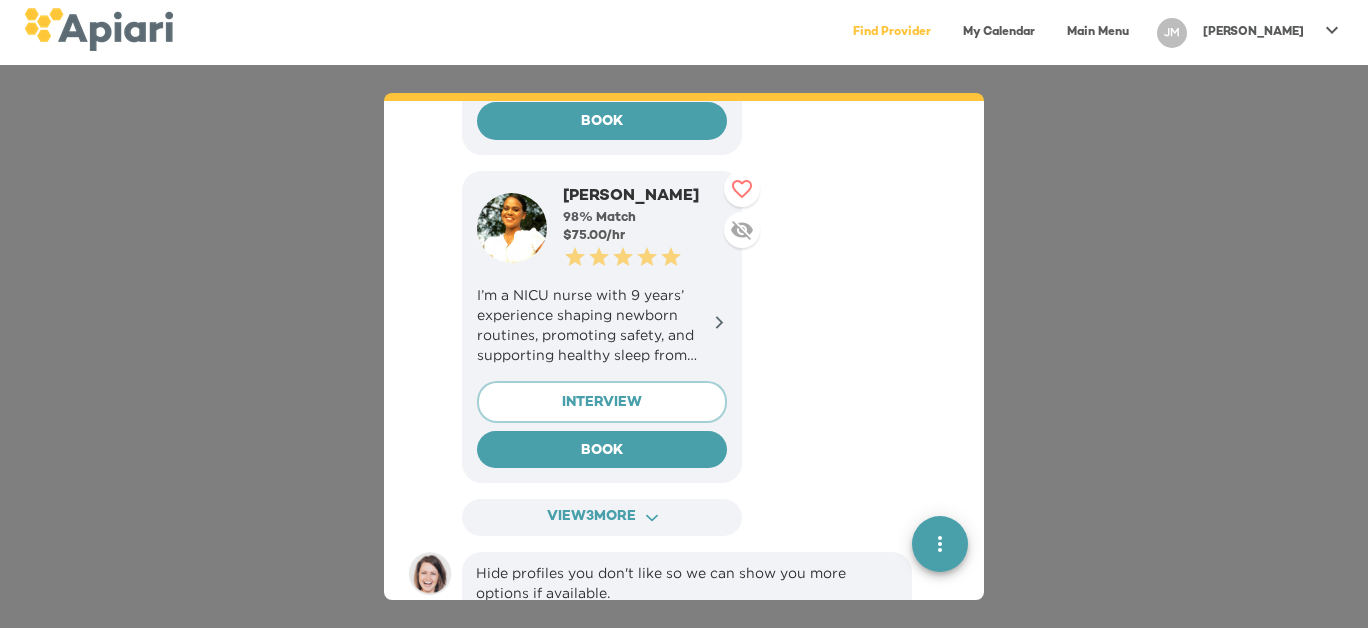 scroll, scrollTop: 2524, scrollLeft: 0, axis: vertical 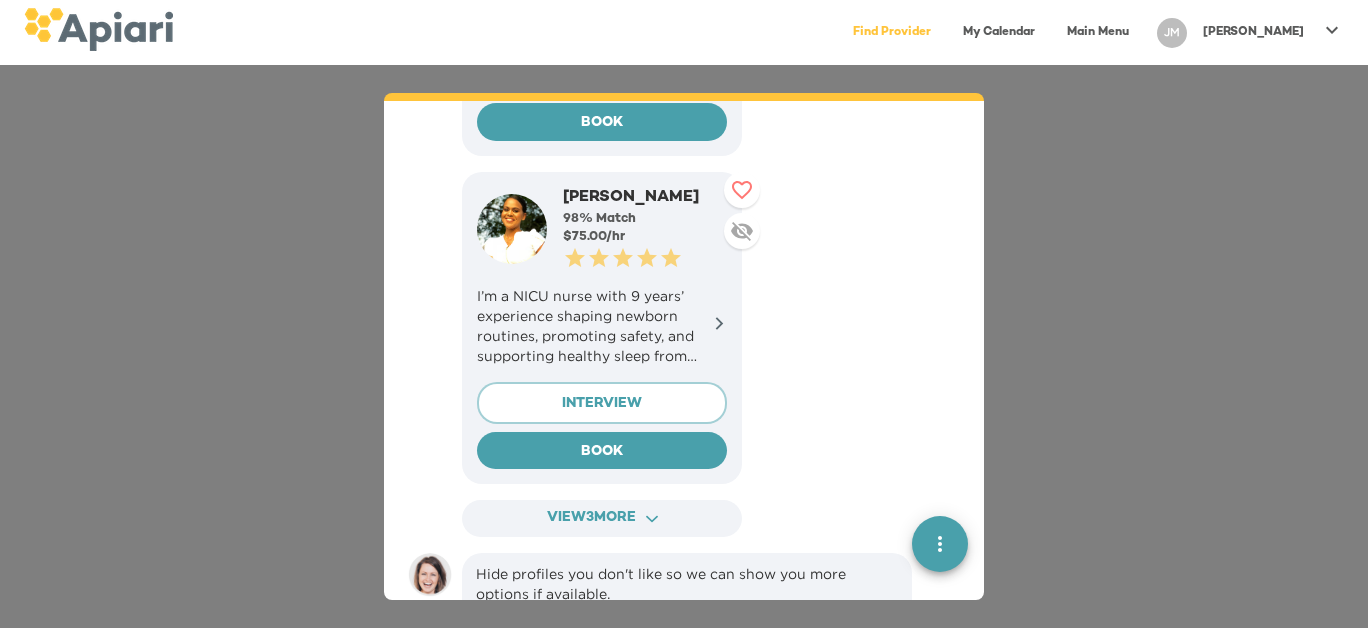 click 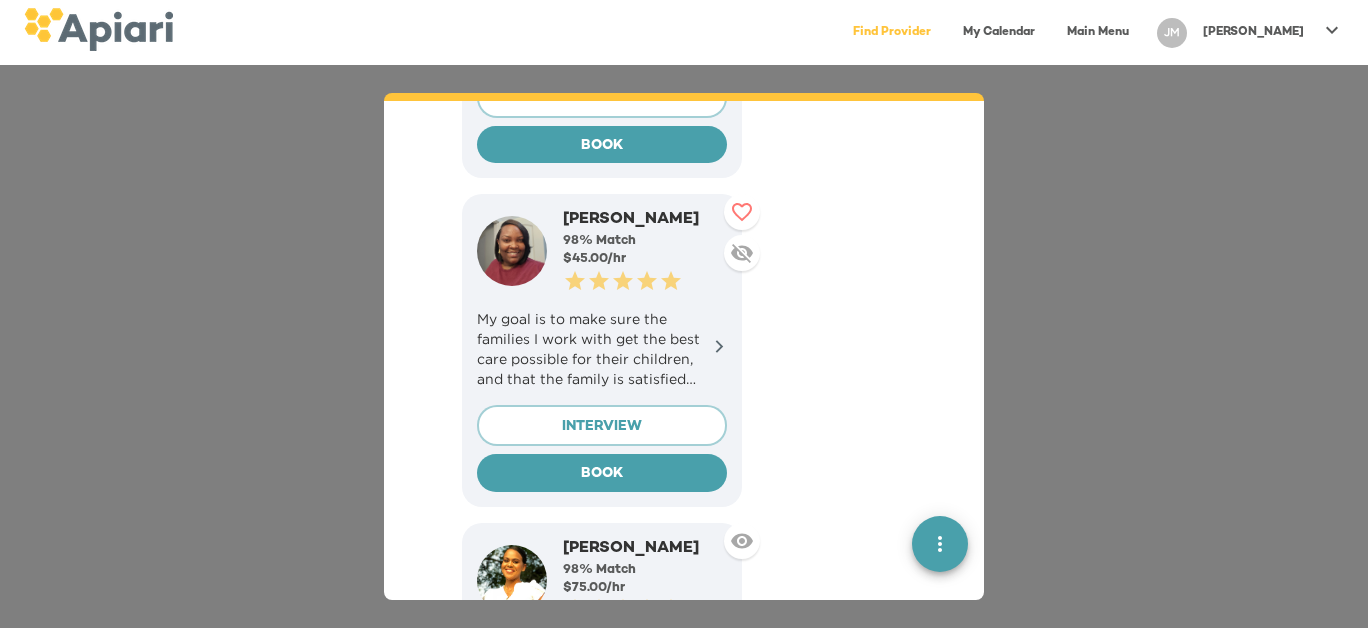 scroll, scrollTop: 2124, scrollLeft: 0, axis: vertical 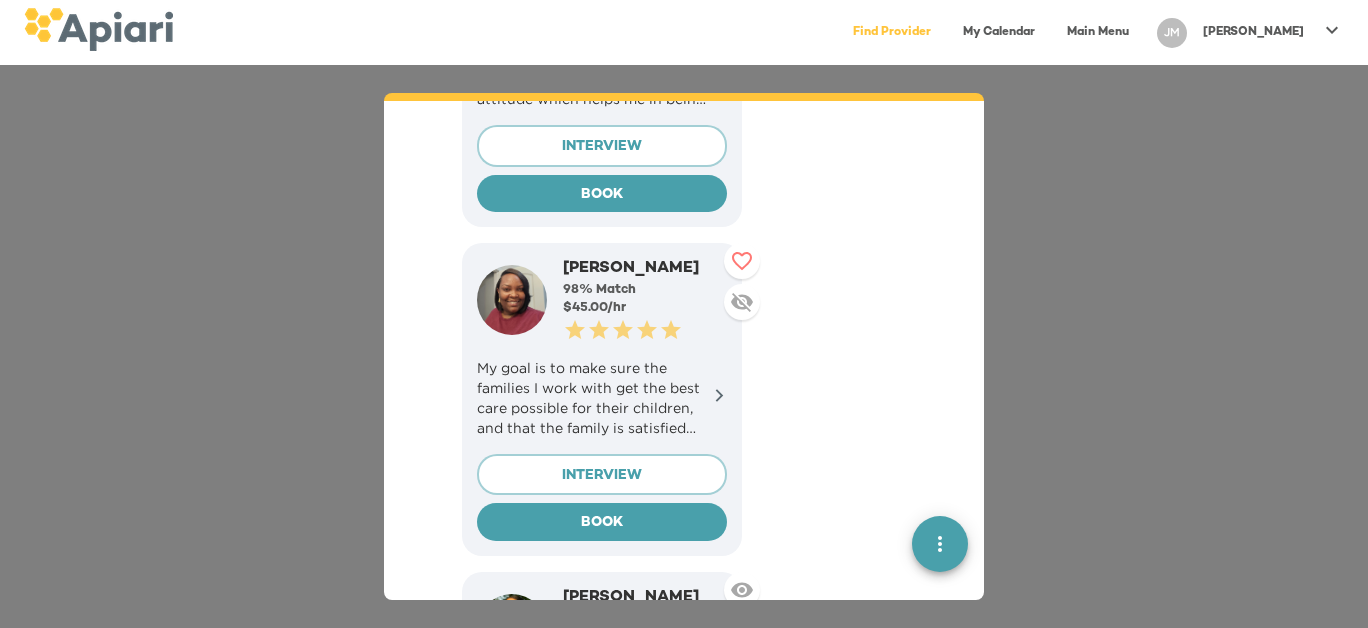 click 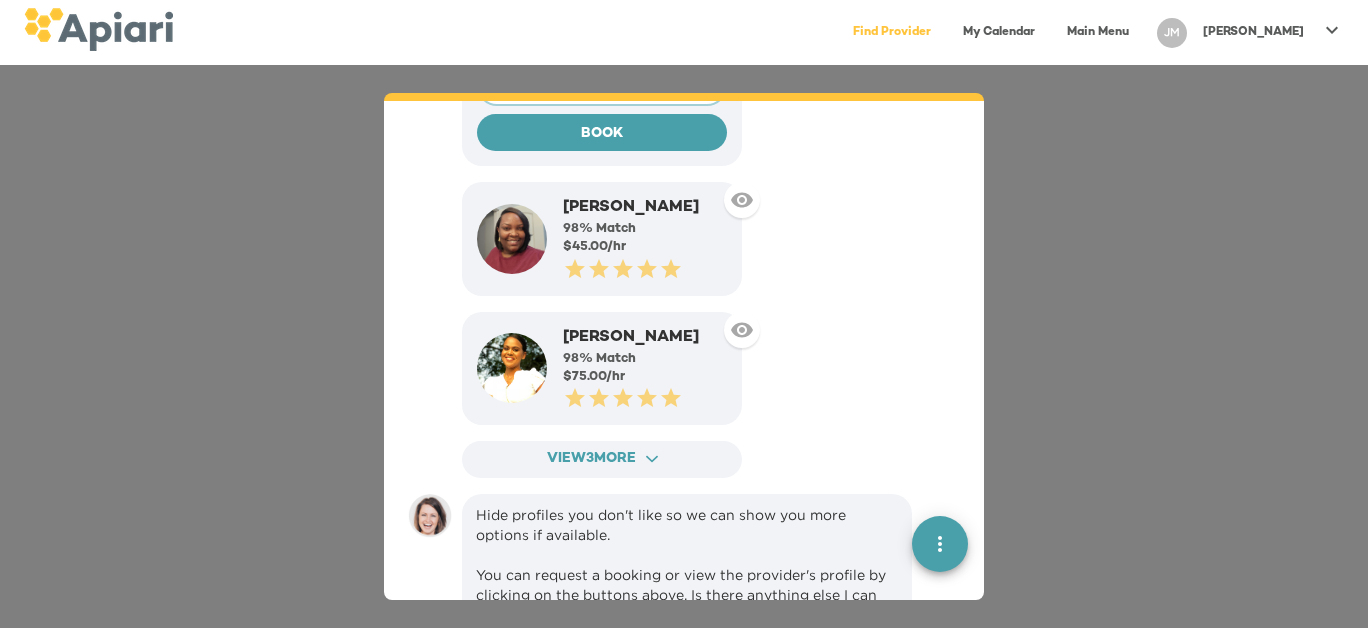 scroll, scrollTop: 2124, scrollLeft: 0, axis: vertical 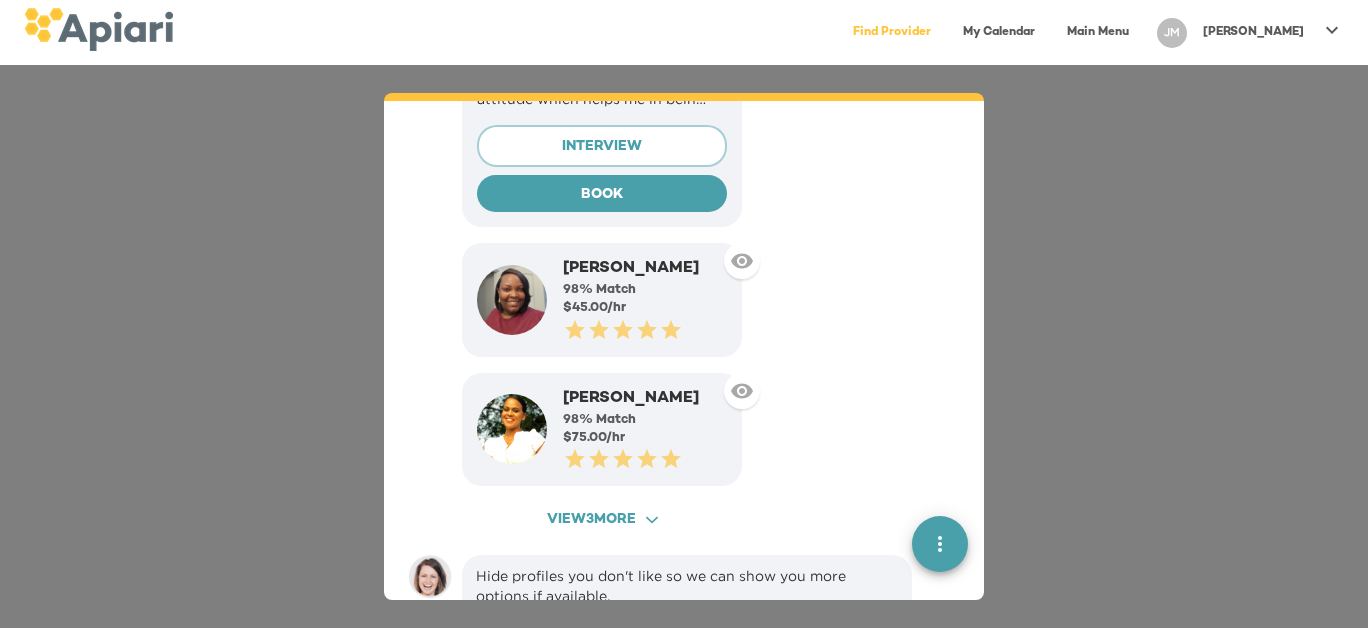 click on "View  3  more ACAF9A9D-F959-4453-8A96-698DF63F3F06 Created with sketchtool." at bounding box center [602, 520] 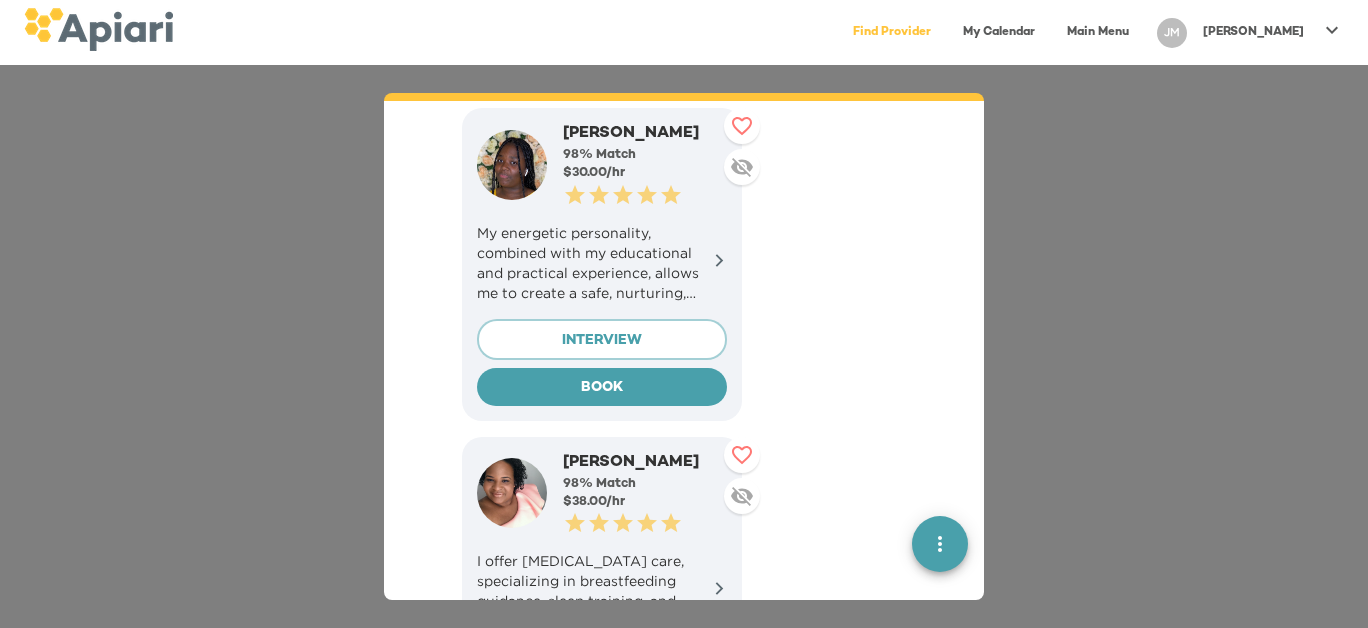 scroll, scrollTop: 2624, scrollLeft: 0, axis: vertical 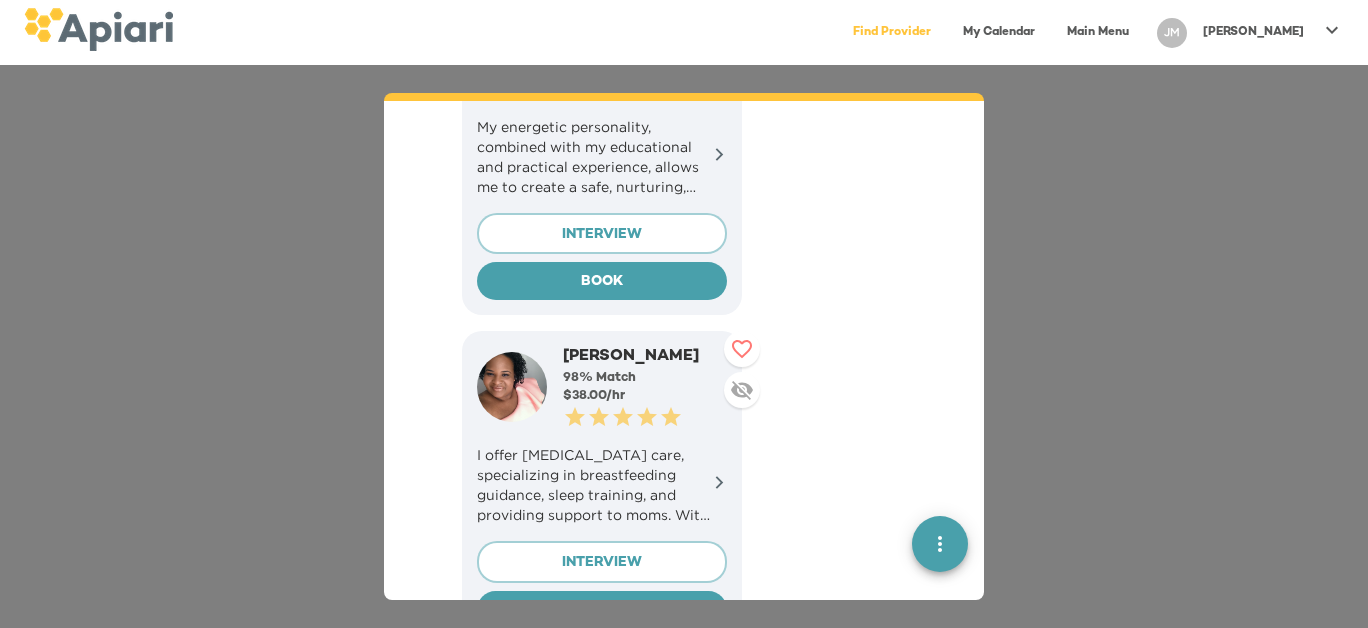 click on "I offer postpartum care, specializing in breastfeeding guidance, sleep training, and providing support to moms. With extensive experience, I'm dedicated to being a reliable and caring presence to your family" at bounding box center (602, 485) 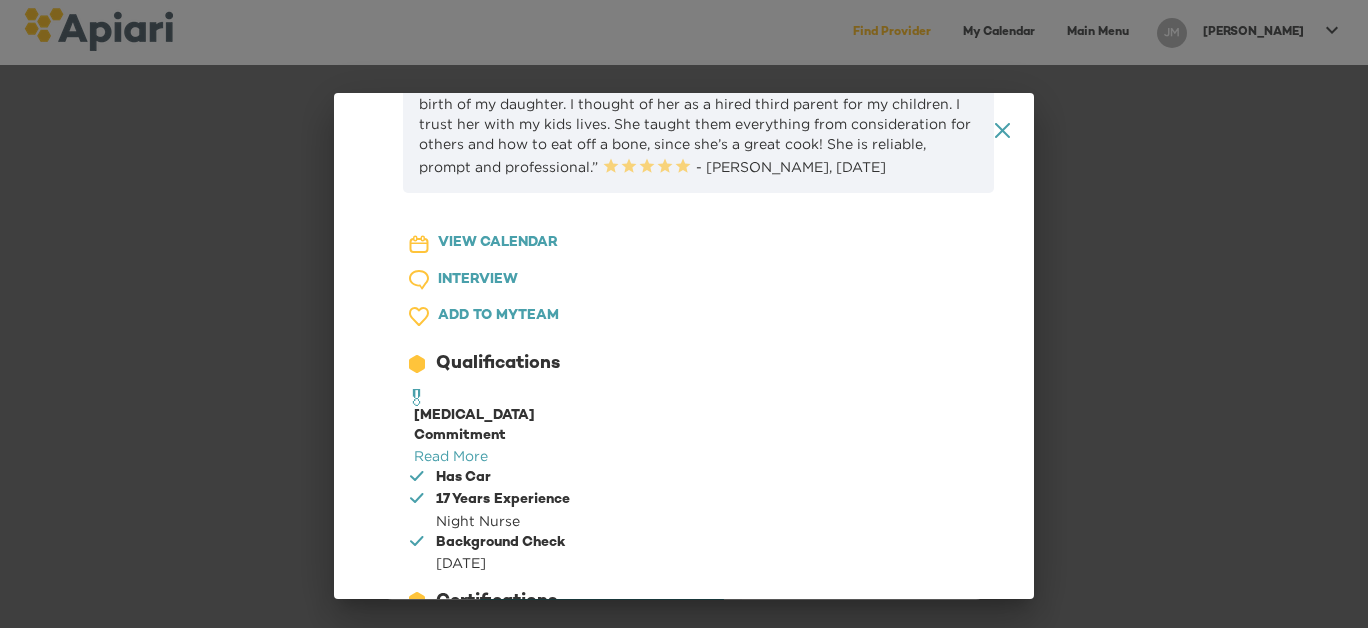 scroll, scrollTop: 3400, scrollLeft: 0, axis: vertical 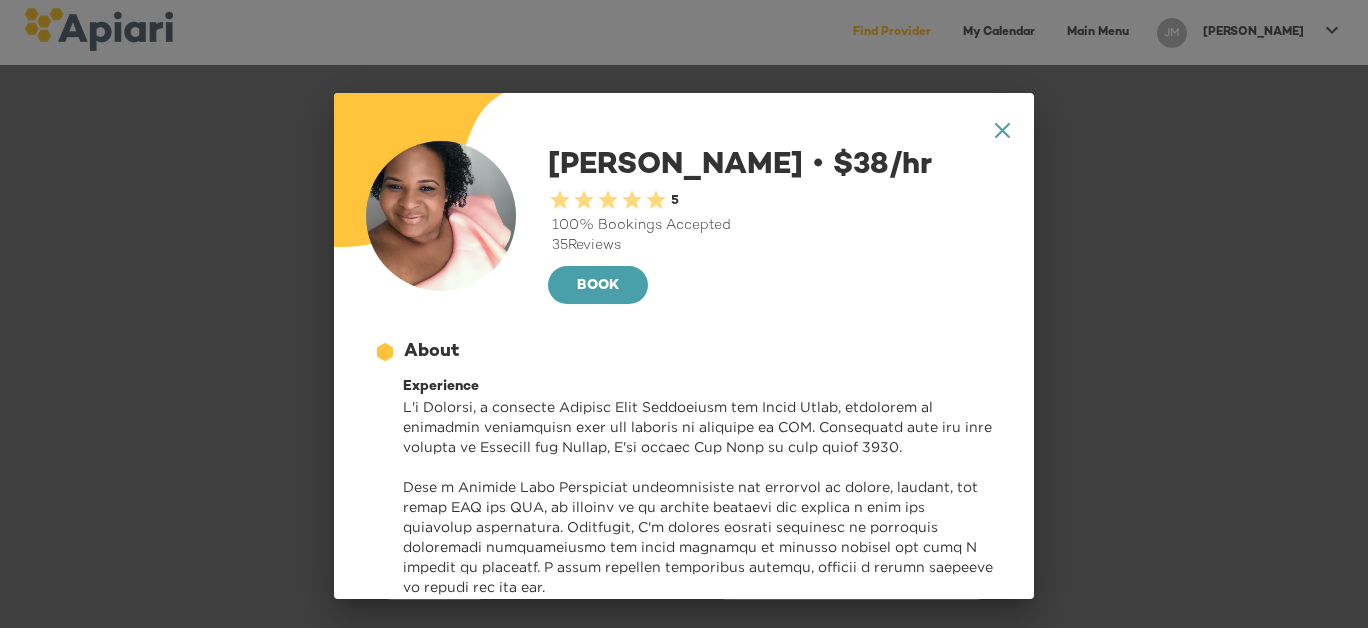 click on "A1D20667-DBDC-461F-895E-AC602C3246CF Created with sketchtool." 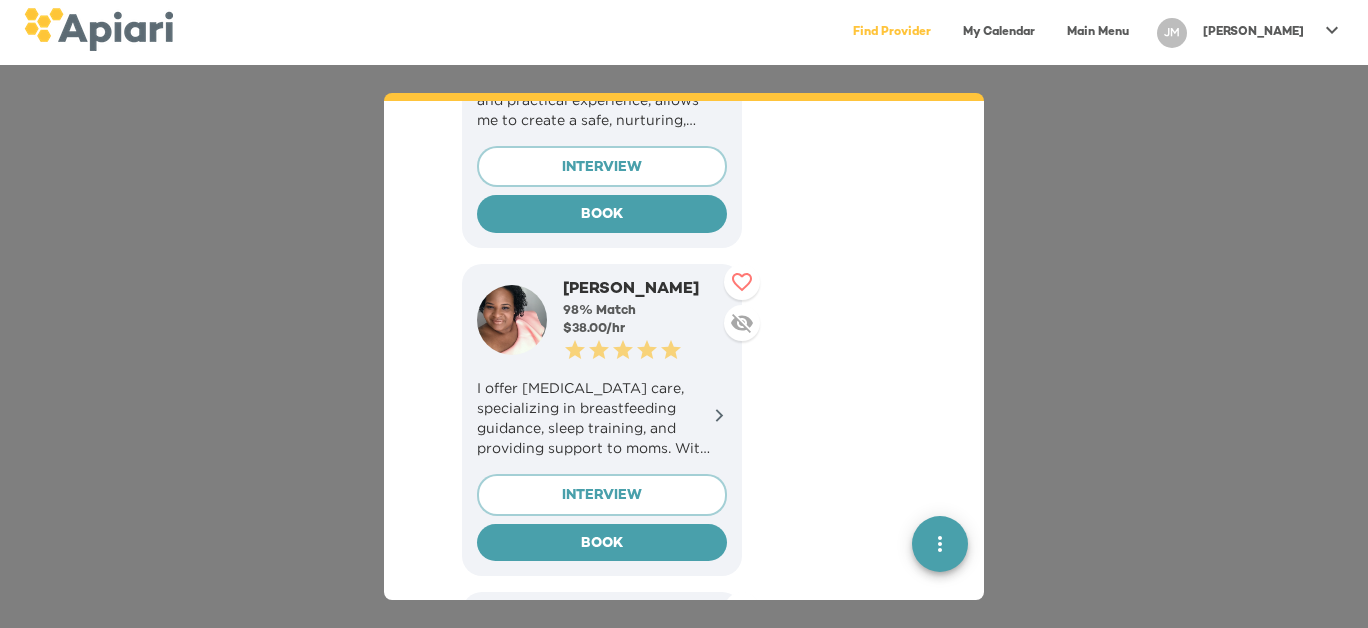 scroll, scrollTop: 2724, scrollLeft: 0, axis: vertical 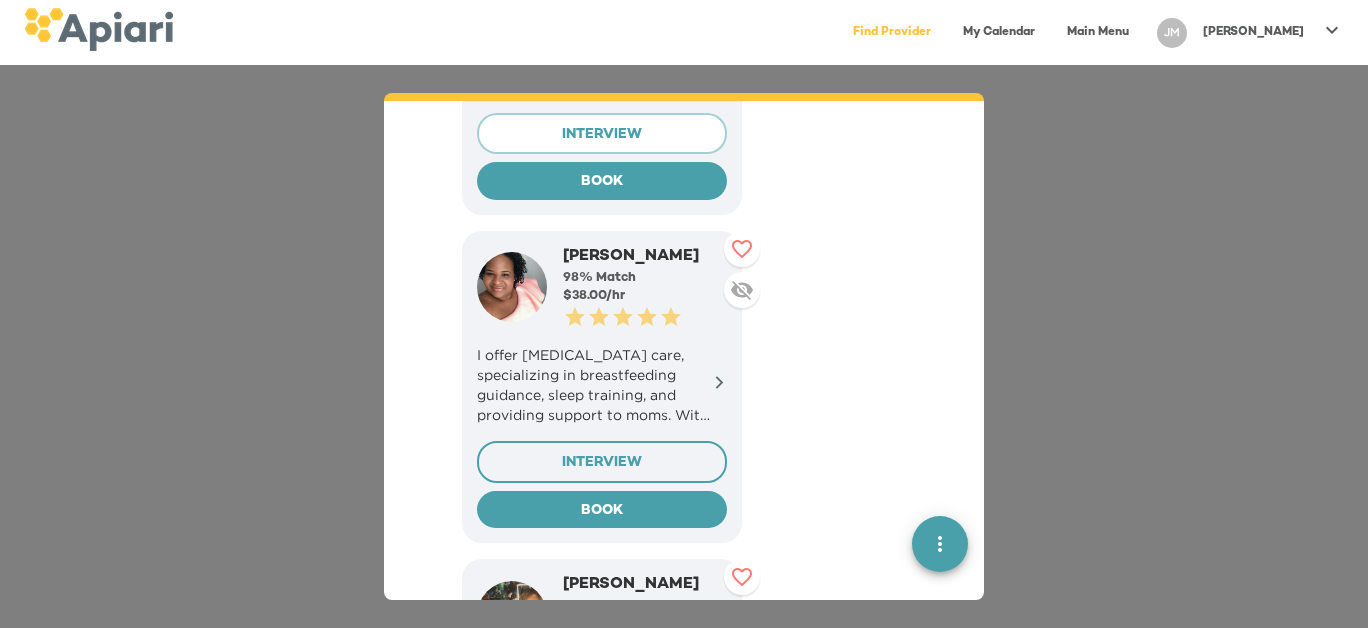click on "INTERVIEW" at bounding box center [602, 463] 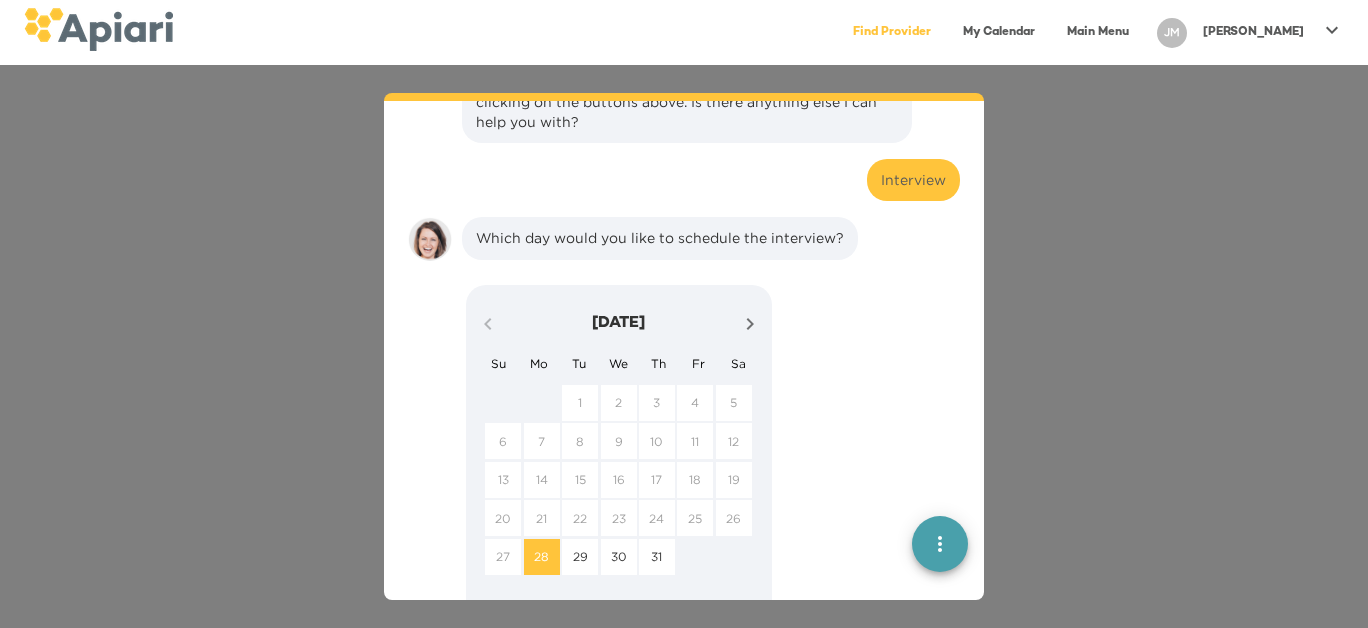 scroll, scrollTop: 3760, scrollLeft: 0, axis: vertical 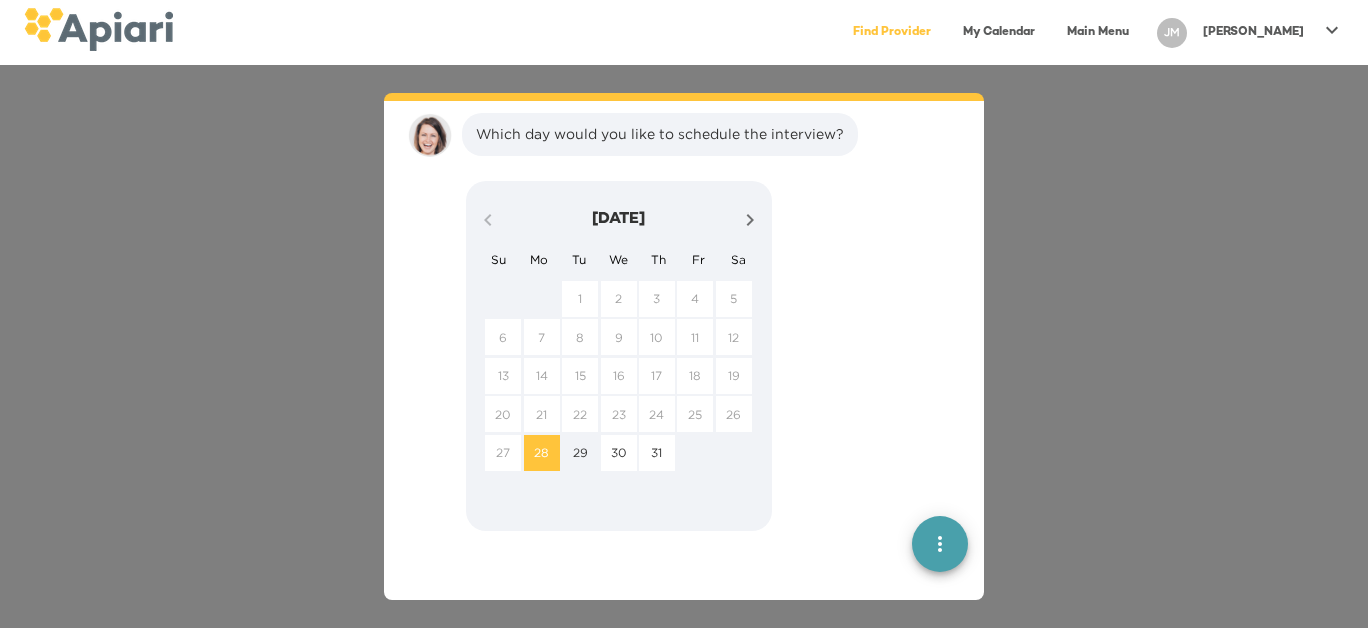 click on "29" at bounding box center (580, 452) 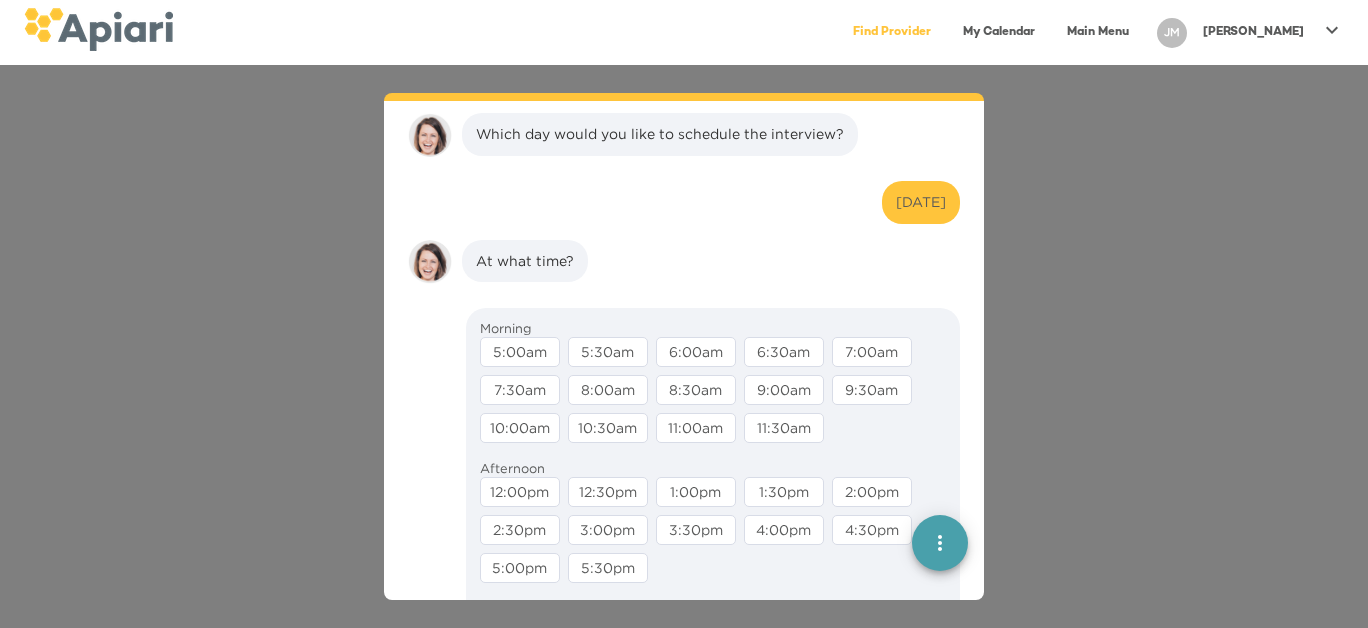 scroll, scrollTop: 3886, scrollLeft: 0, axis: vertical 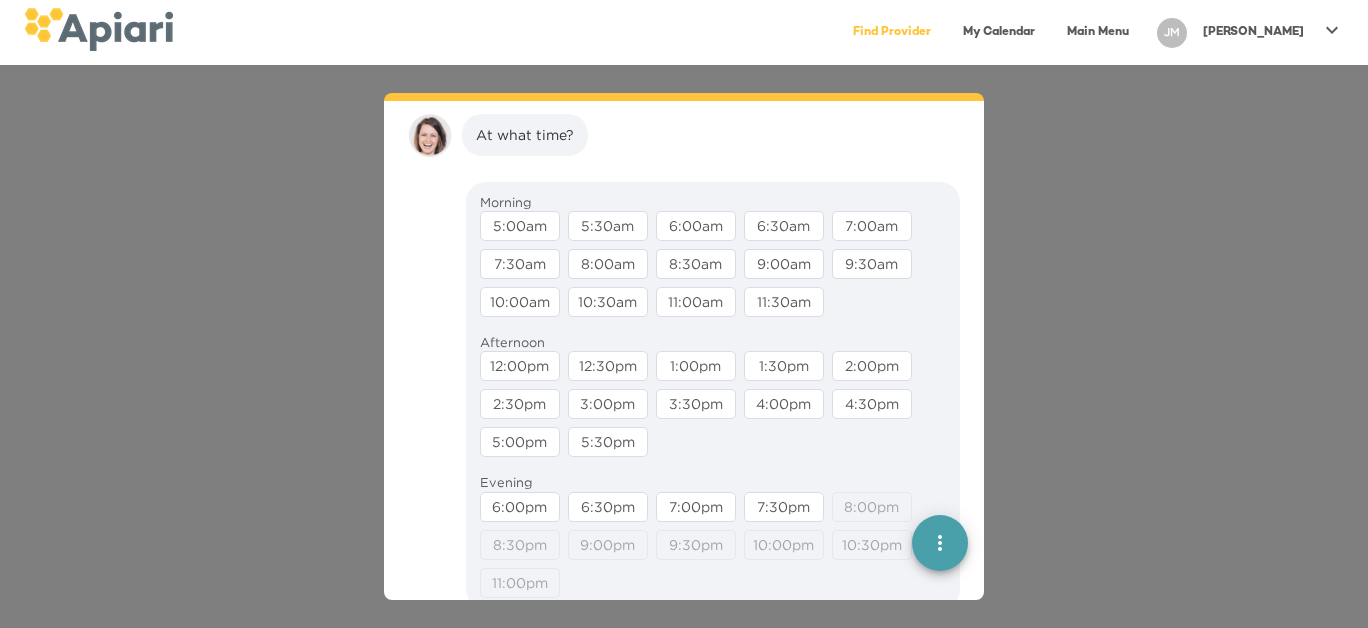 click on "4:00pm" at bounding box center [784, 404] 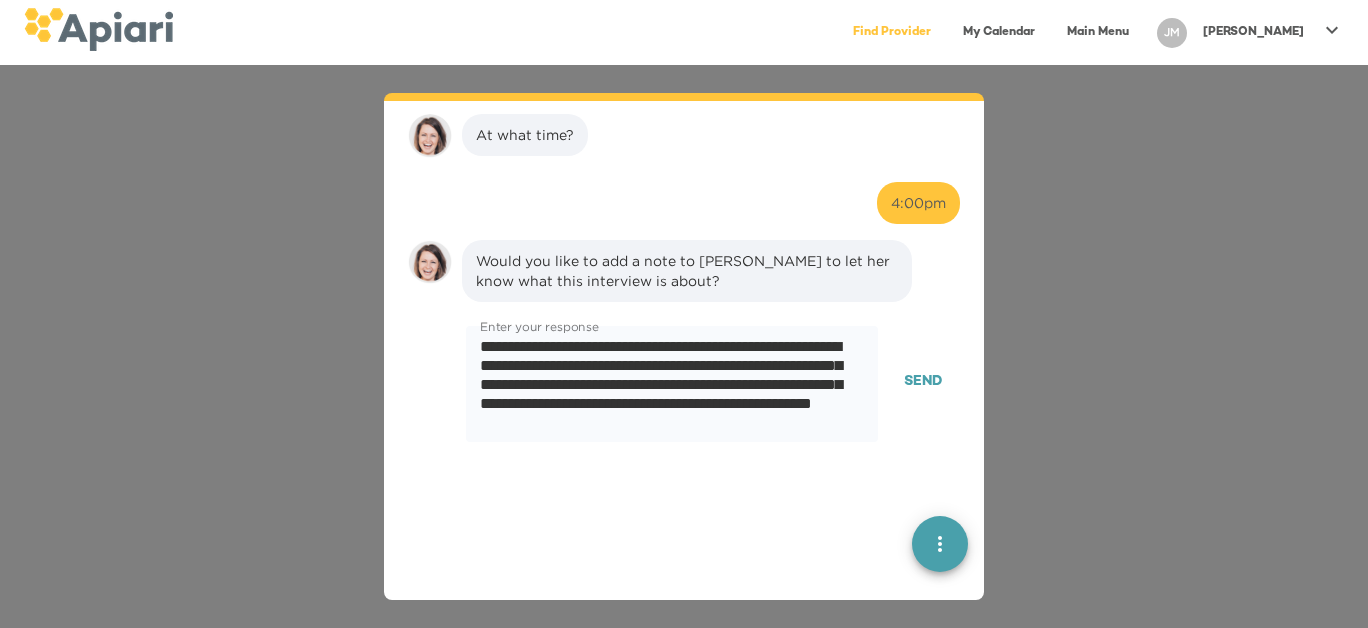 scroll, scrollTop: 4012, scrollLeft: 0, axis: vertical 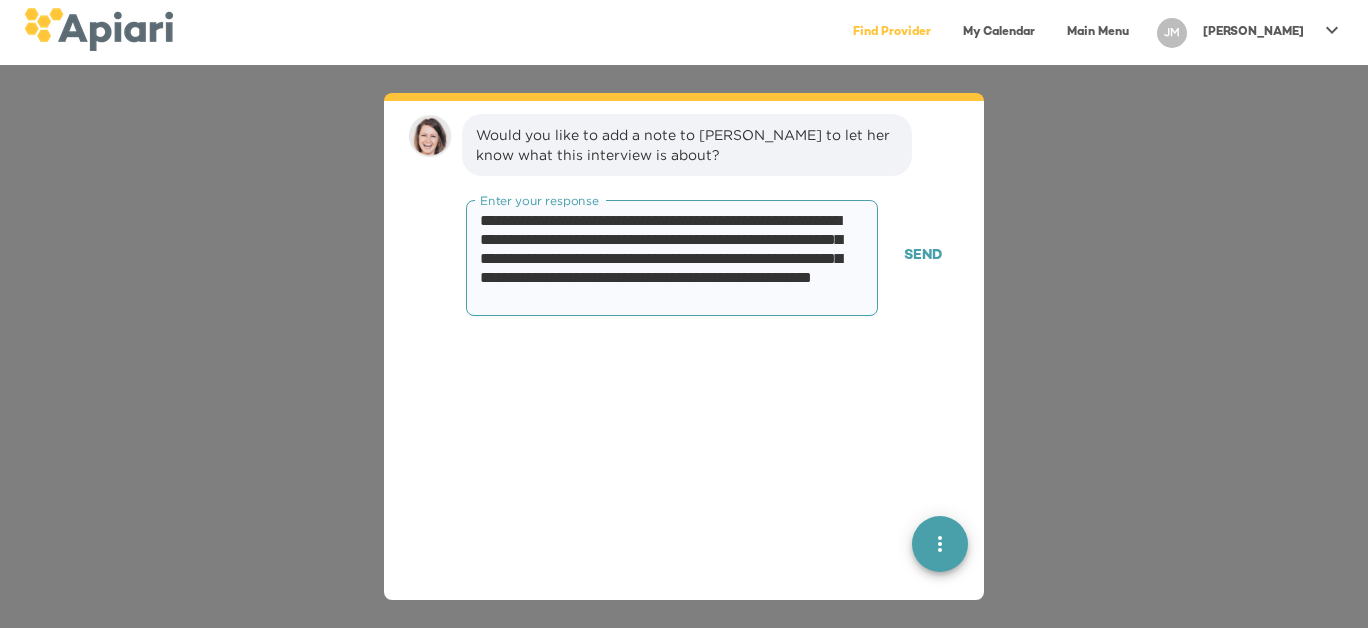 click on "Send" at bounding box center (923, 256) 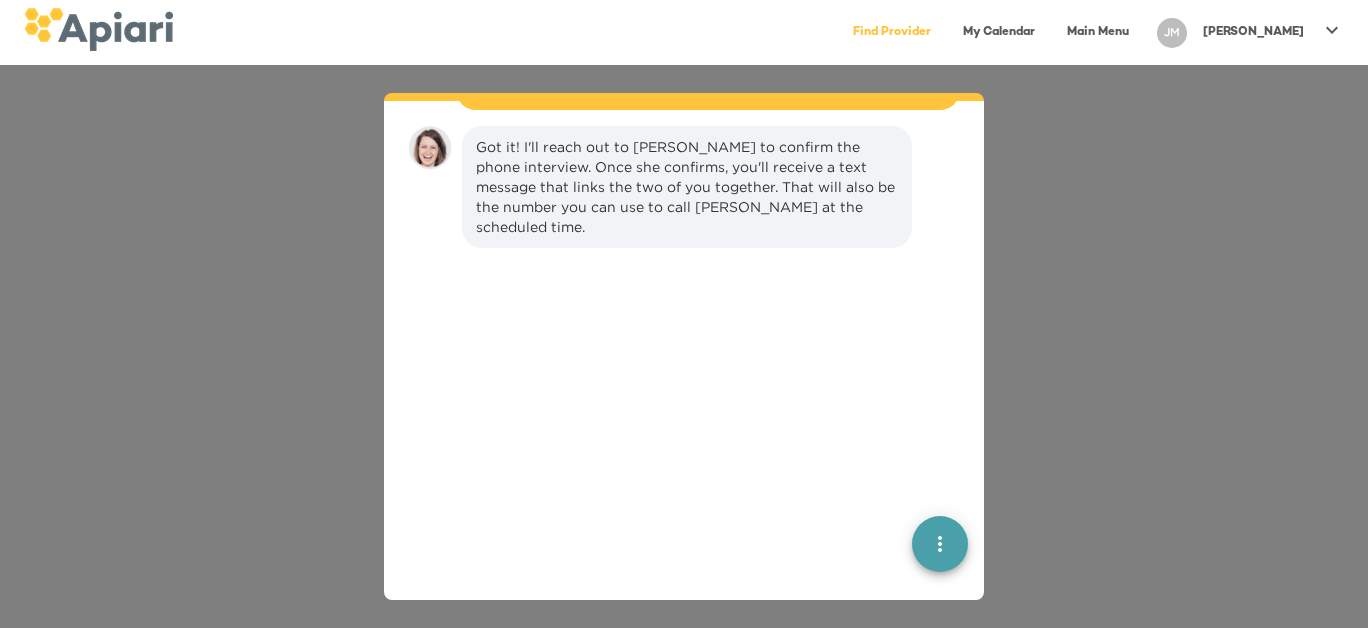 scroll, scrollTop: 4209, scrollLeft: 0, axis: vertical 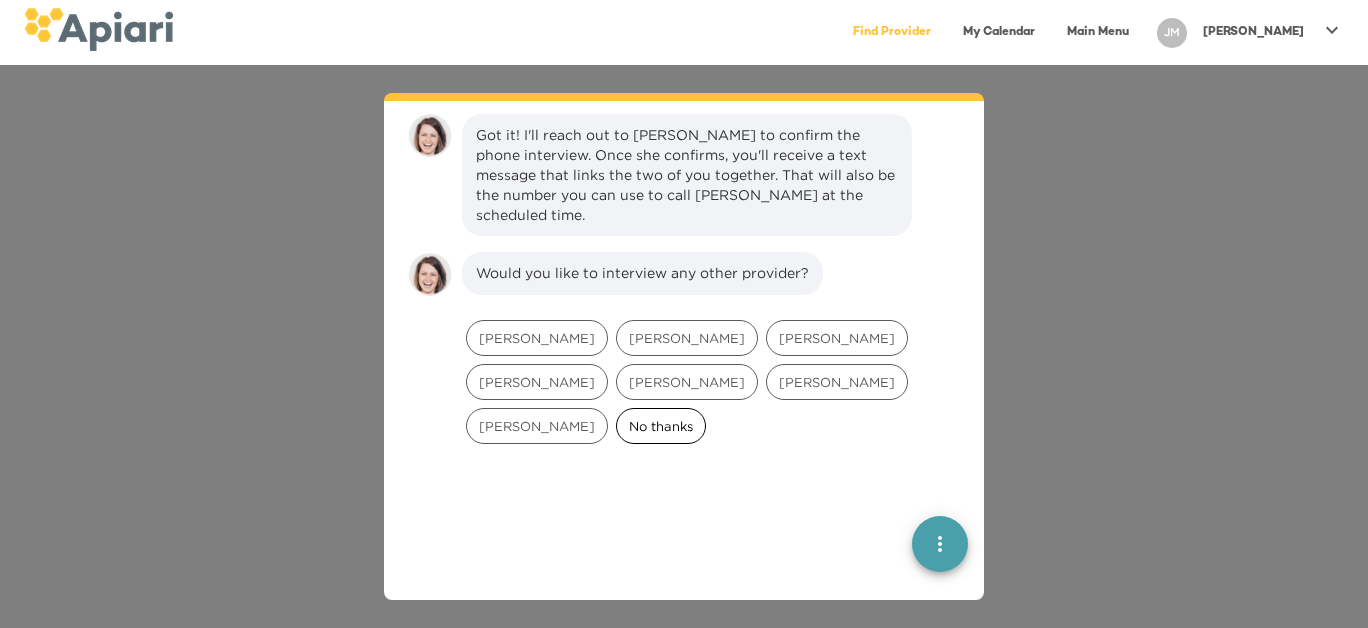 click on "No thanks" at bounding box center (661, 426) 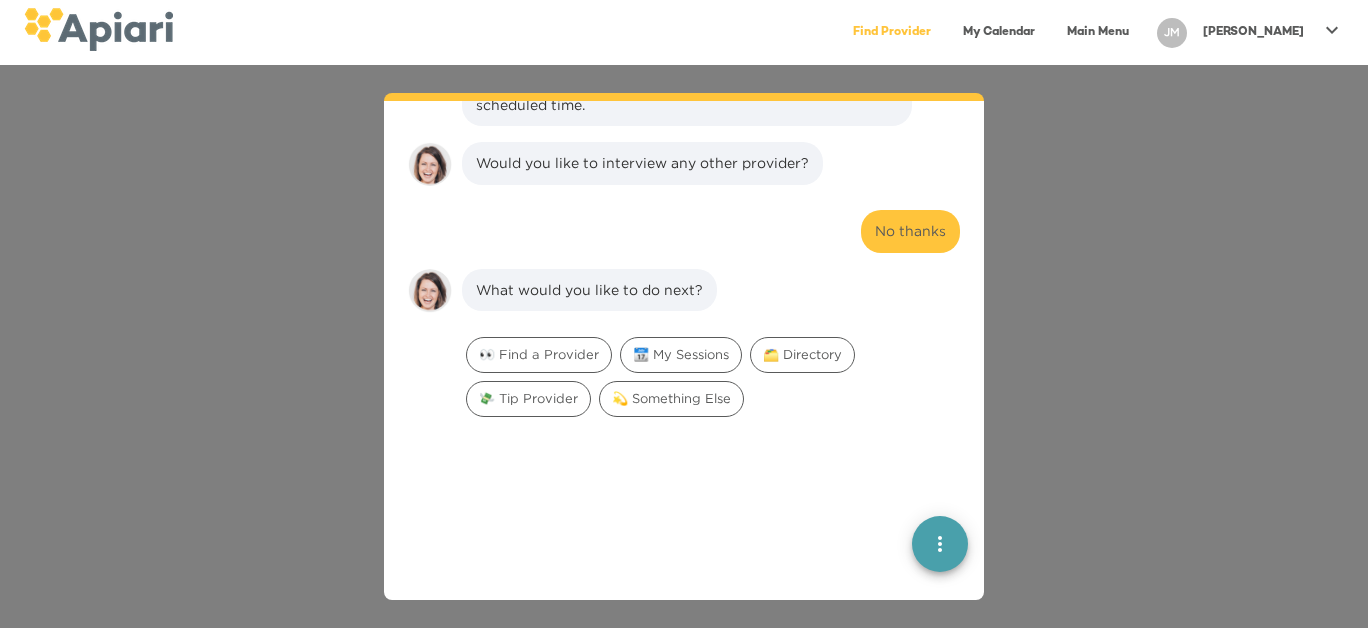 scroll, scrollTop: 4254, scrollLeft: 0, axis: vertical 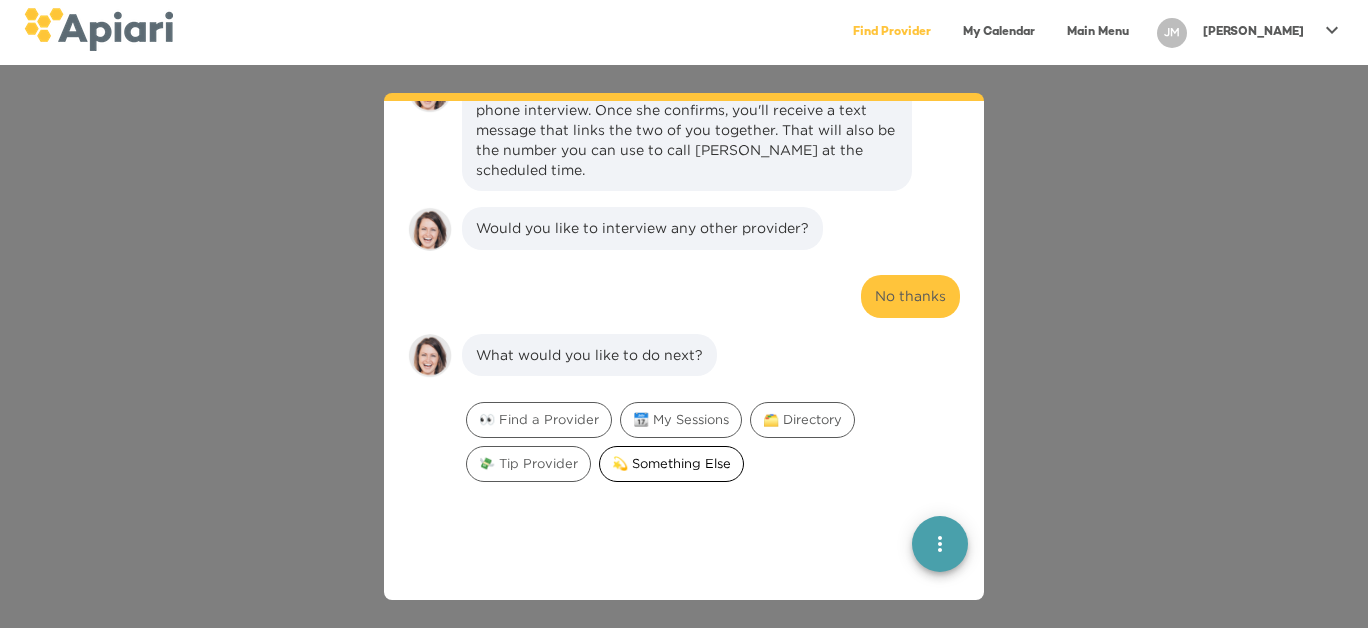 click on "💫 Something Else" at bounding box center [671, 463] 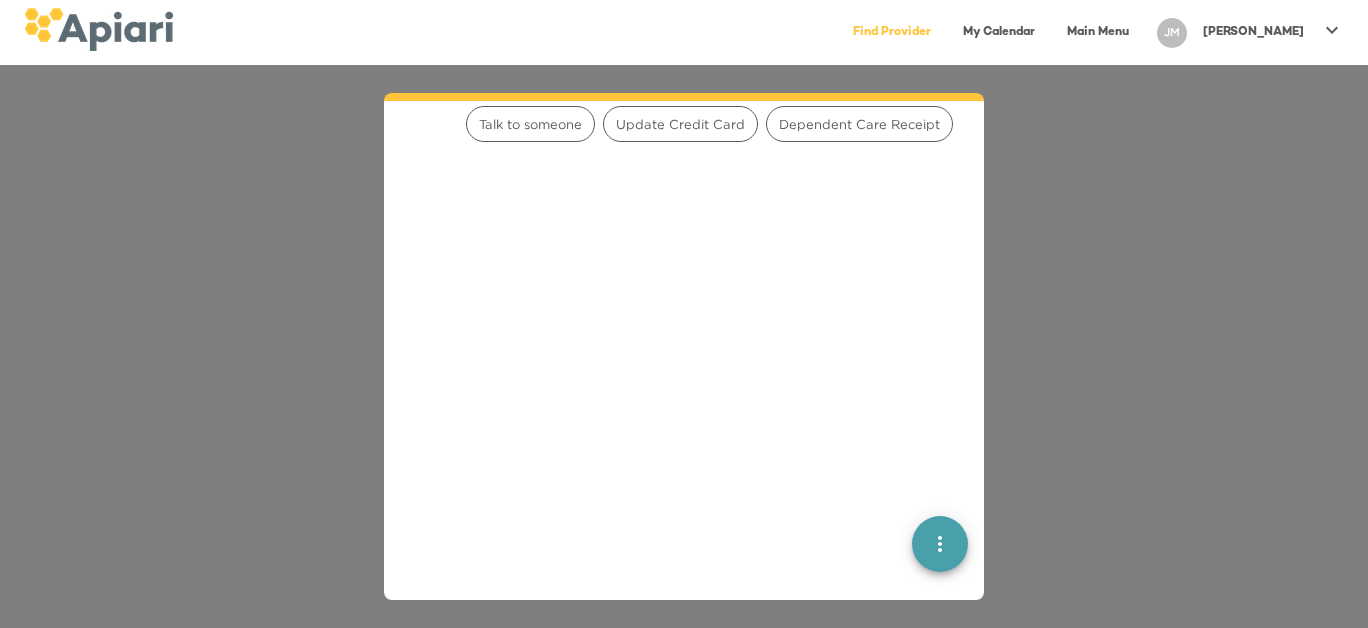 scroll, scrollTop: 4580, scrollLeft: 0, axis: vertical 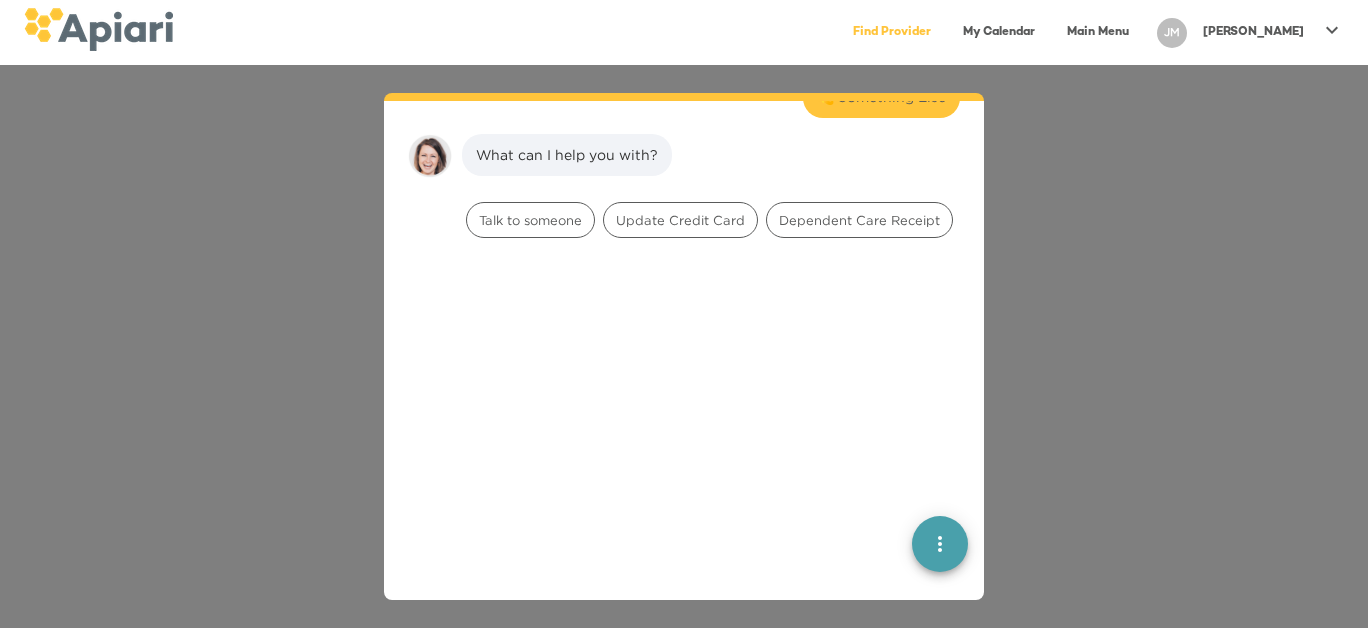 click on "What can I help you with today? 👶 Night Nanny Besides being a great caregiver, are any of these important to you in your search for a night nurse? Skip When do you need help? Every Mon, Tue, Wed, Thu, Fri, Sat from 4:00 pm to 2:00 am, from November 15, 2025 to November 22, 2025 I found some great matches for you! Click "Bio, Calendar & Interview" for more details about each provider, their calendar, certifications and reviews, or schedule an interview. Britney R. 98 % Match $ 30.00 /hr 0.5 Stars 1 Star 1.5 Stars 2 Stars 2.5 Stars 3 Stars 3.5 Stars 4 Stars 4.5 Stars 5 Stars As a newborn care specialist and certified postpartum doula, I have a calm and positive attitude which helps me in being supportive and caring for babies, children and everyone I interact with.  INTERVIEW BOOK Vernel W. 98 % Match $ 45.00 /hr 0.5 Stars 1 Star 1.5 Stars 2 Stars 2.5 Stars 3 Stars 3.5 Stars 4 Stars 4.5 Stars 5 Stars INTERVIEW BOOK Gabriella B. 98 % Match $ 75.00 /hr 0.5 Stars 1 Star 1.5 Stars 2 Stars 2.5 Stars 3 Stars BOOK" at bounding box center [684, 346] 